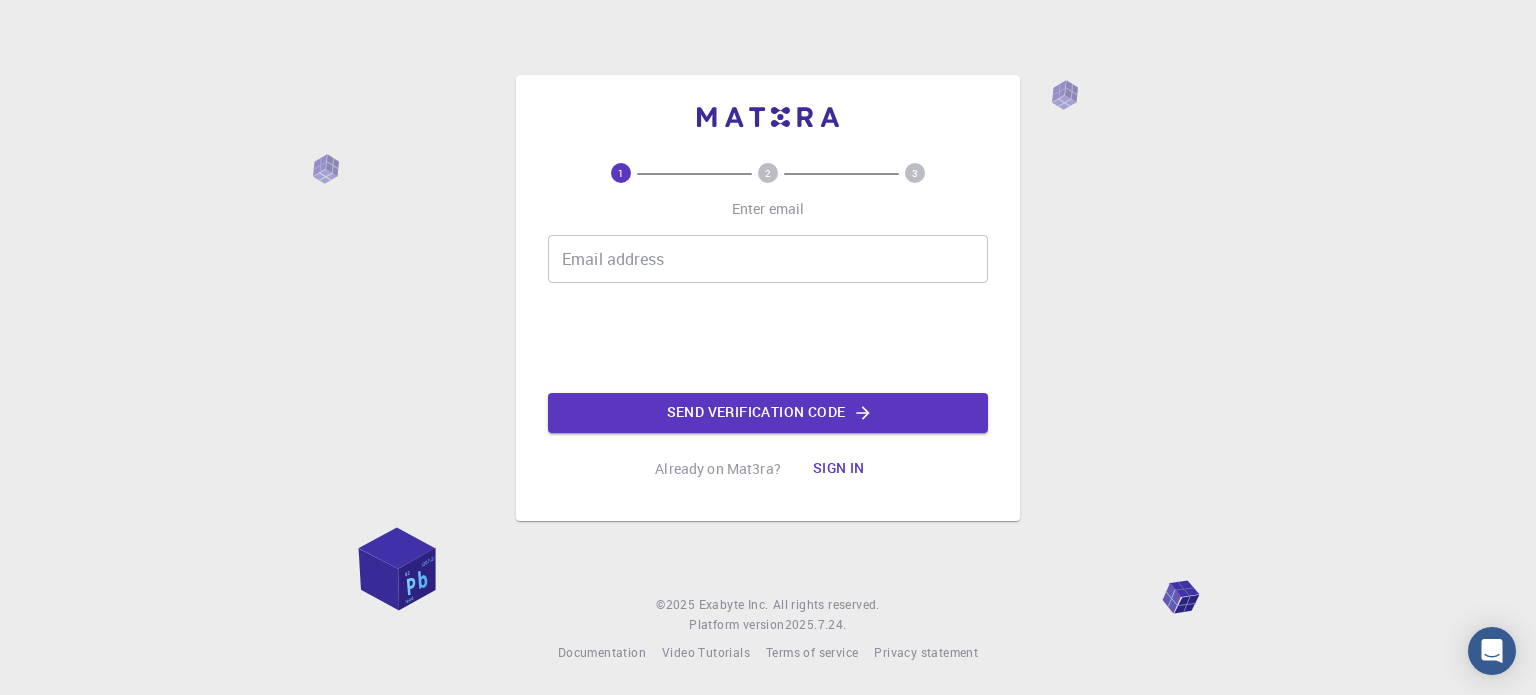scroll, scrollTop: 0, scrollLeft: 0, axis: both 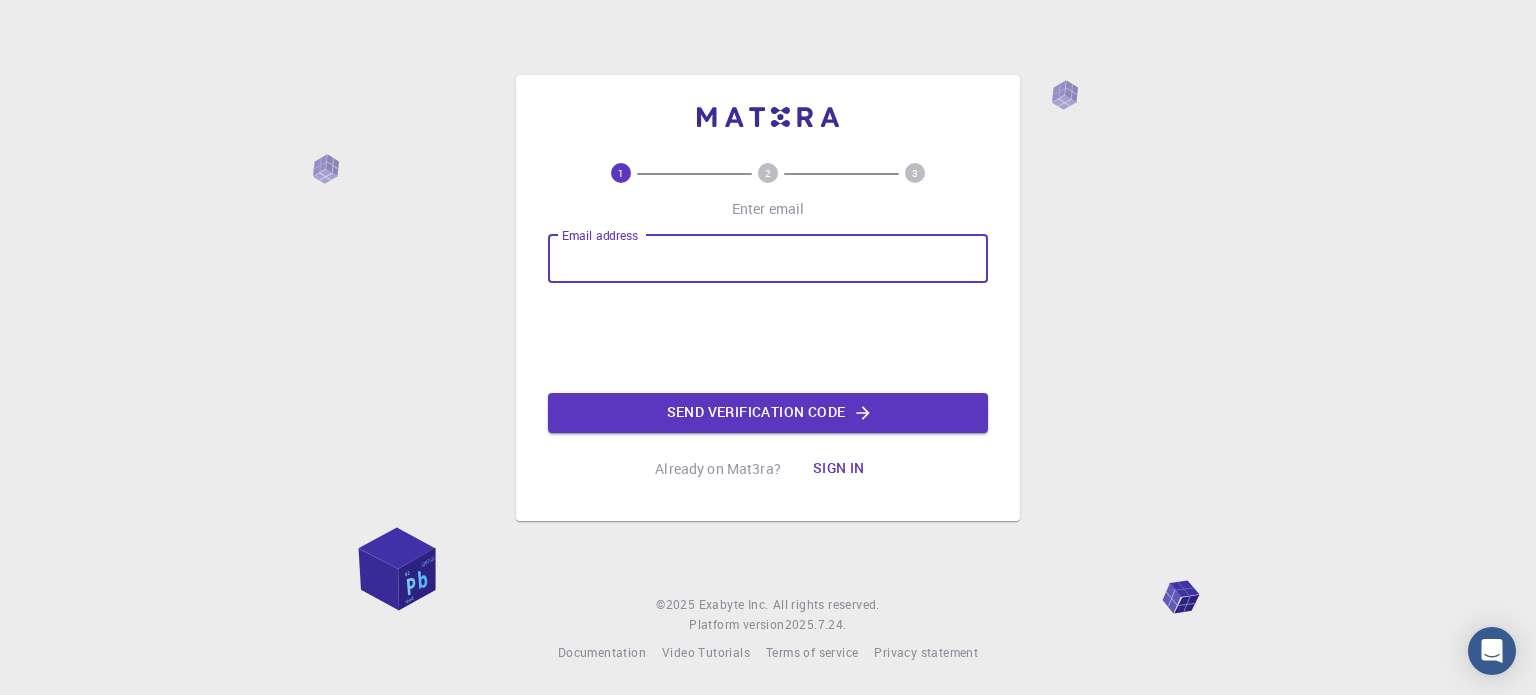 type on "[EMAIL]" 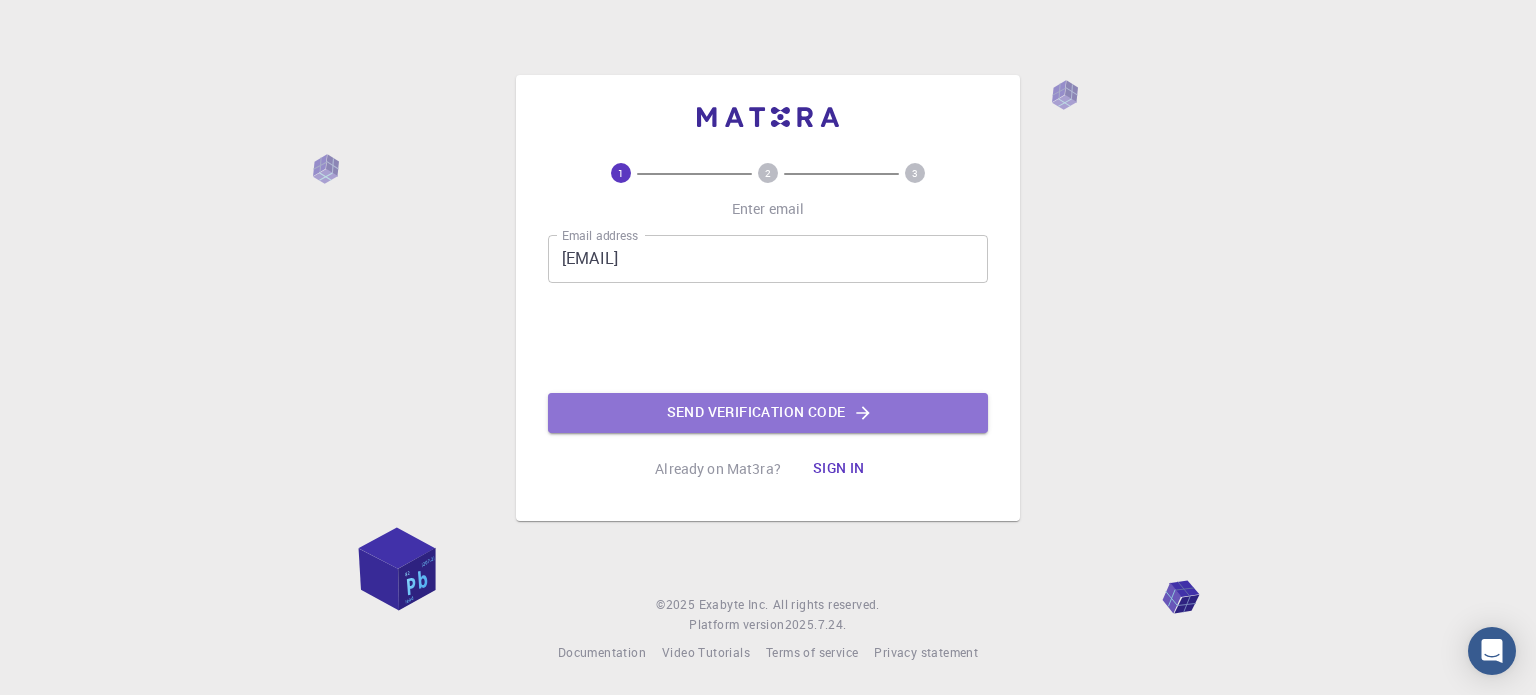 click on "Send verification code" 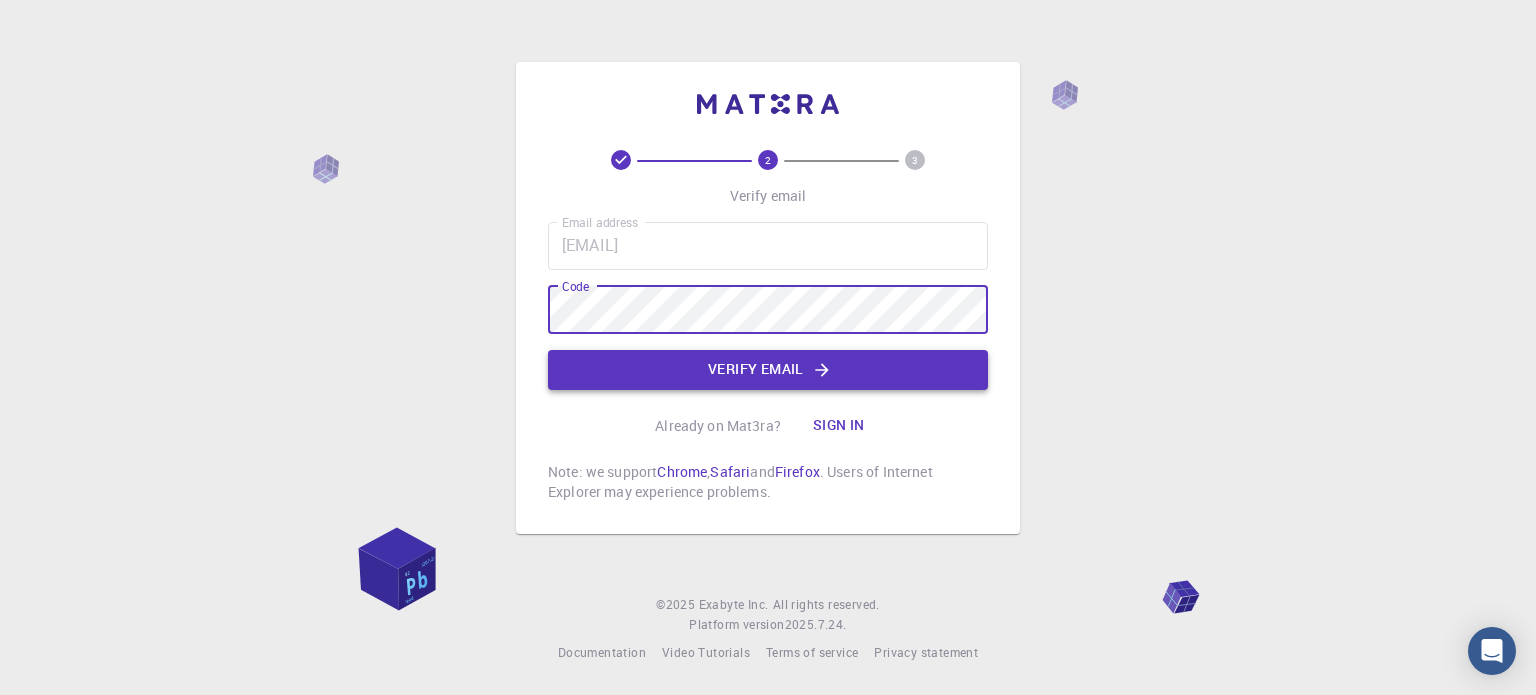 click on "Verify email" 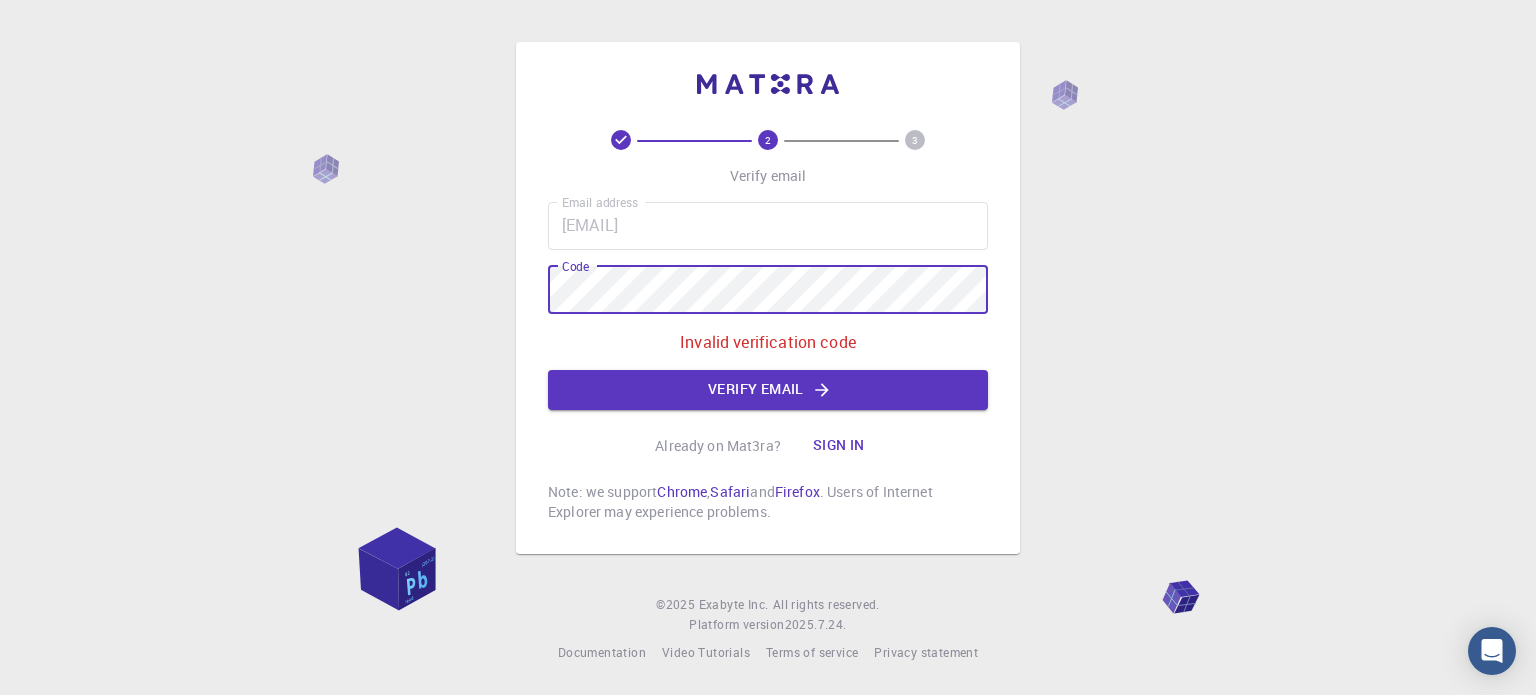 click on "2 3 Verify email Email address jeetmukherjee381@gmail.com Email address Code Code Invalid verification code Verify email Already on Mat3ra? Sign in Note: we support  Chrome ,  Safari  and  Firefox . Users of Internet Explorer may experience problems. ©  2025   Exabyte Inc.   All rights reserved. Platform version  2025.7.24 . Documentation Video Tutorials Terms of service Privacy statement" at bounding box center (768, 347) 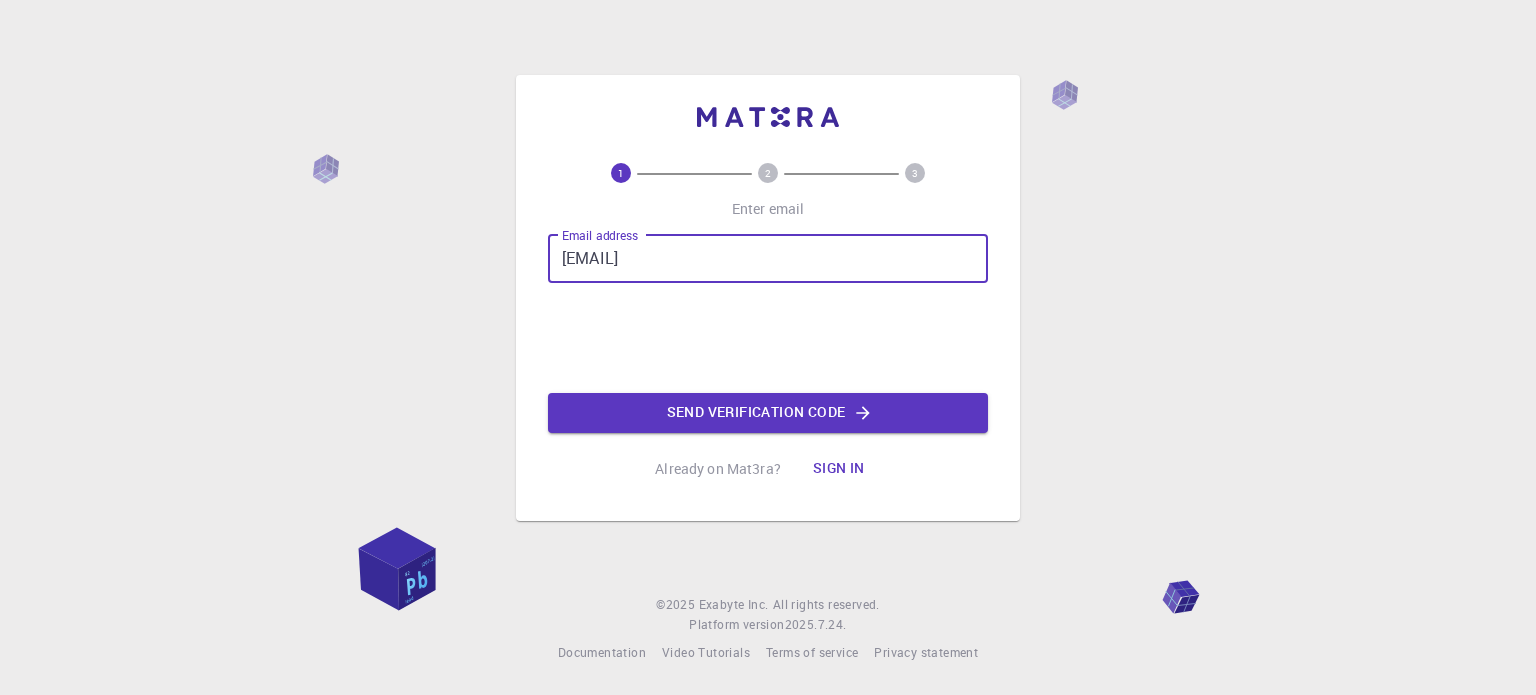 scroll, scrollTop: 0, scrollLeft: 0, axis: both 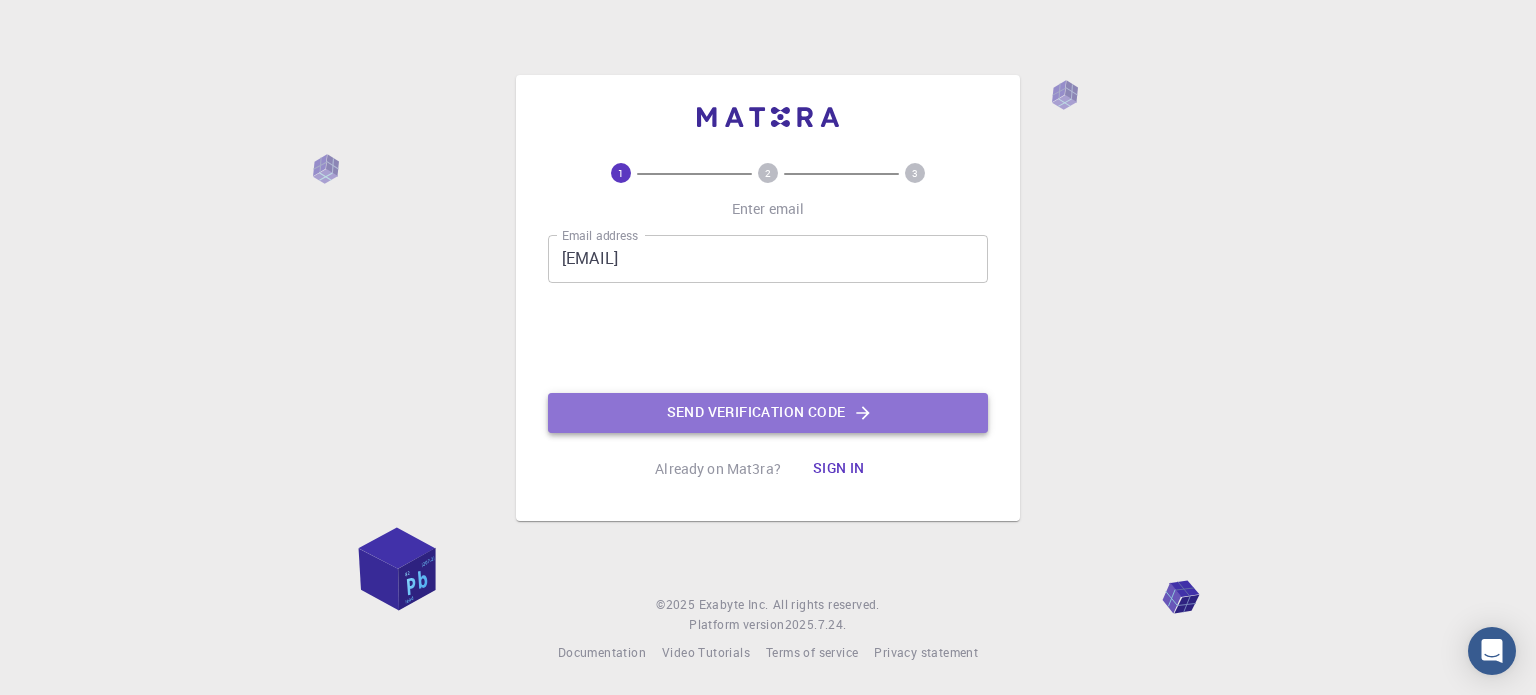 click on "Send verification code" 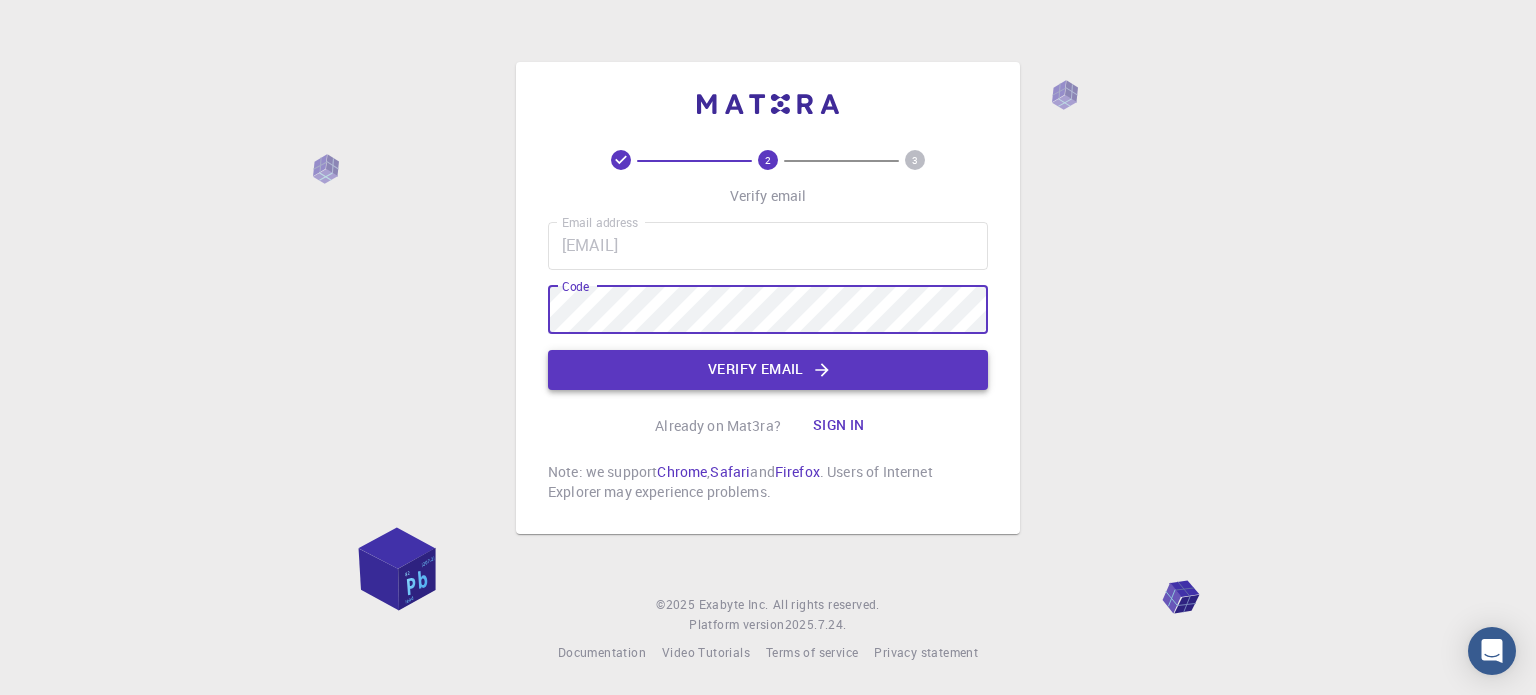 click on "Verify email" 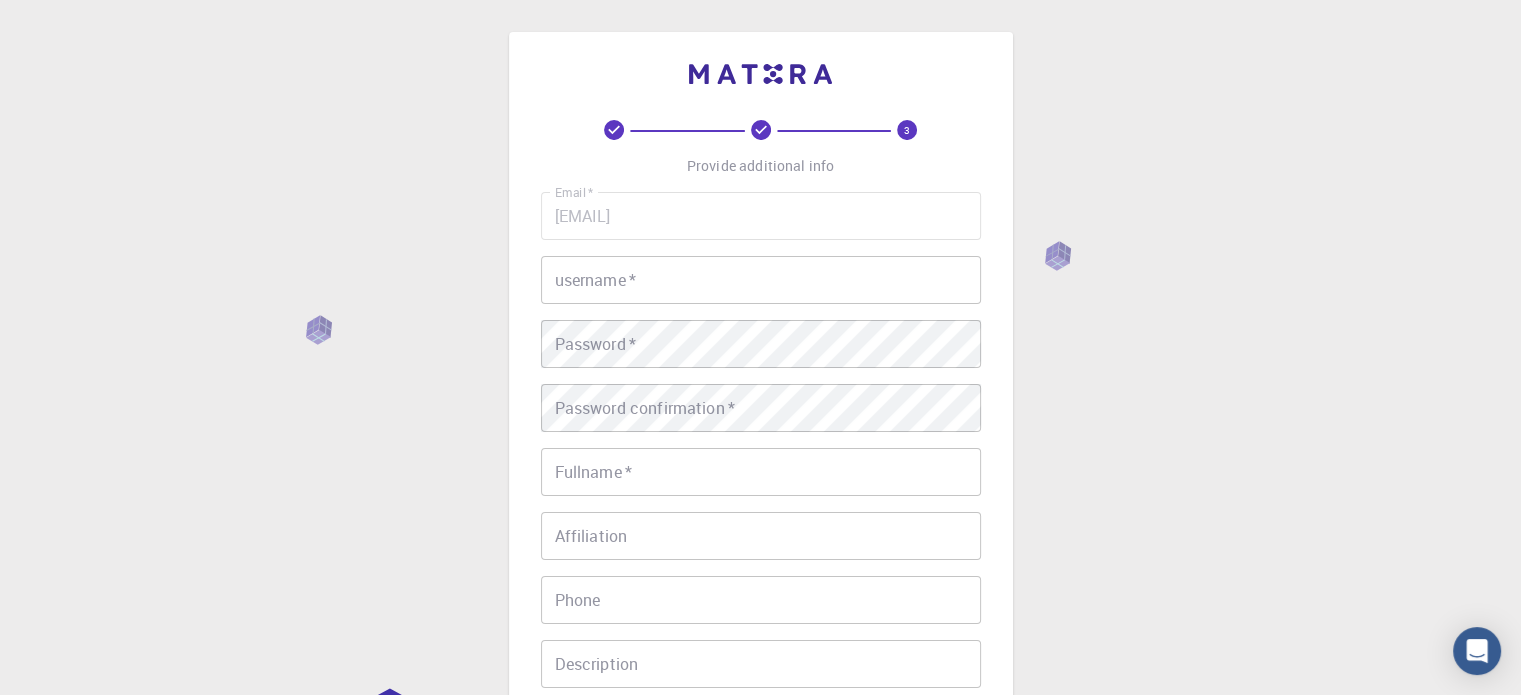 click on "Email   * [EMAIL] Email   * username   * username   * Password   * Password   * Password confirmation   * Password confirmation   * Fullname   * Fullname   * Affiliation Affiliation Phone Phone Description Description I accept the  Terms of Service / Privacy Policy  *" at bounding box center (761, 467) 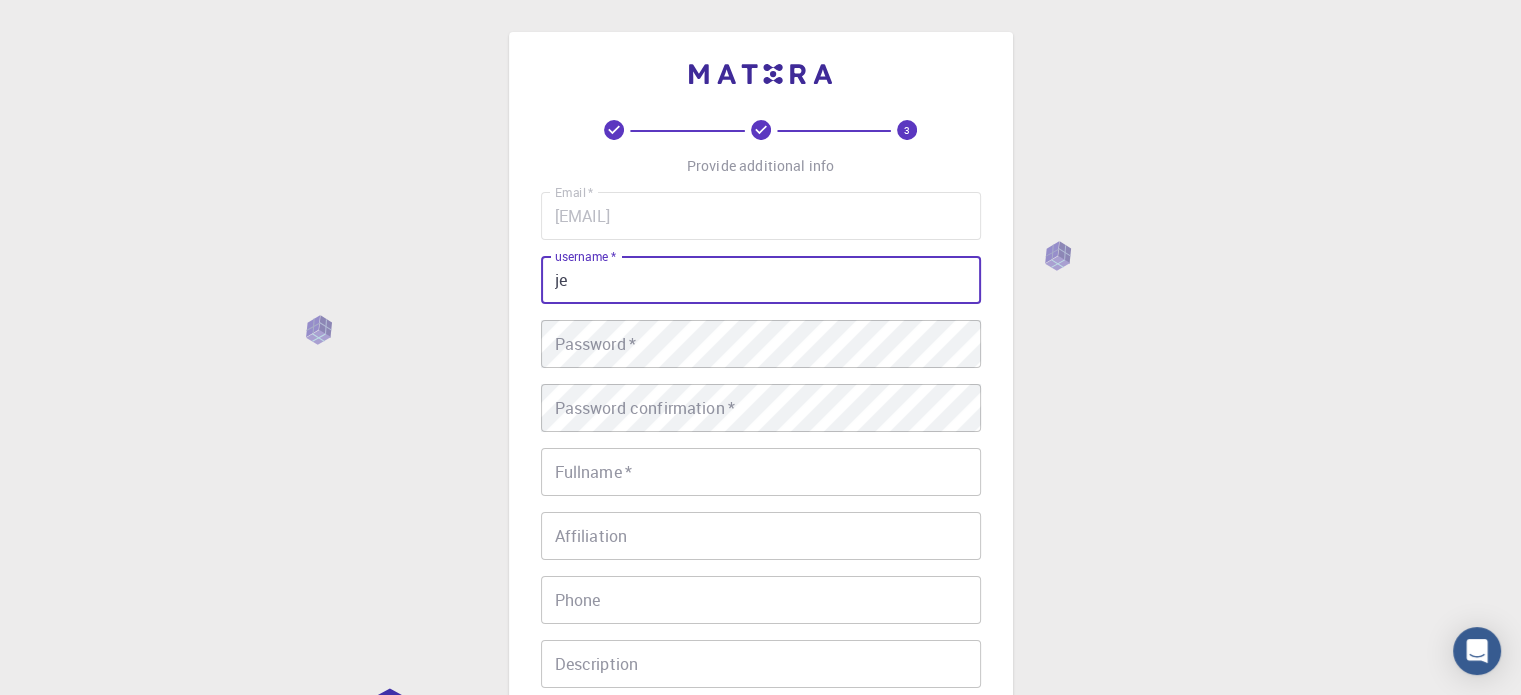 type on "j" 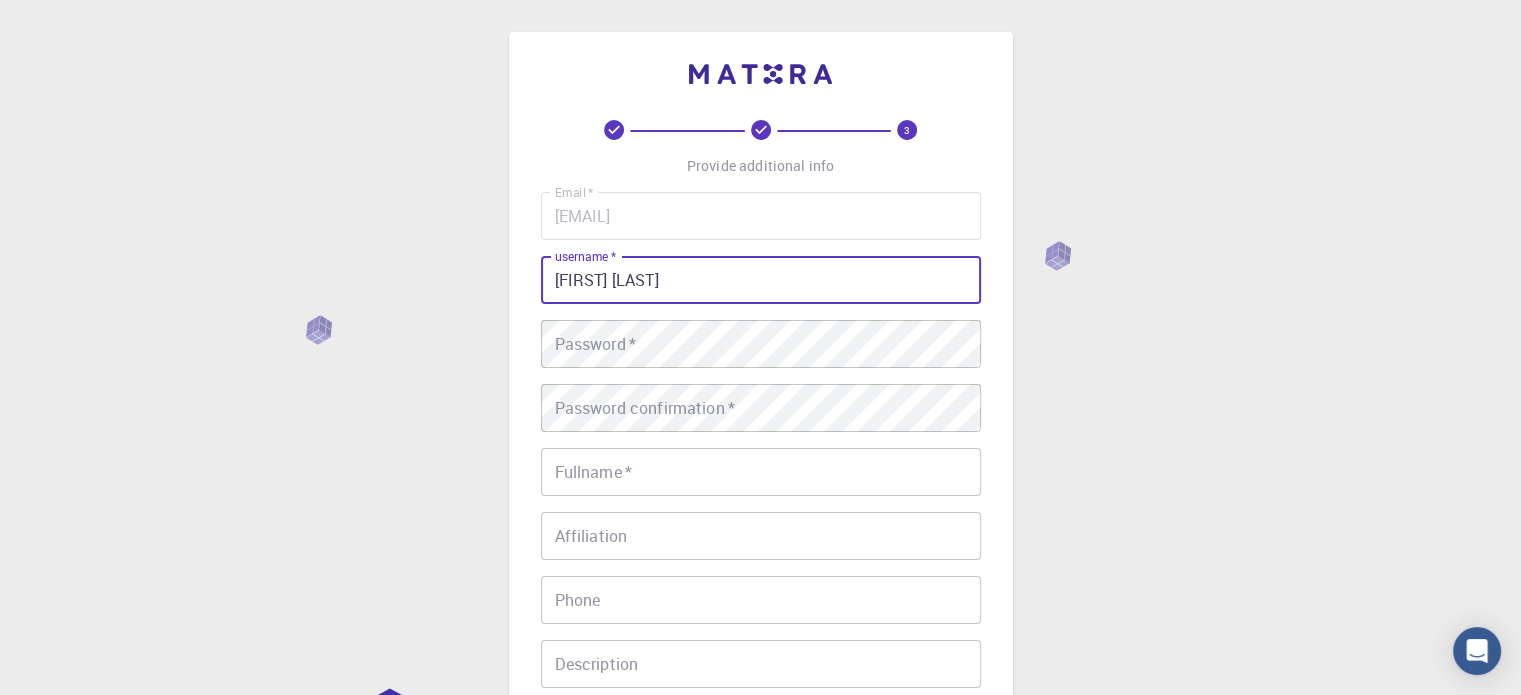 type on "[FIRST] [LAST]" 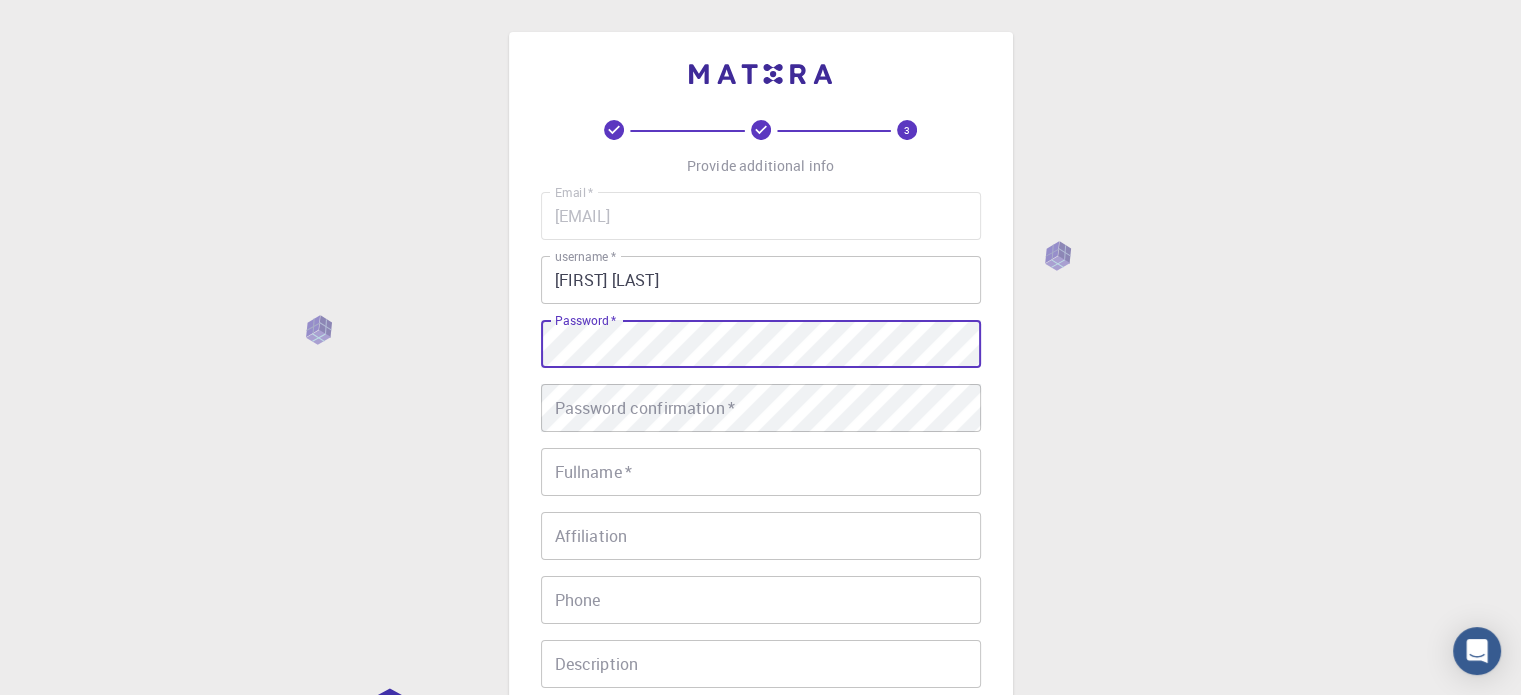 click on "REGISTER" at bounding box center [761, 778] 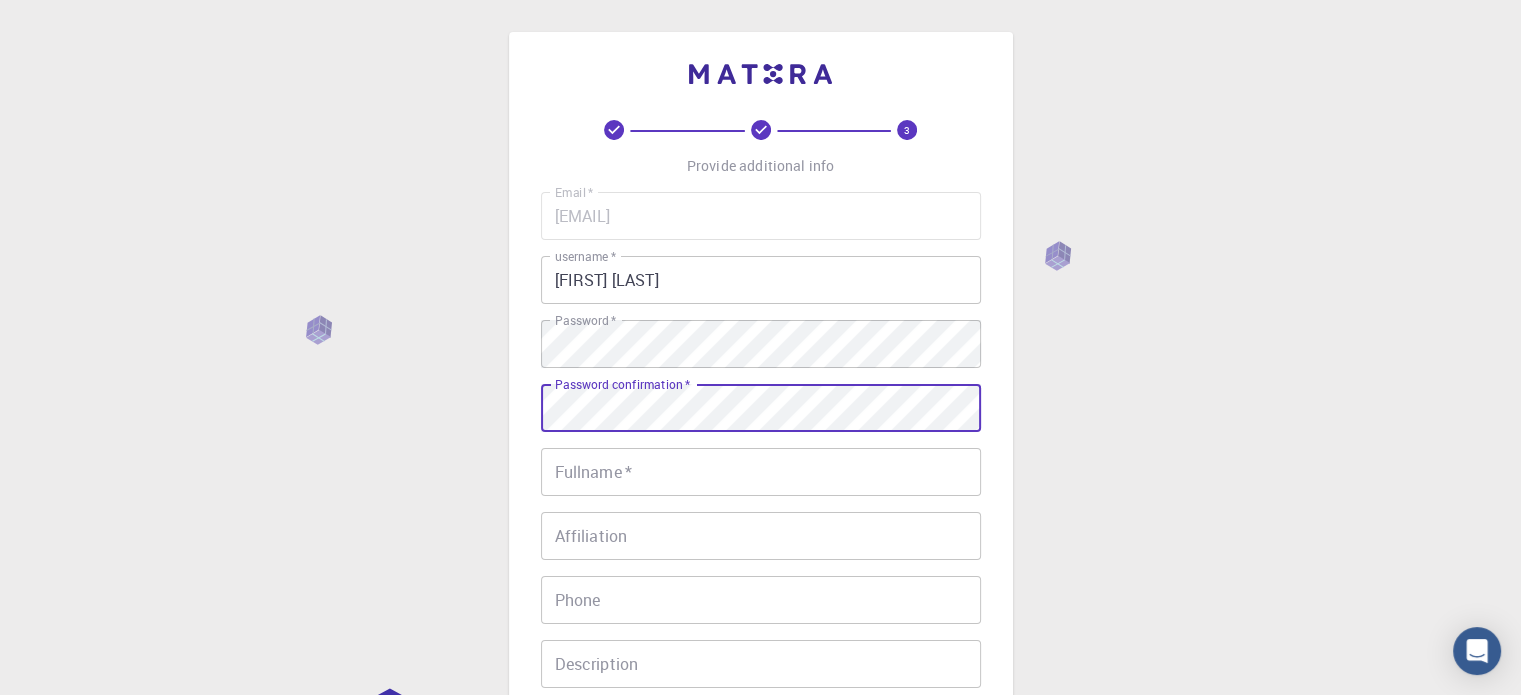 click on "REGISTER" at bounding box center (761, 778) 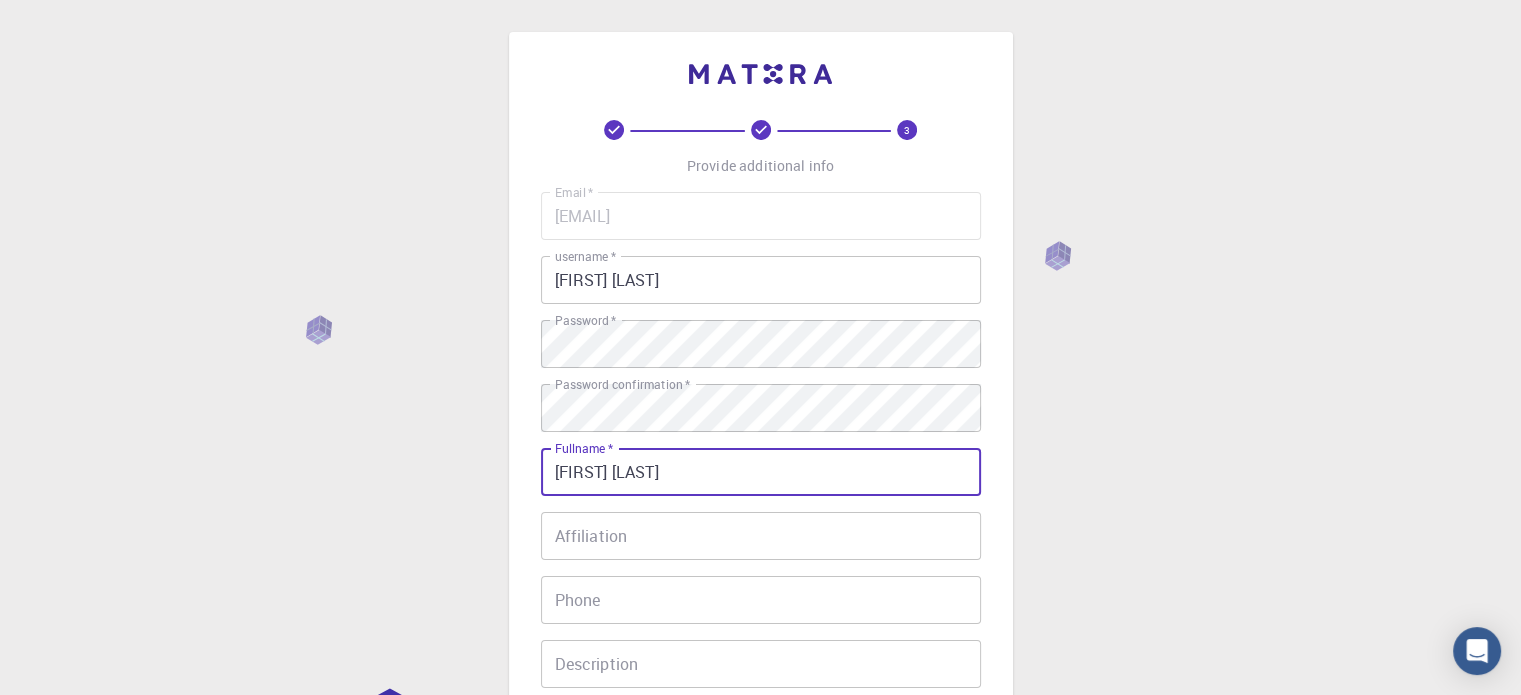 type on "[FIRST] [LAST]" 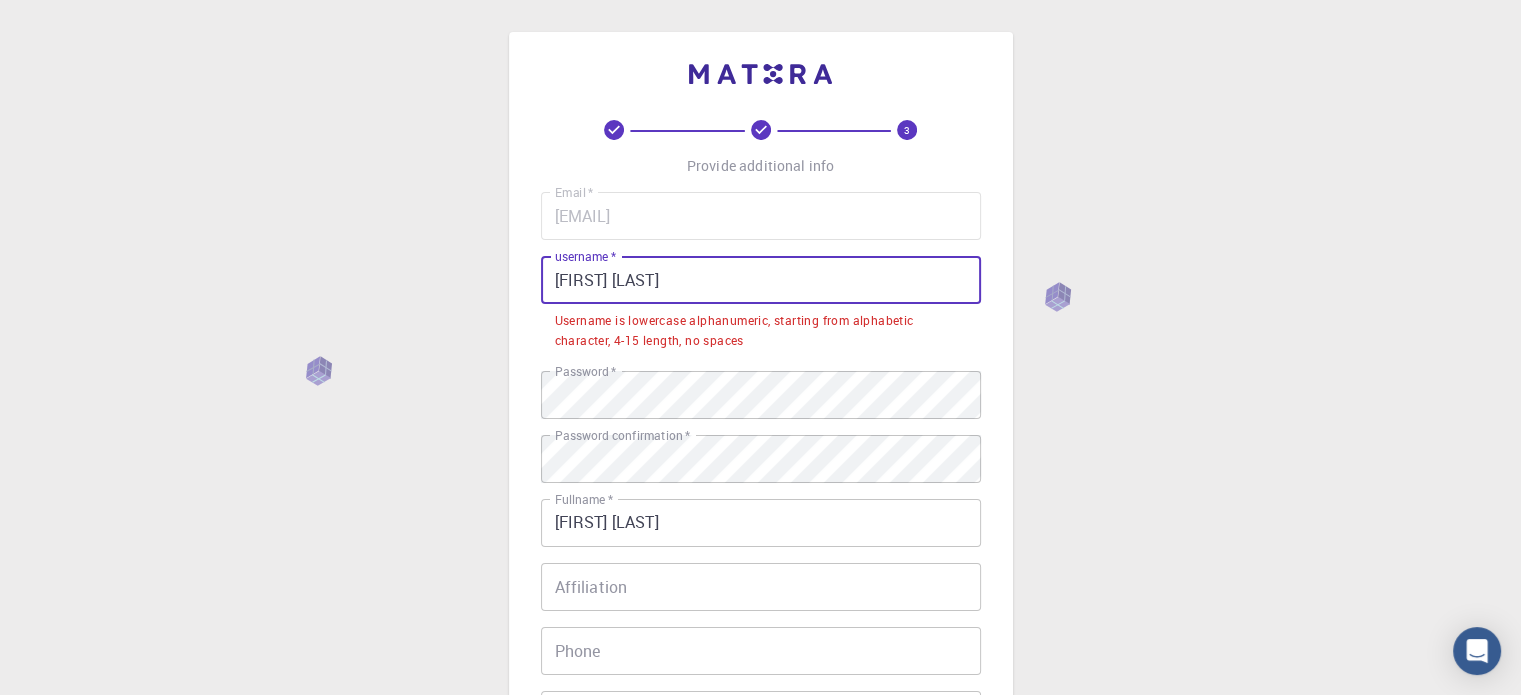 drag, startPoint x: 706, startPoint y: 273, endPoint x: 591, endPoint y: 261, distance: 115.62439 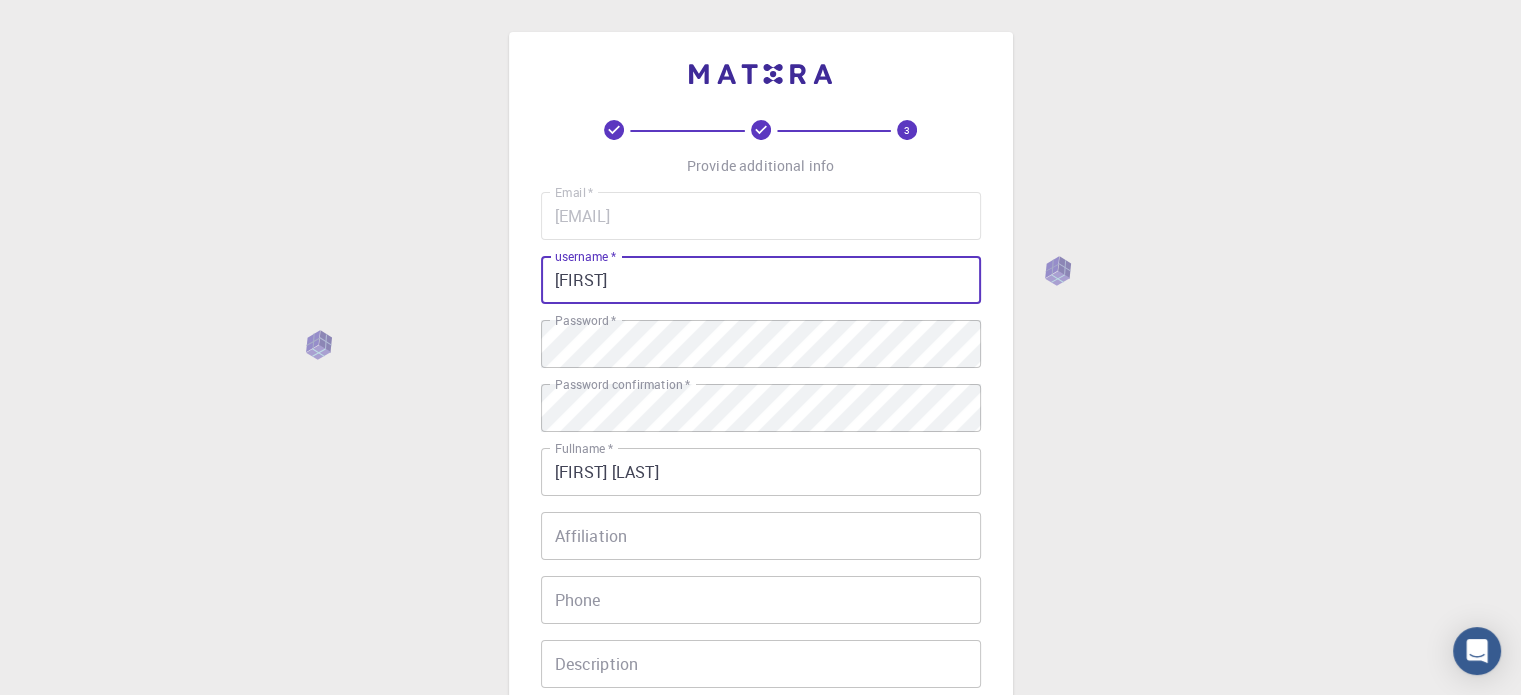 type on "[FIRST]" 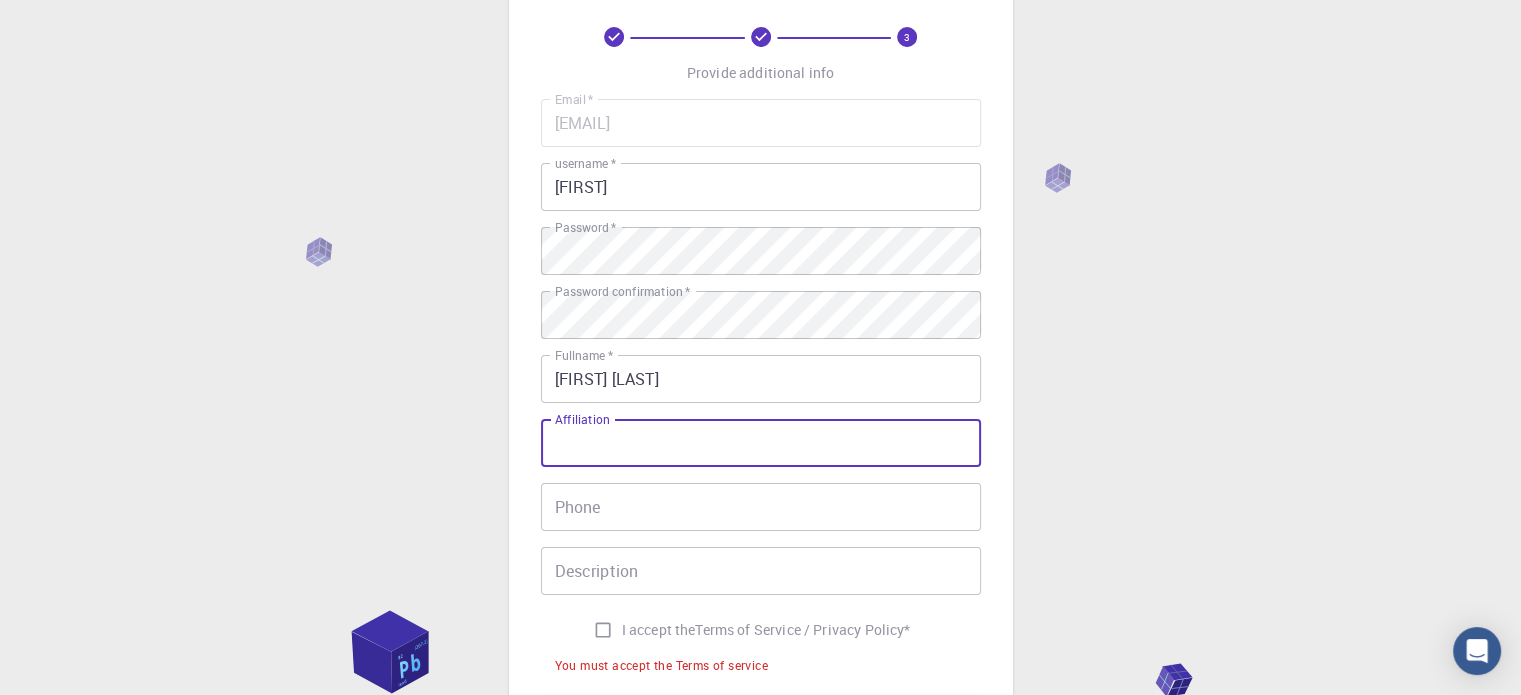 scroll, scrollTop: 100, scrollLeft: 0, axis: vertical 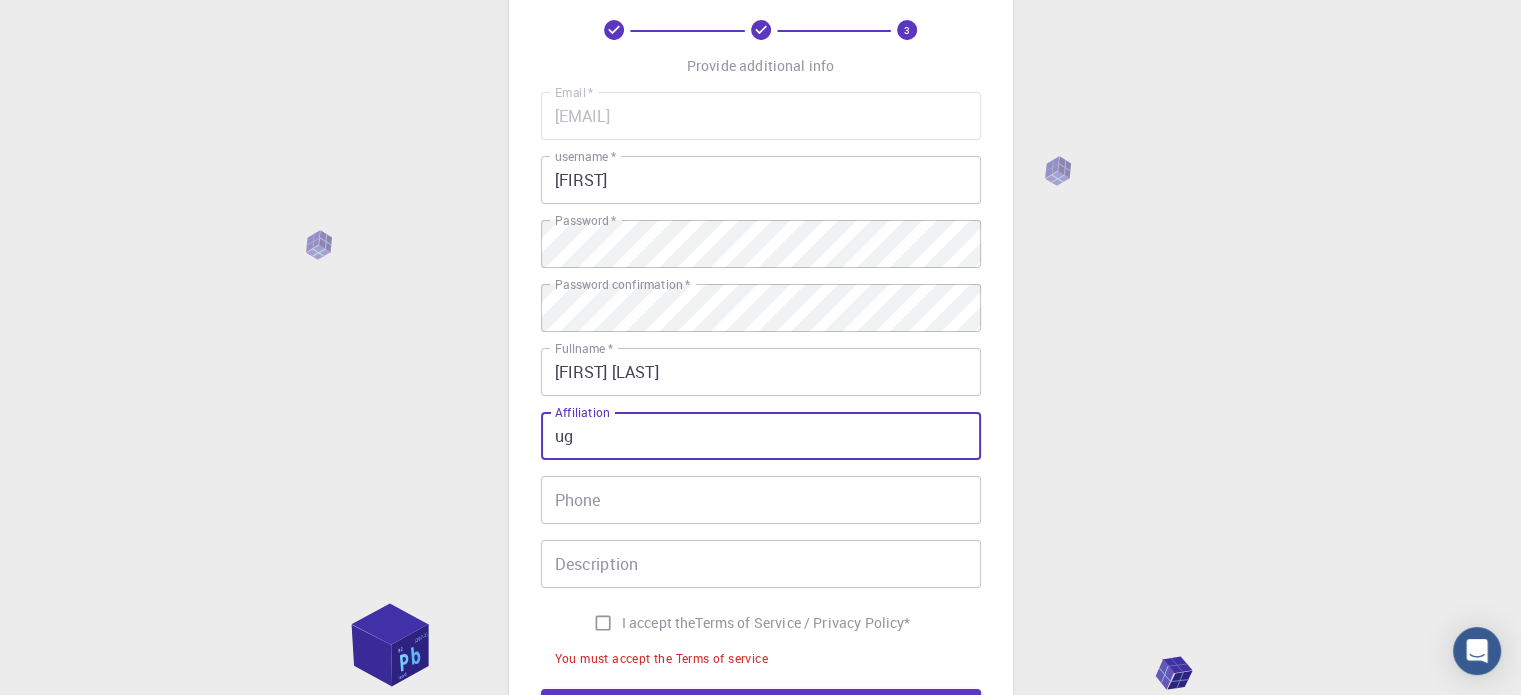 type on "u" 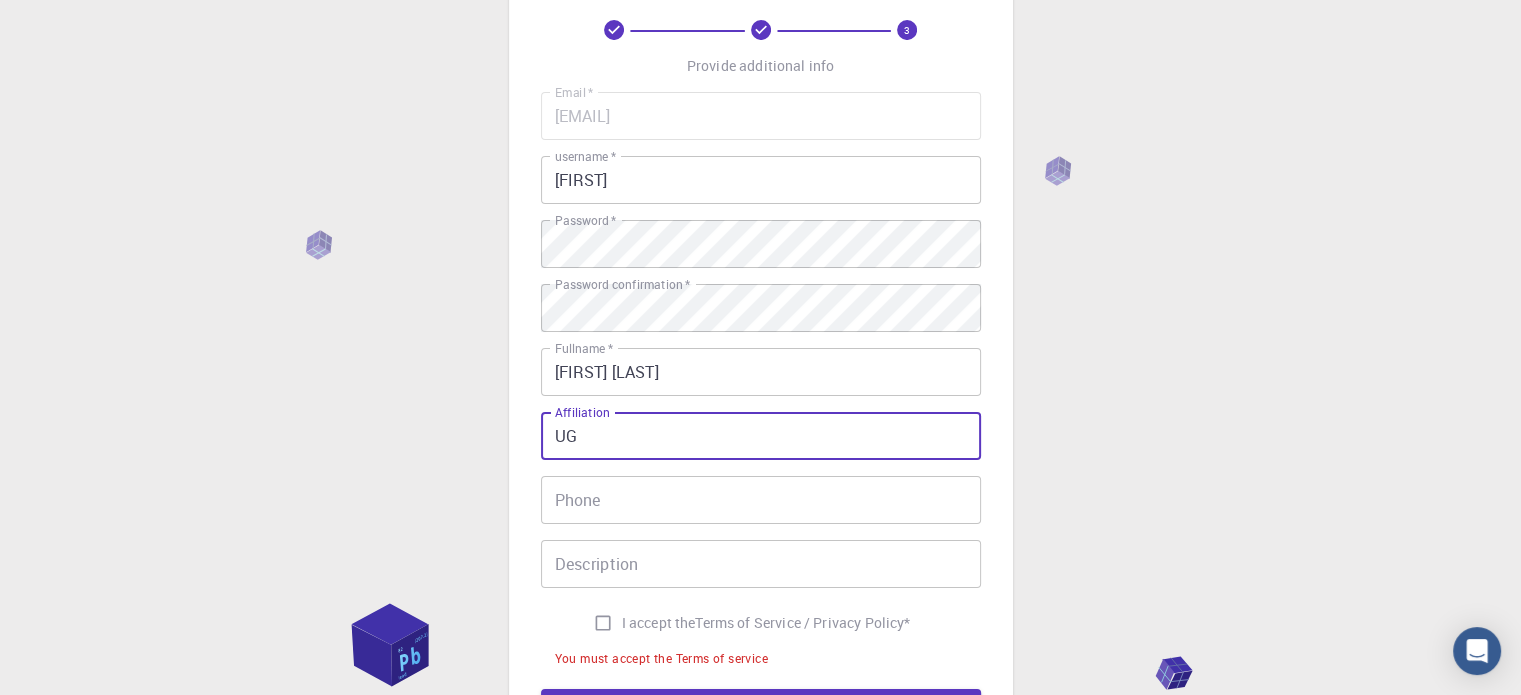 type on "UG" 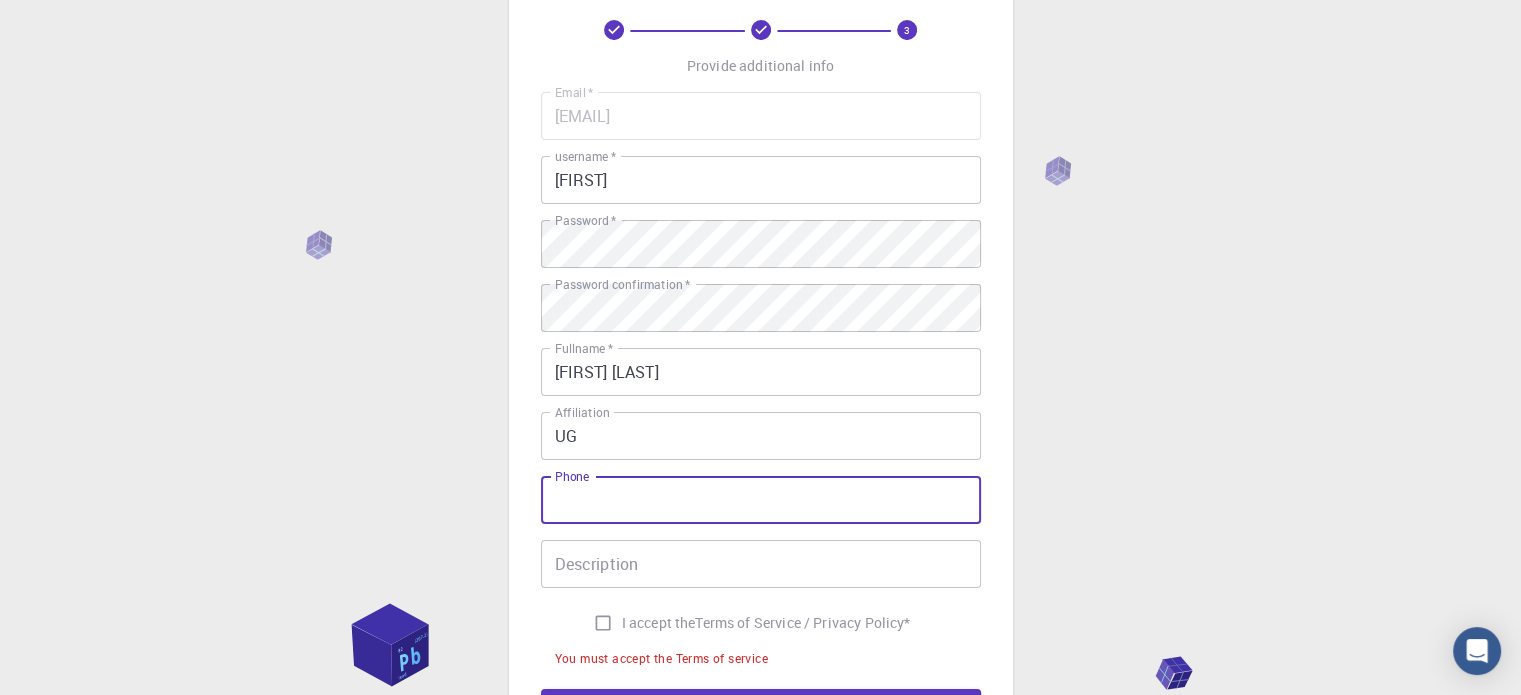click on "Phone" at bounding box center (761, 500) 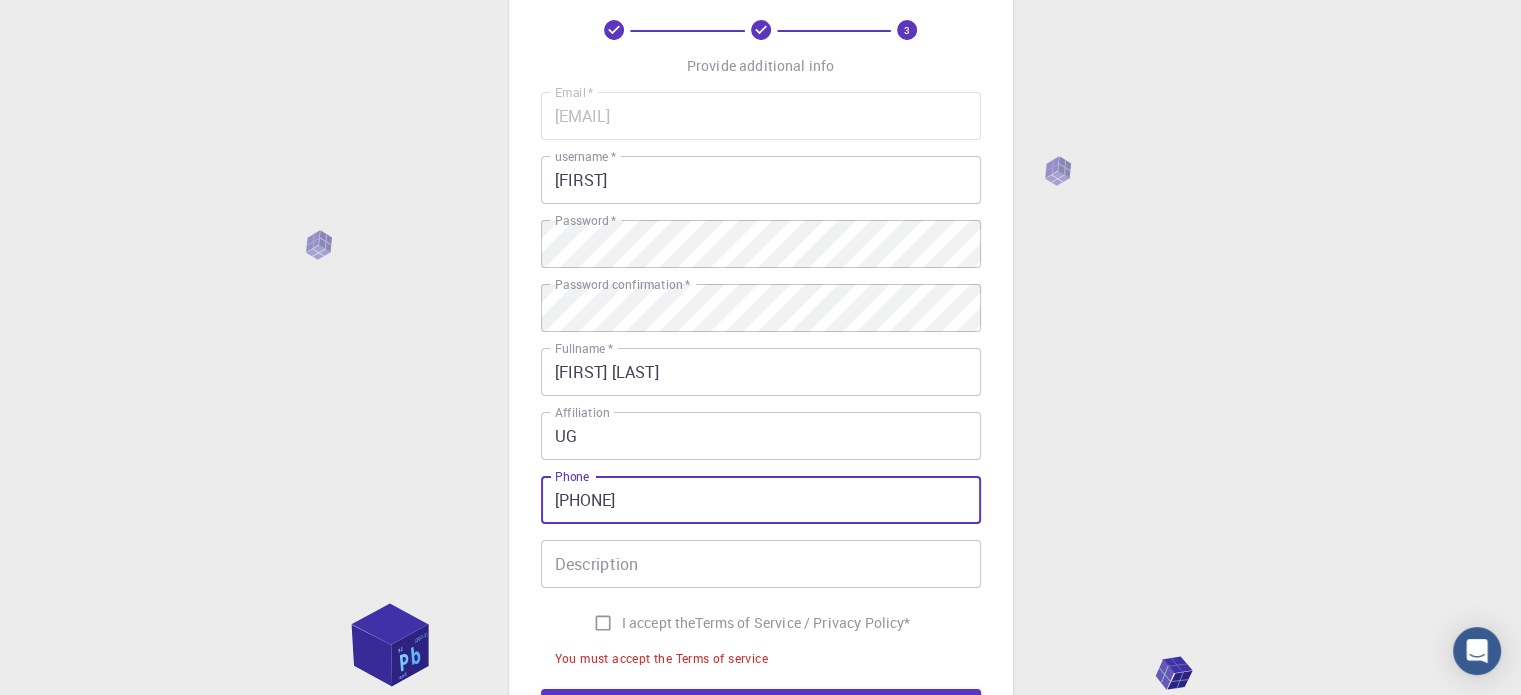 click on "[PHONE]" at bounding box center [761, 500] 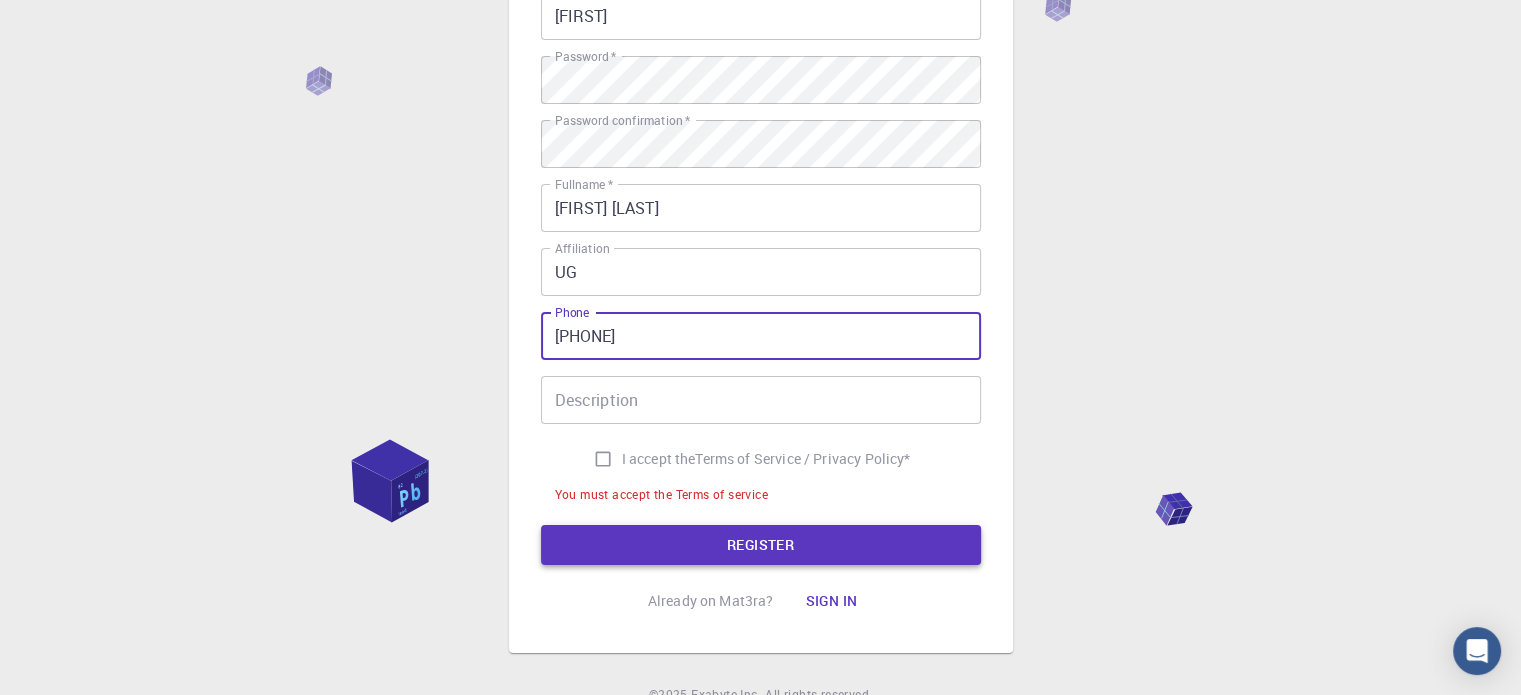 scroll, scrollTop: 300, scrollLeft: 0, axis: vertical 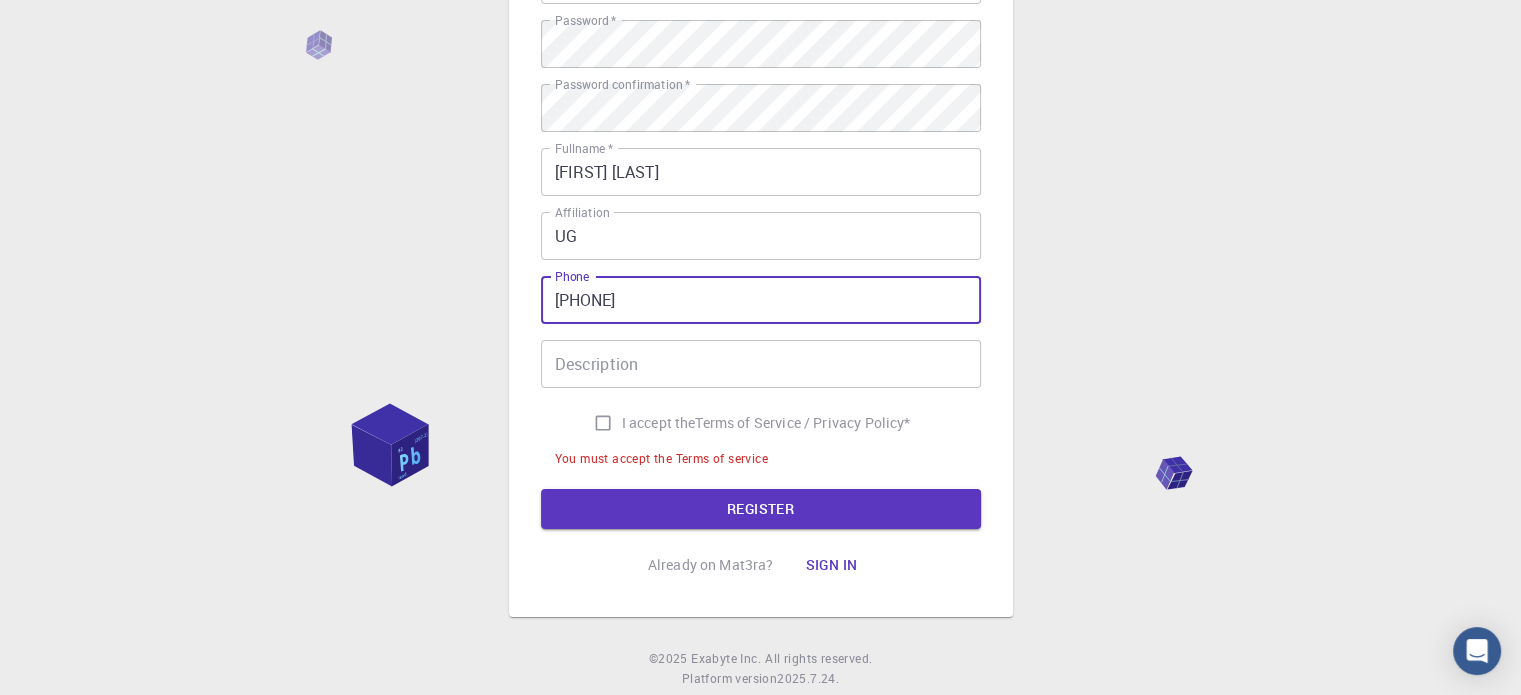 type on "[PHONE]" 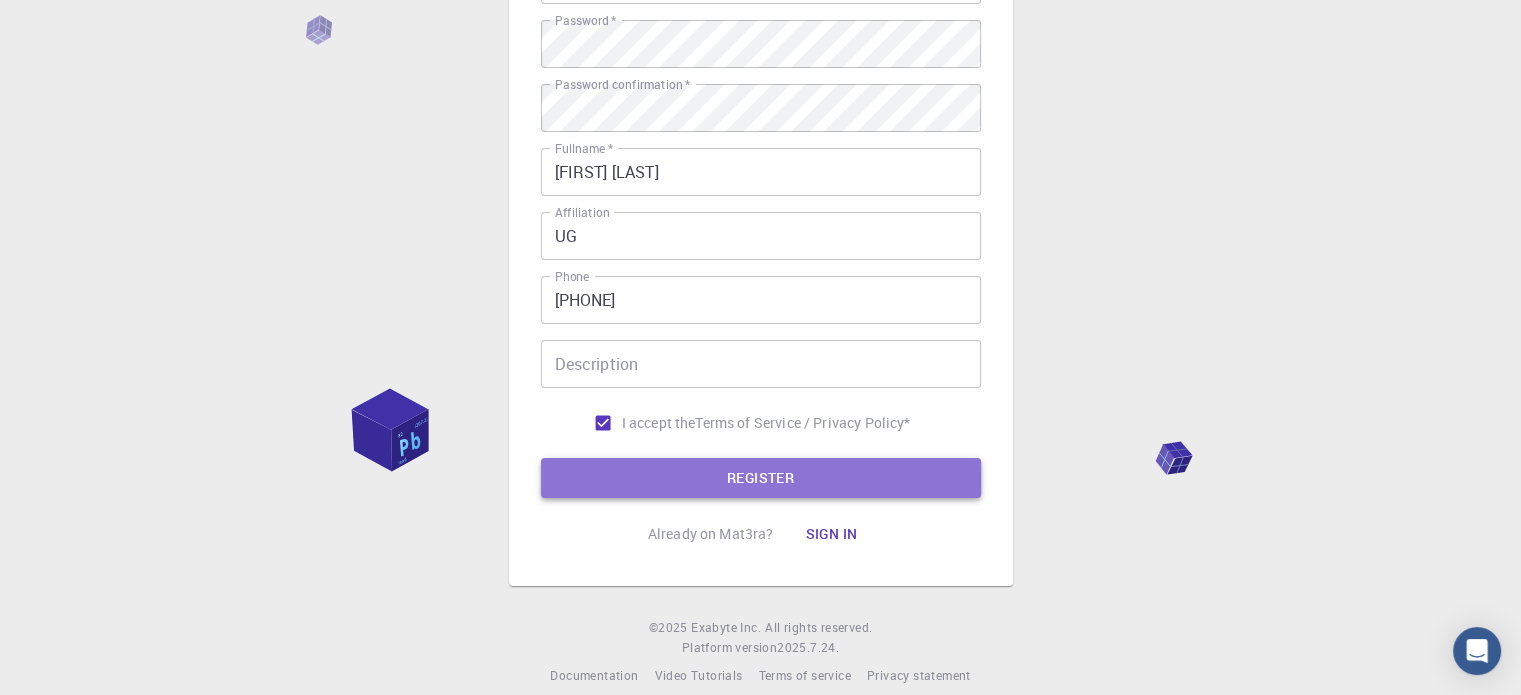 click on "REGISTER" at bounding box center (761, 478) 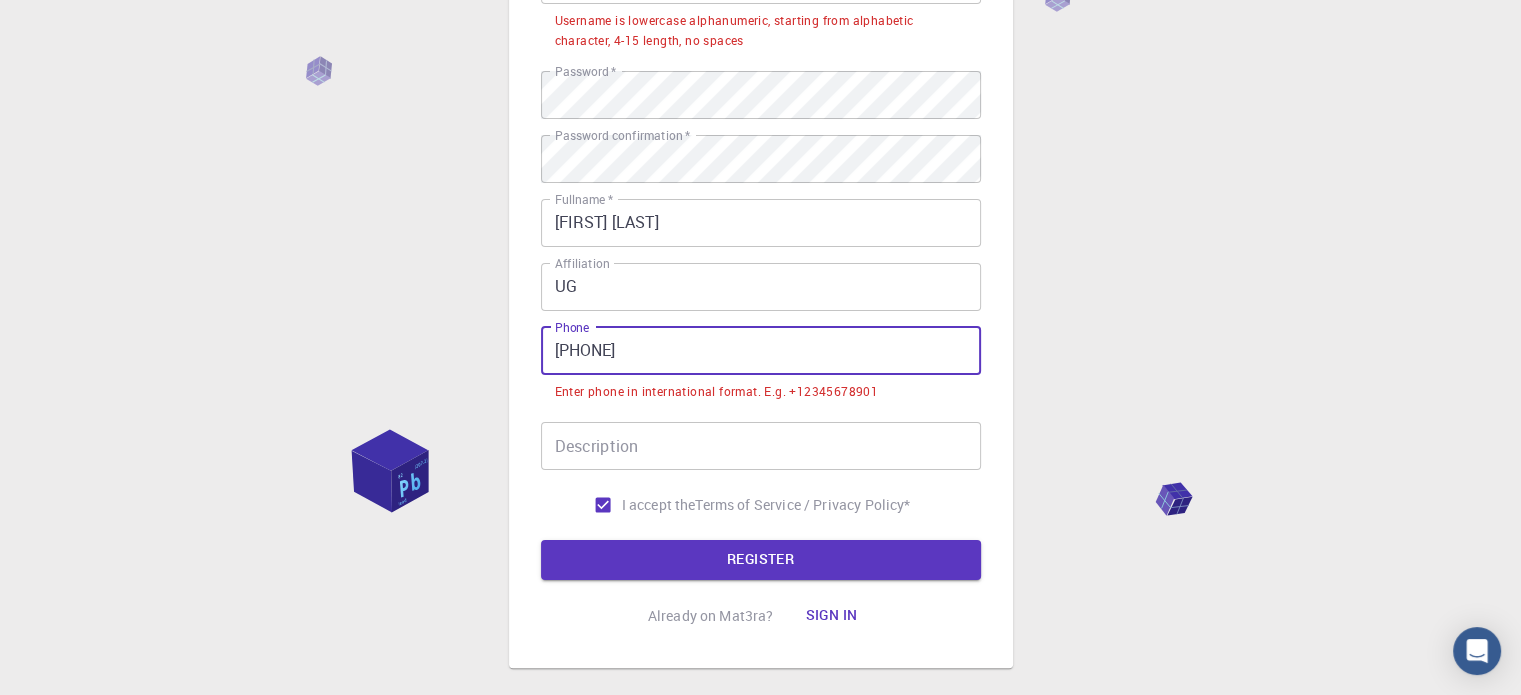 click on "[PHONE]" at bounding box center [761, 351] 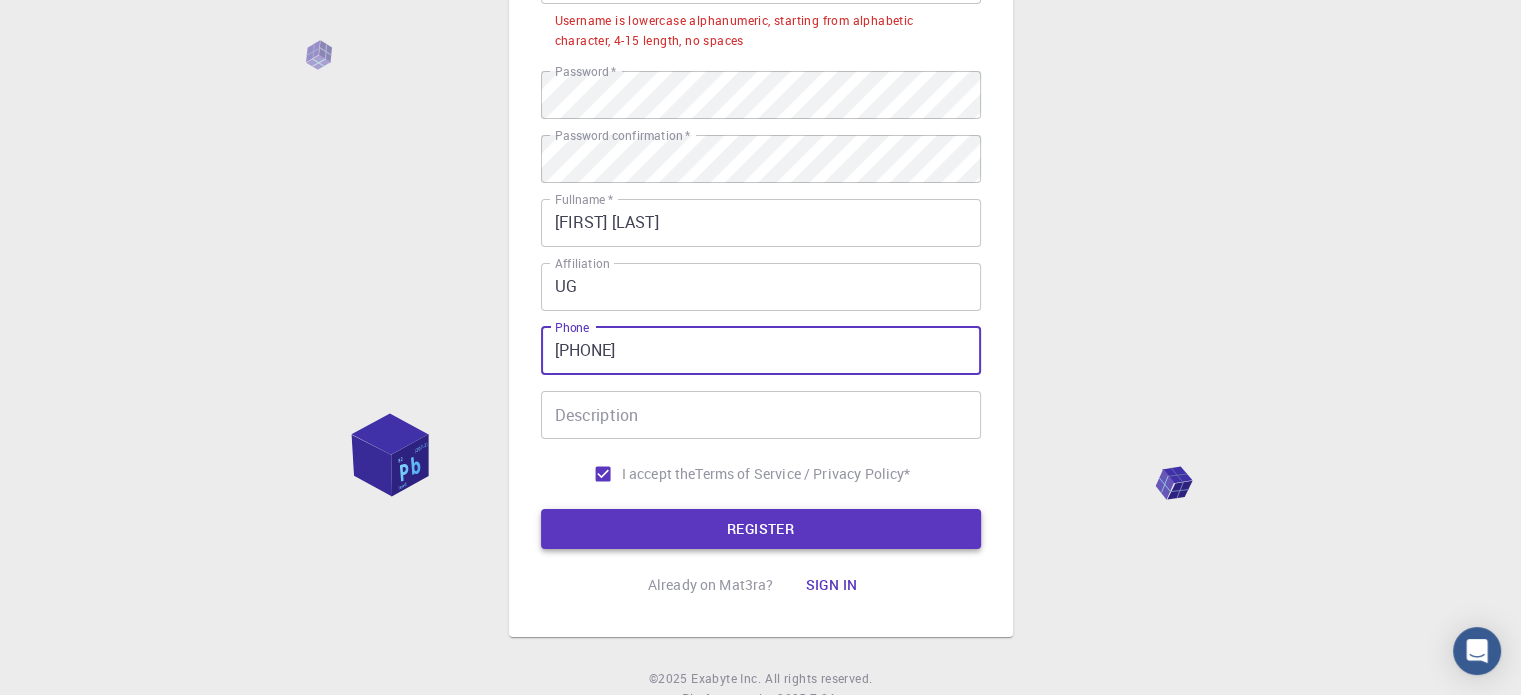 type on "[PHONE]" 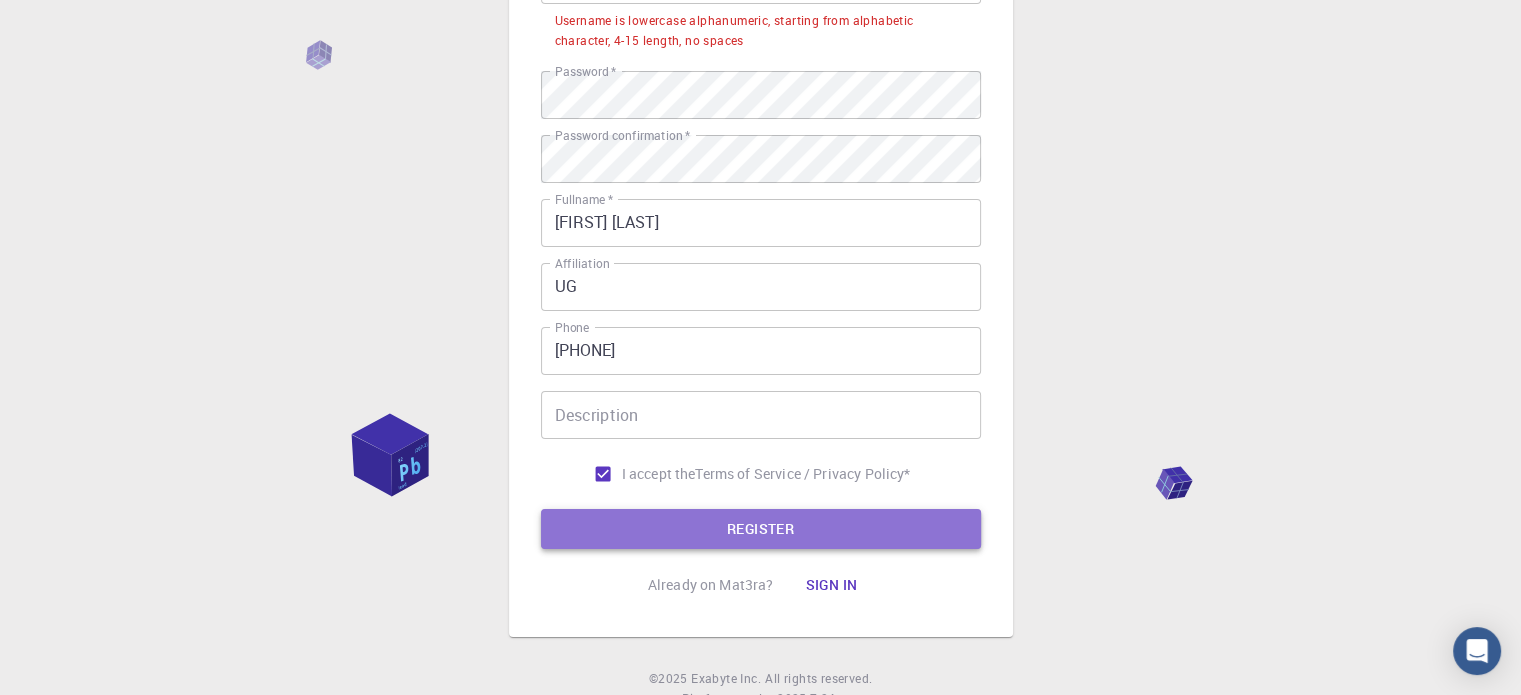 click on "REGISTER" at bounding box center [761, 529] 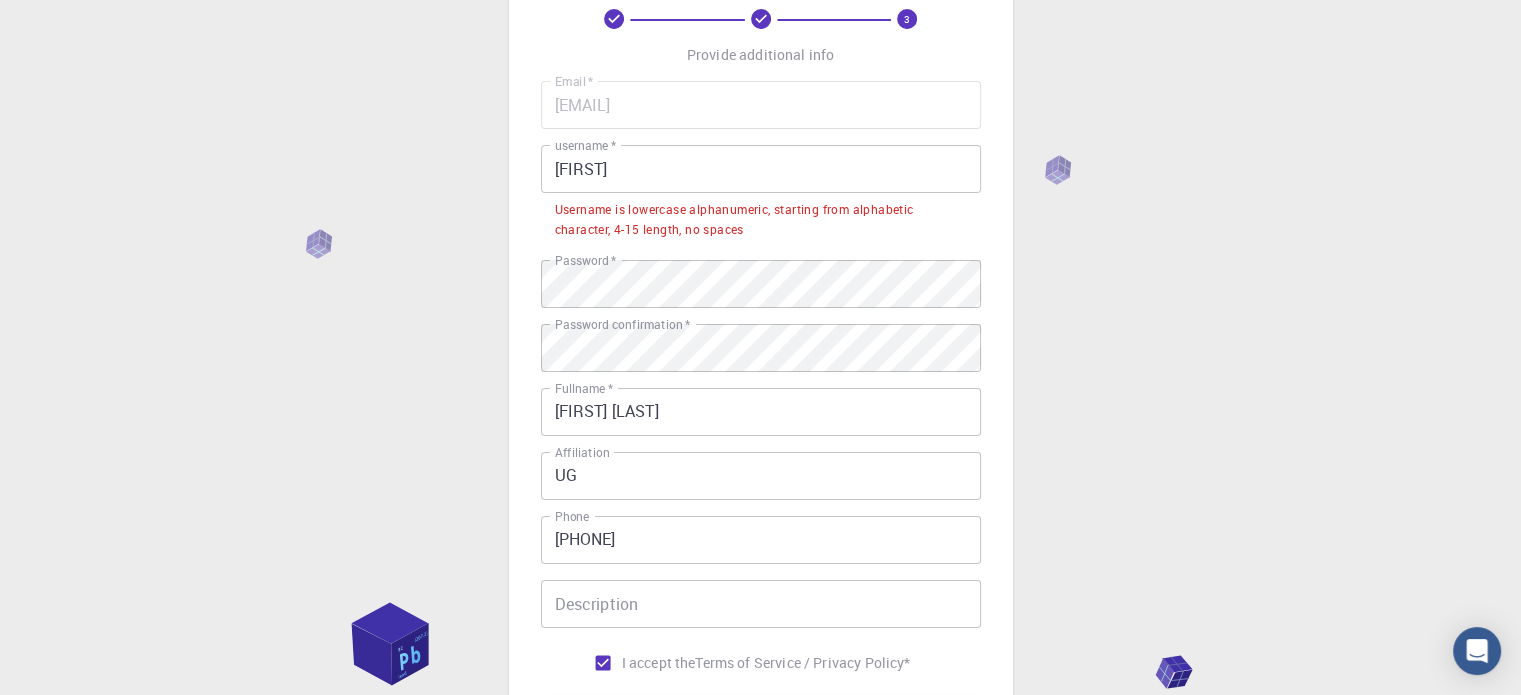 scroll, scrollTop: 100, scrollLeft: 0, axis: vertical 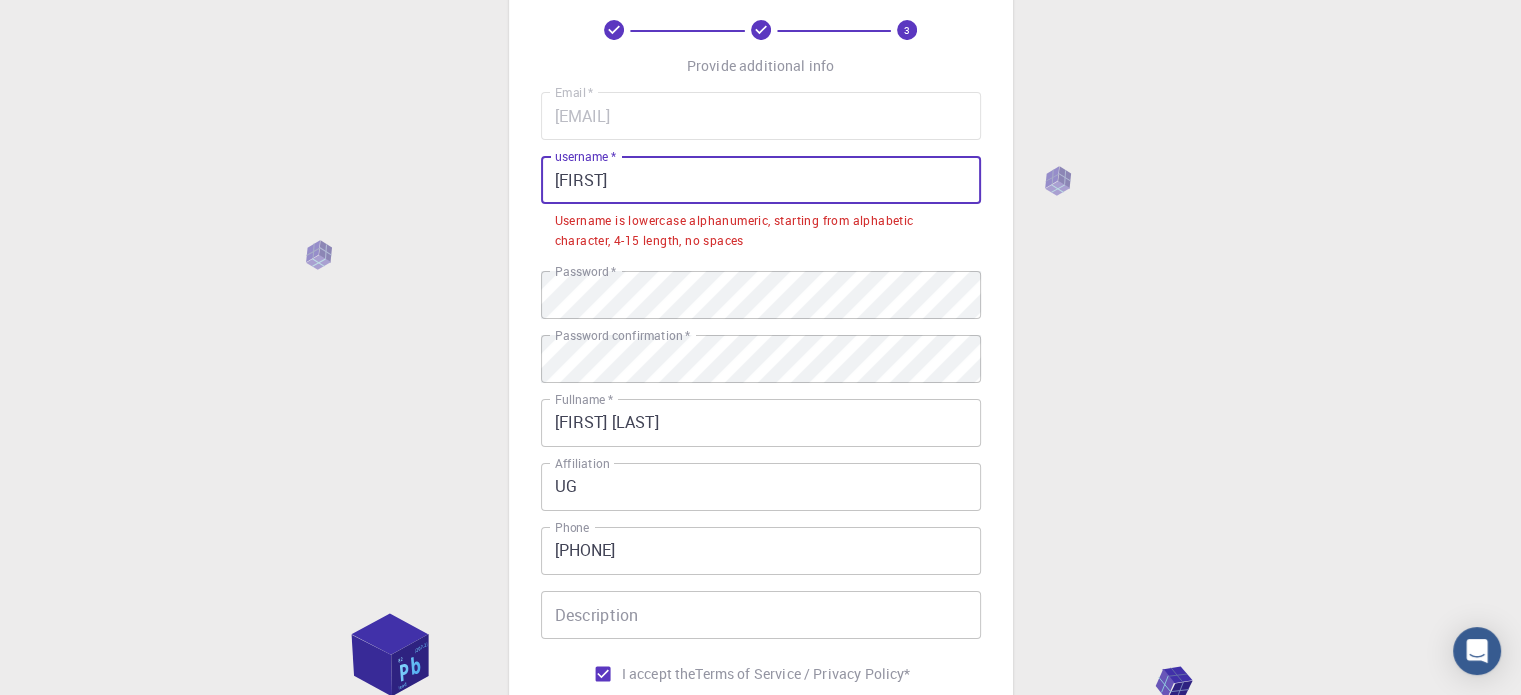 drag, startPoint x: 626, startPoint y: 167, endPoint x: 543, endPoint y: 166, distance: 83.00603 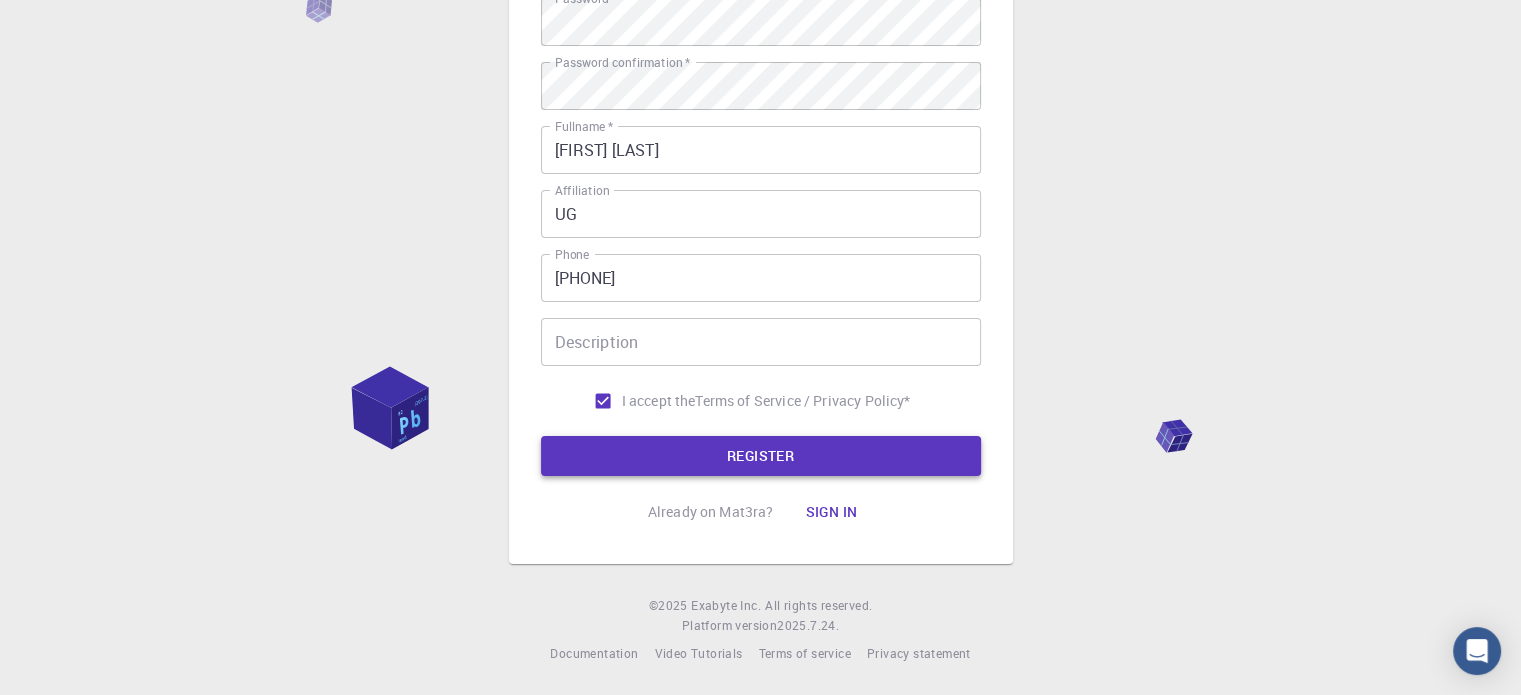 click on "REGISTER" at bounding box center (761, 456) 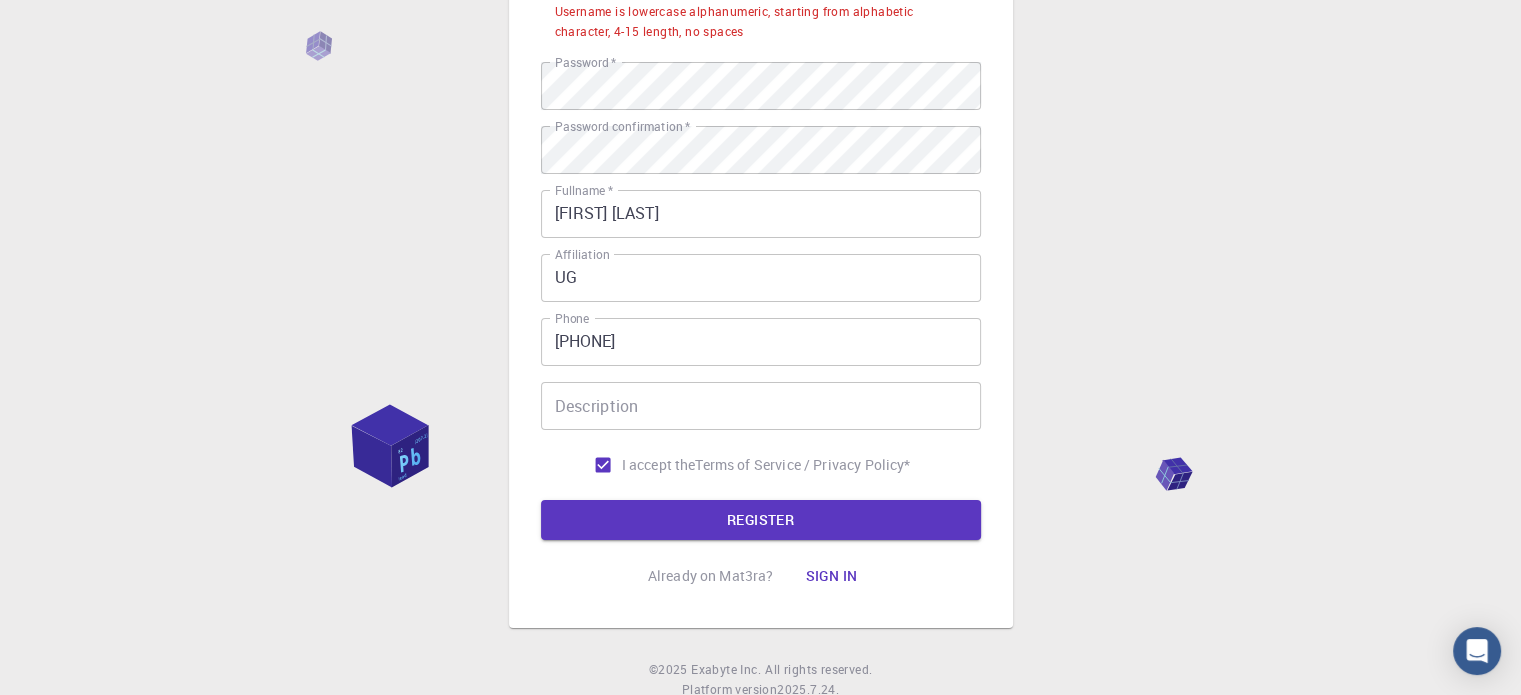 scroll, scrollTop: 173, scrollLeft: 0, axis: vertical 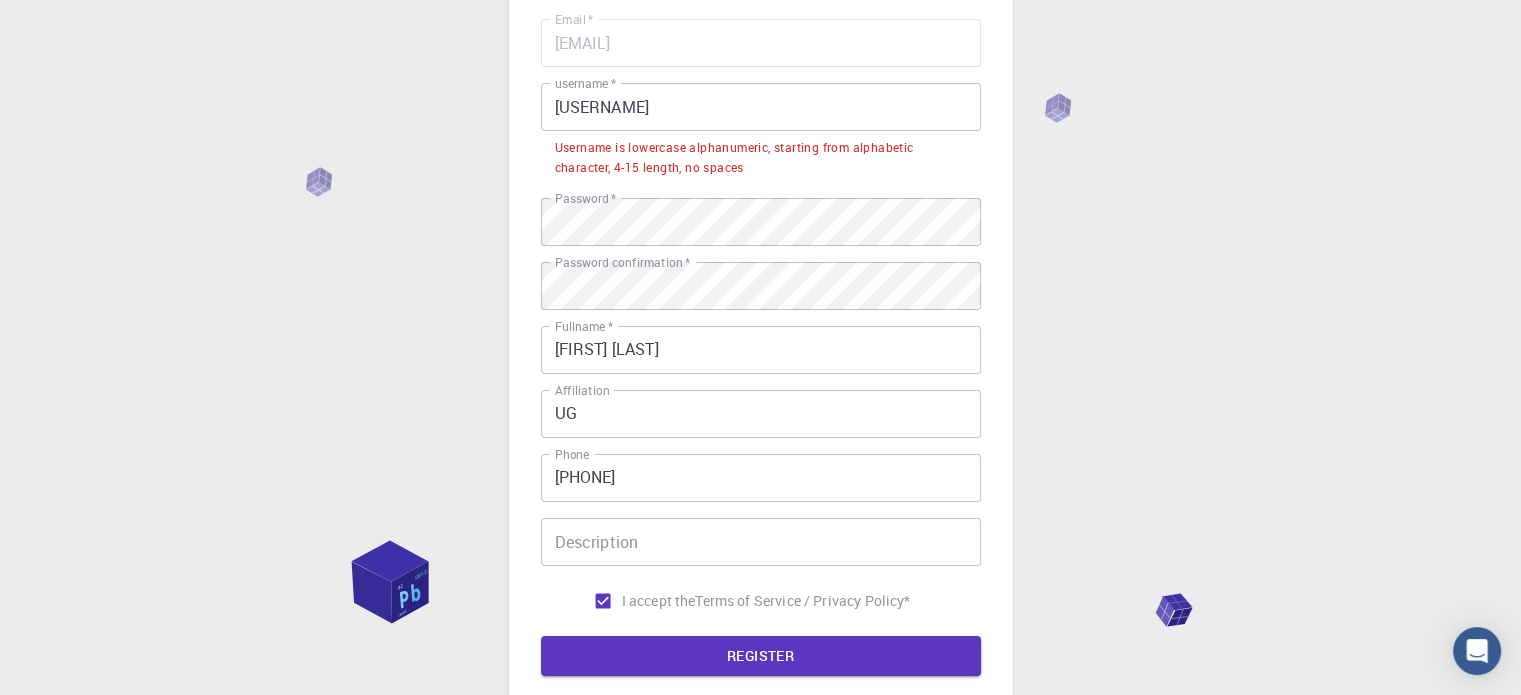 click on "[USERNAME]" at bounding box center (761, 107) 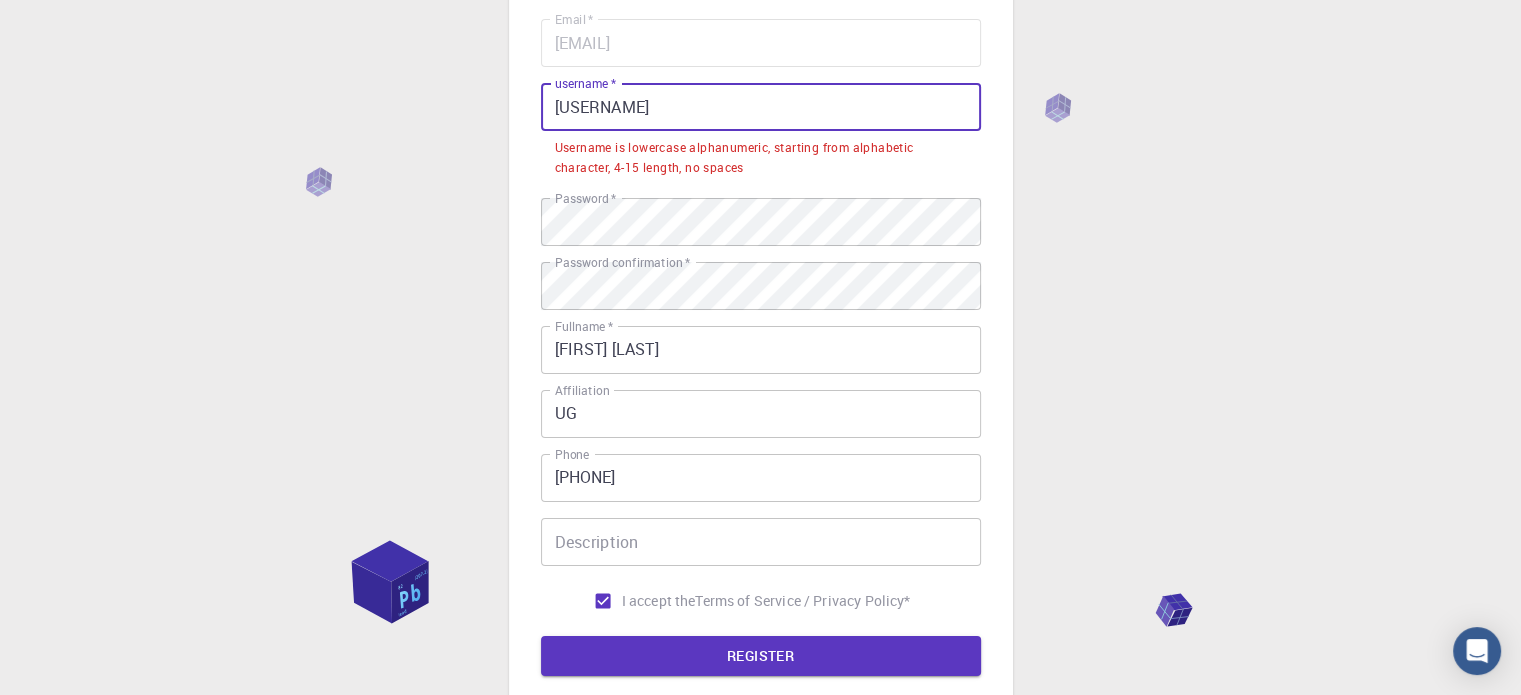 click on "[USERNAME]" at bounding box center [761, 107] 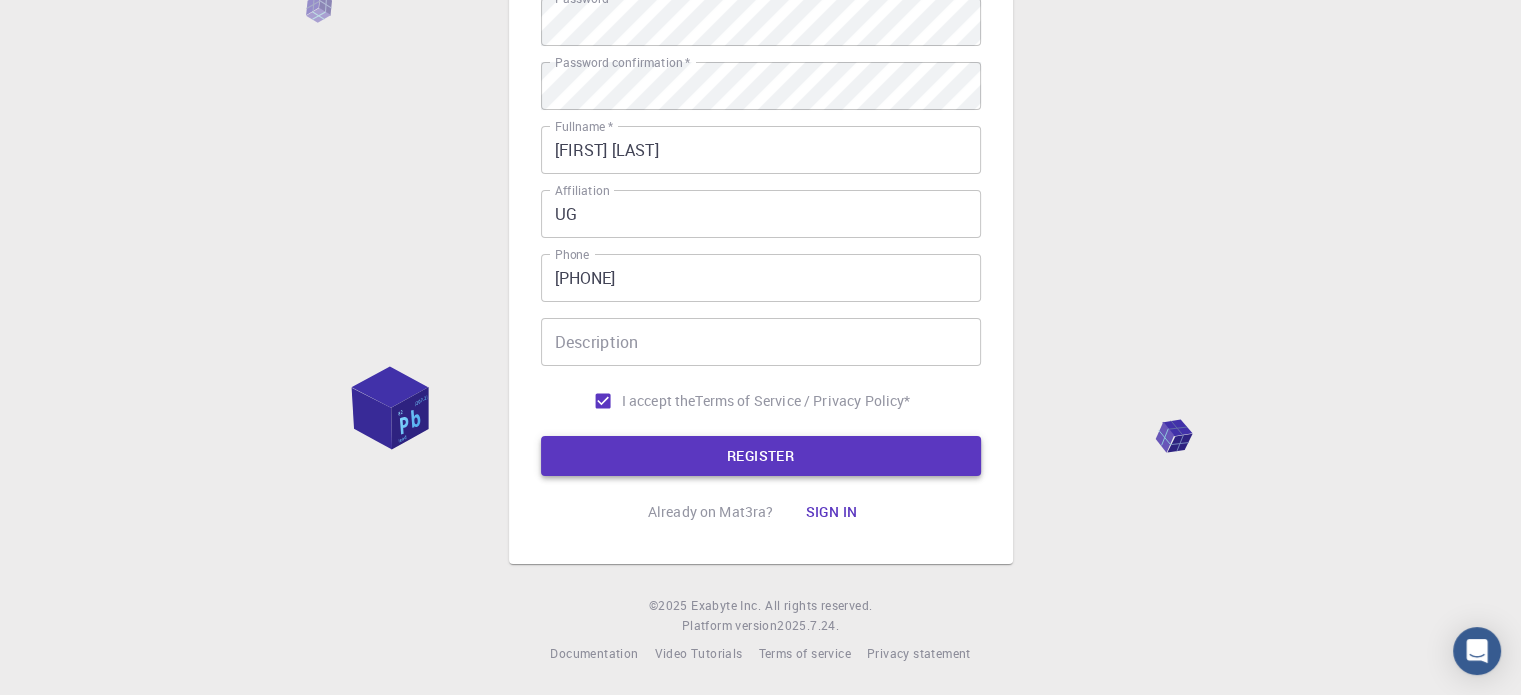 click on "REGISTER" at bounding box center [761, 456] 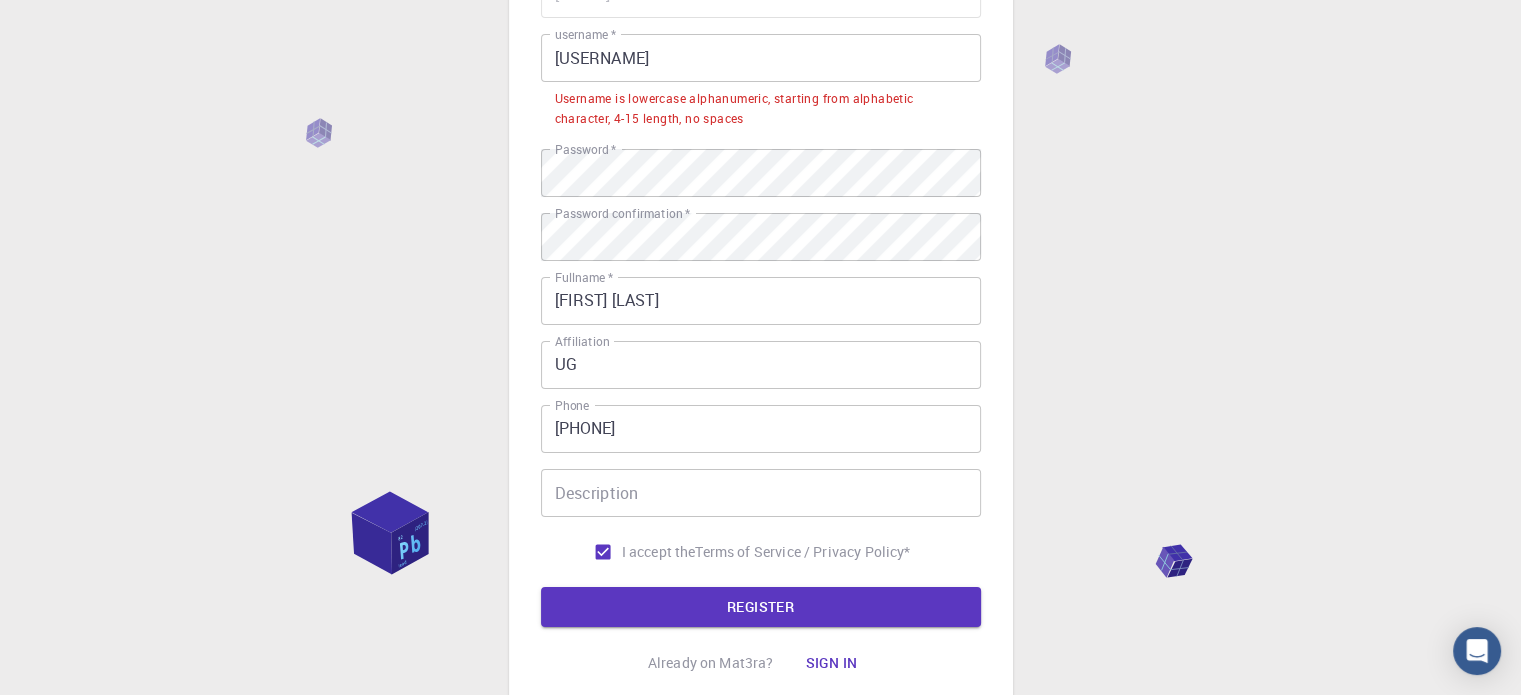 scroll, scrollTop: 173, scrollLeft: 0, axis: vertical 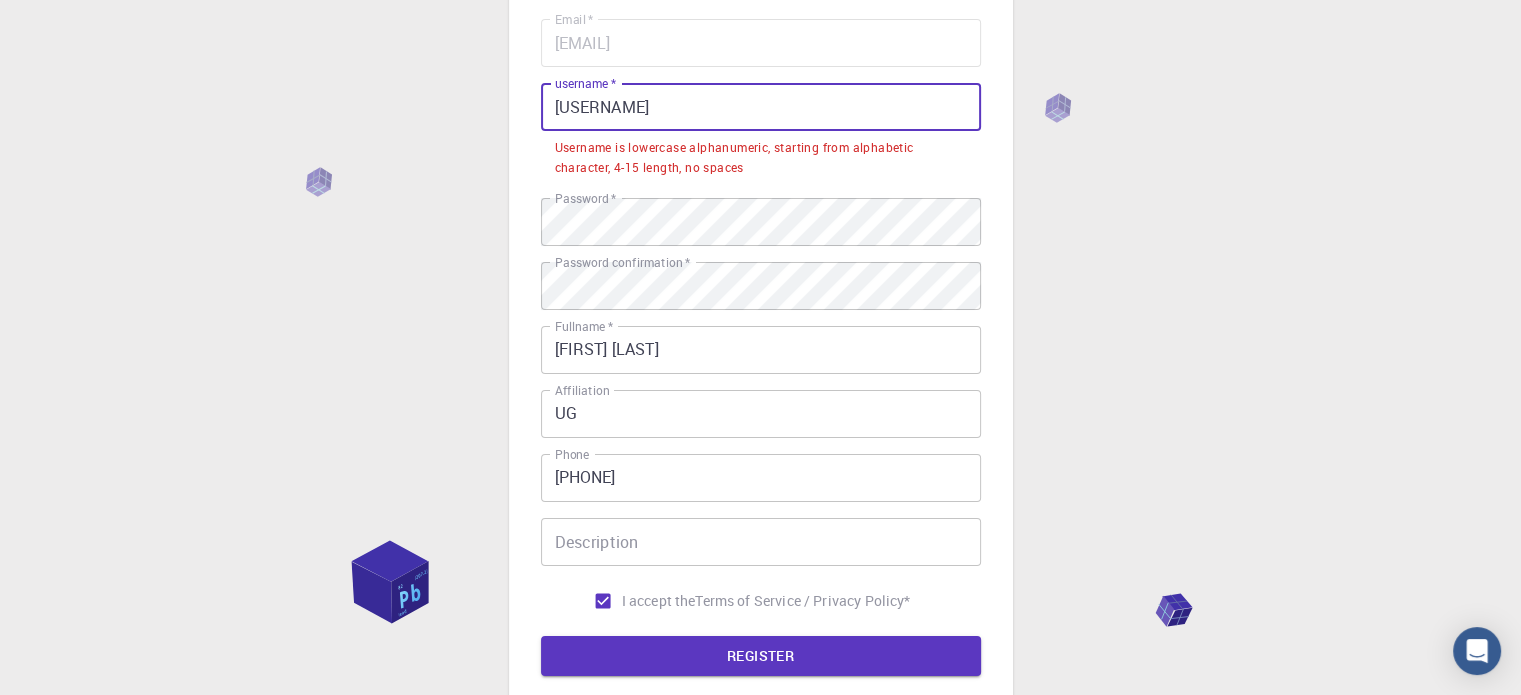 drag, startPoint x: 696, startPoint y: 119, endPoint x: 560, endPoint y: 99, distance: 137.46272 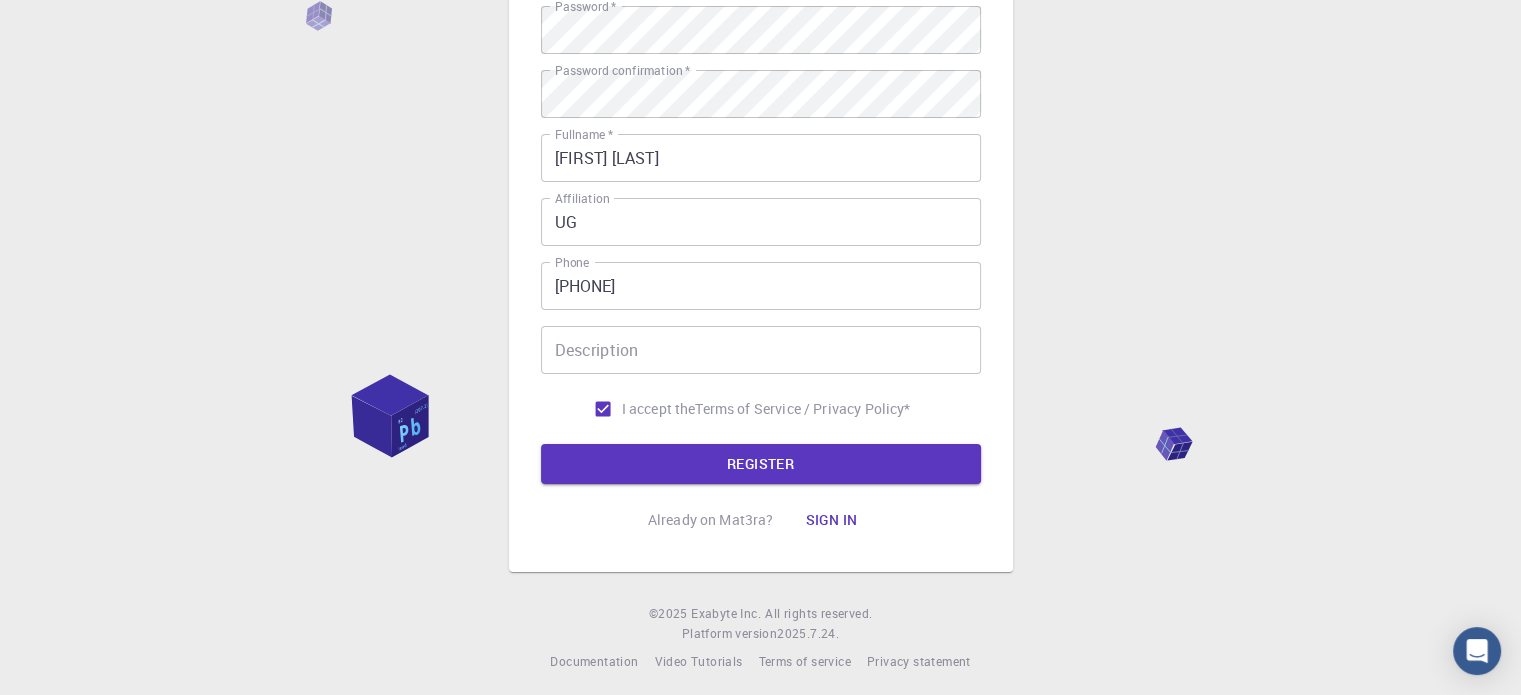 scroll, scrollTop: 322, scrollLeft: 0, axis: vertical 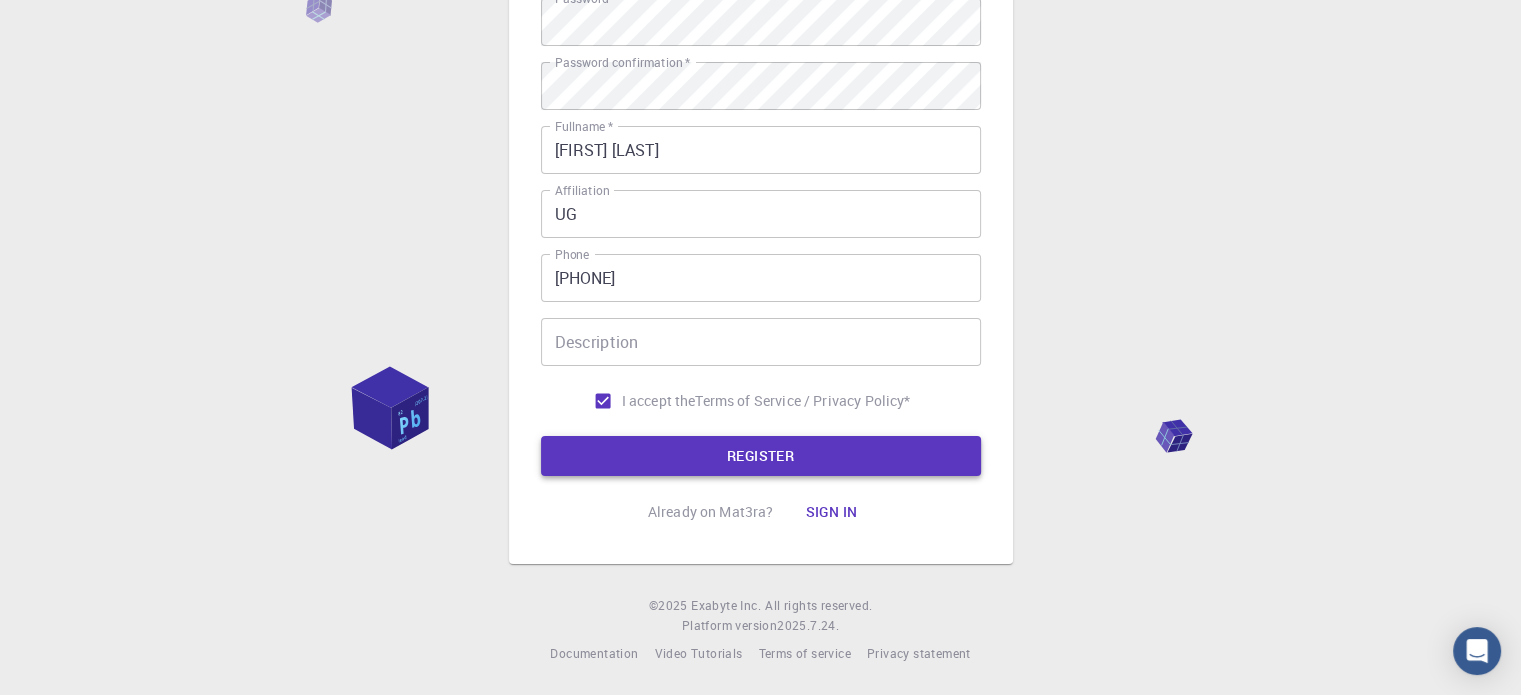 type on "[USERNAME]" 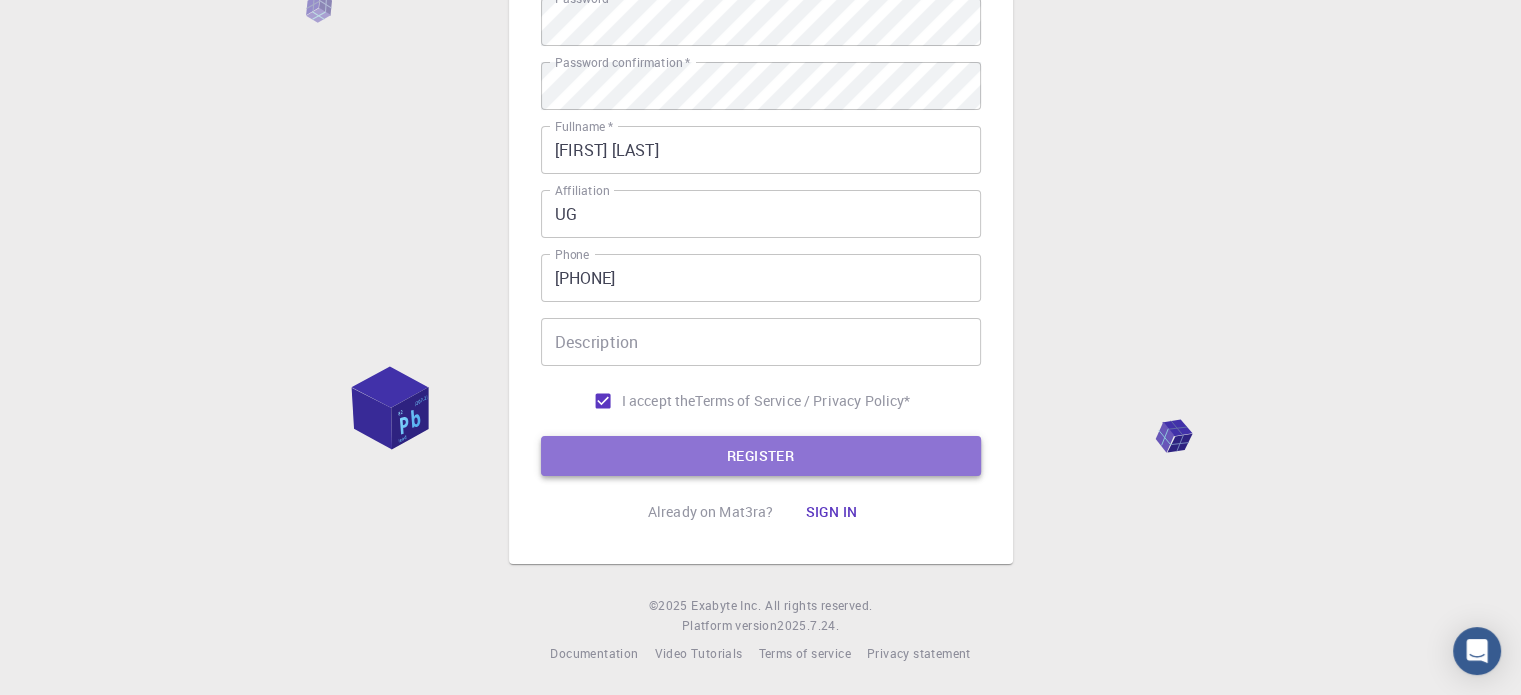 click on "REGISTER" at bounding box center (761, 456) 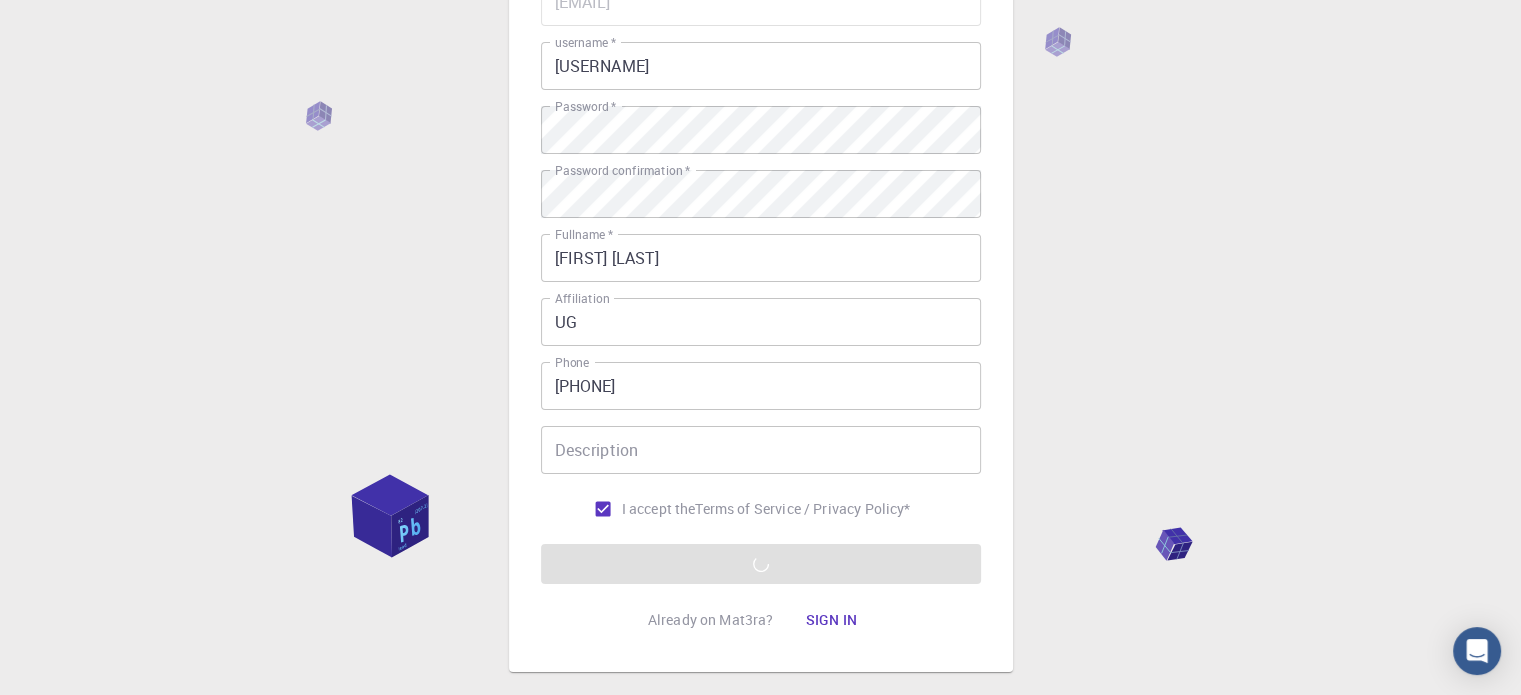 scroll, scrollTop: 222, scrollLeft: 0, axis: vertical 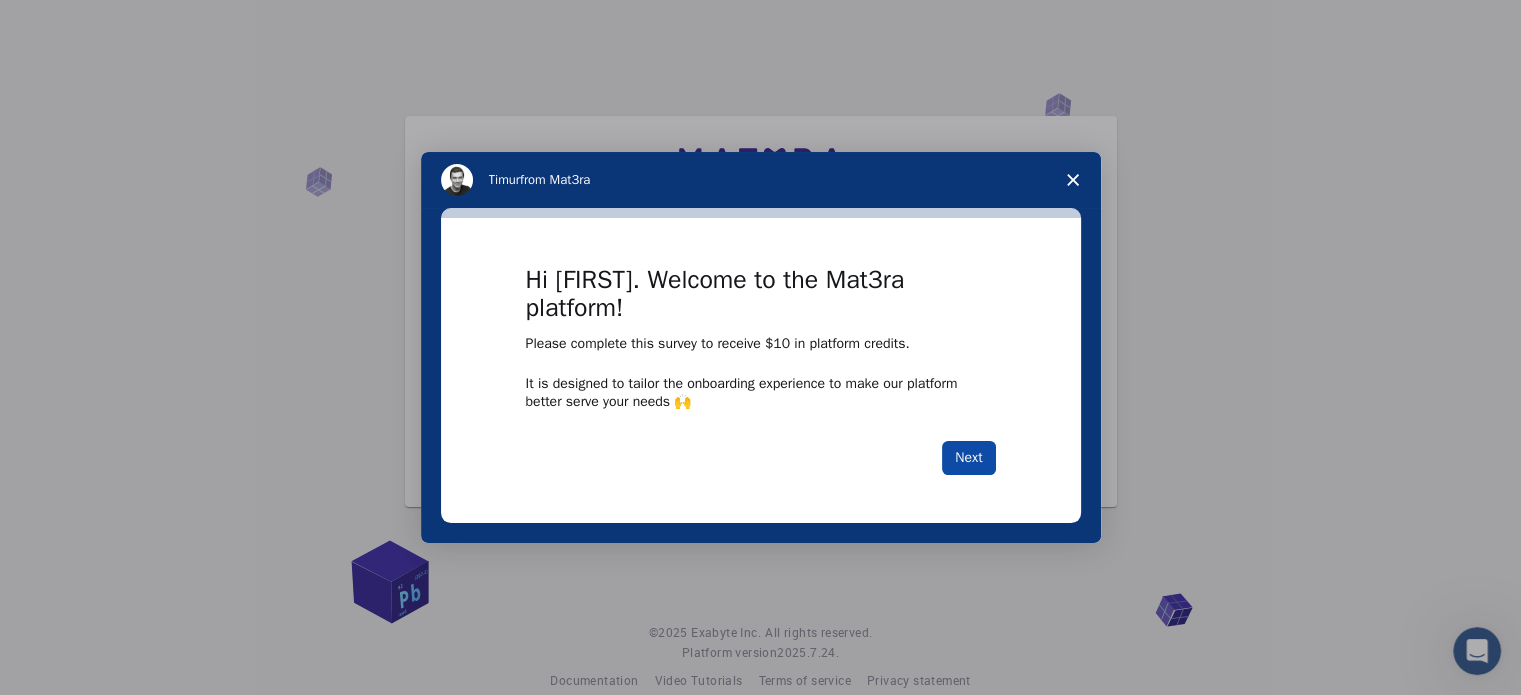 click on "Next" at bounding box center (968, 458) 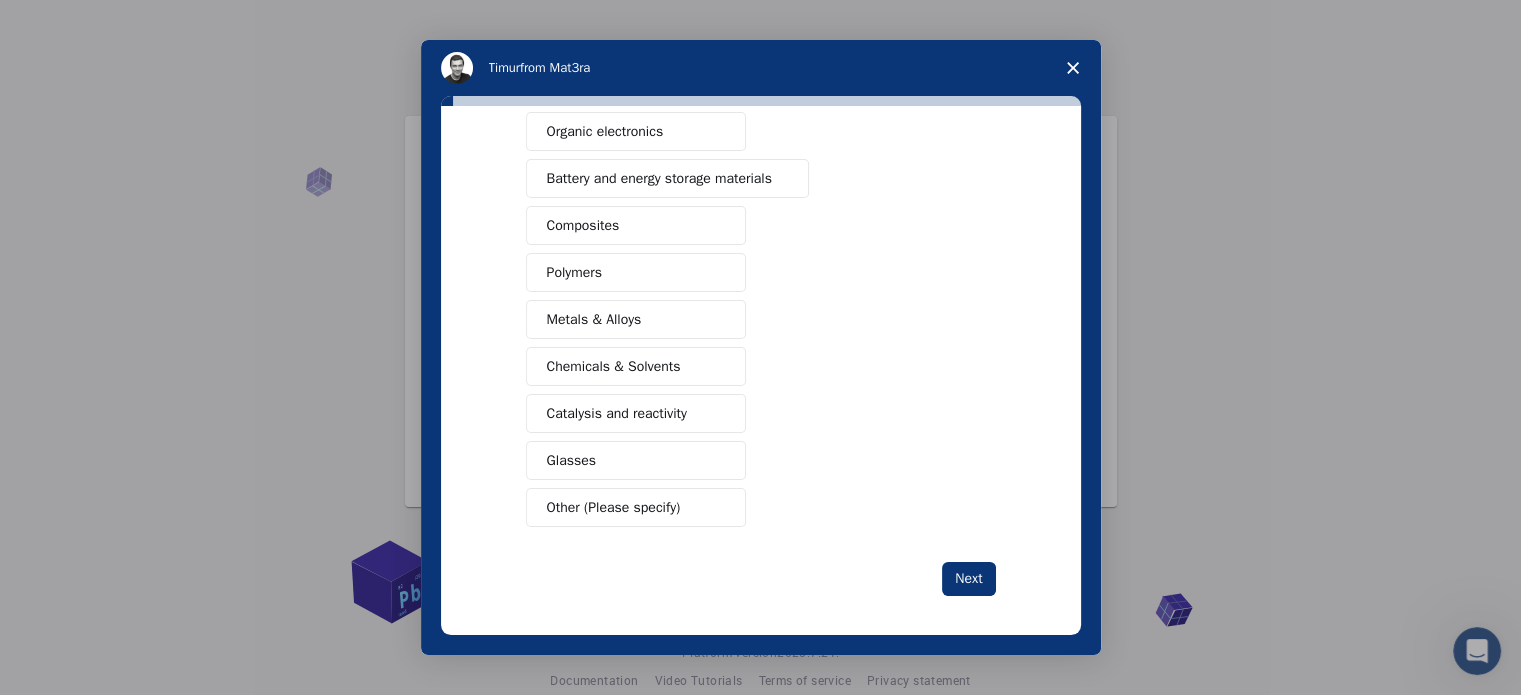 scroll, scrollTop: 264, scrollLeft: 0, axis: vertical 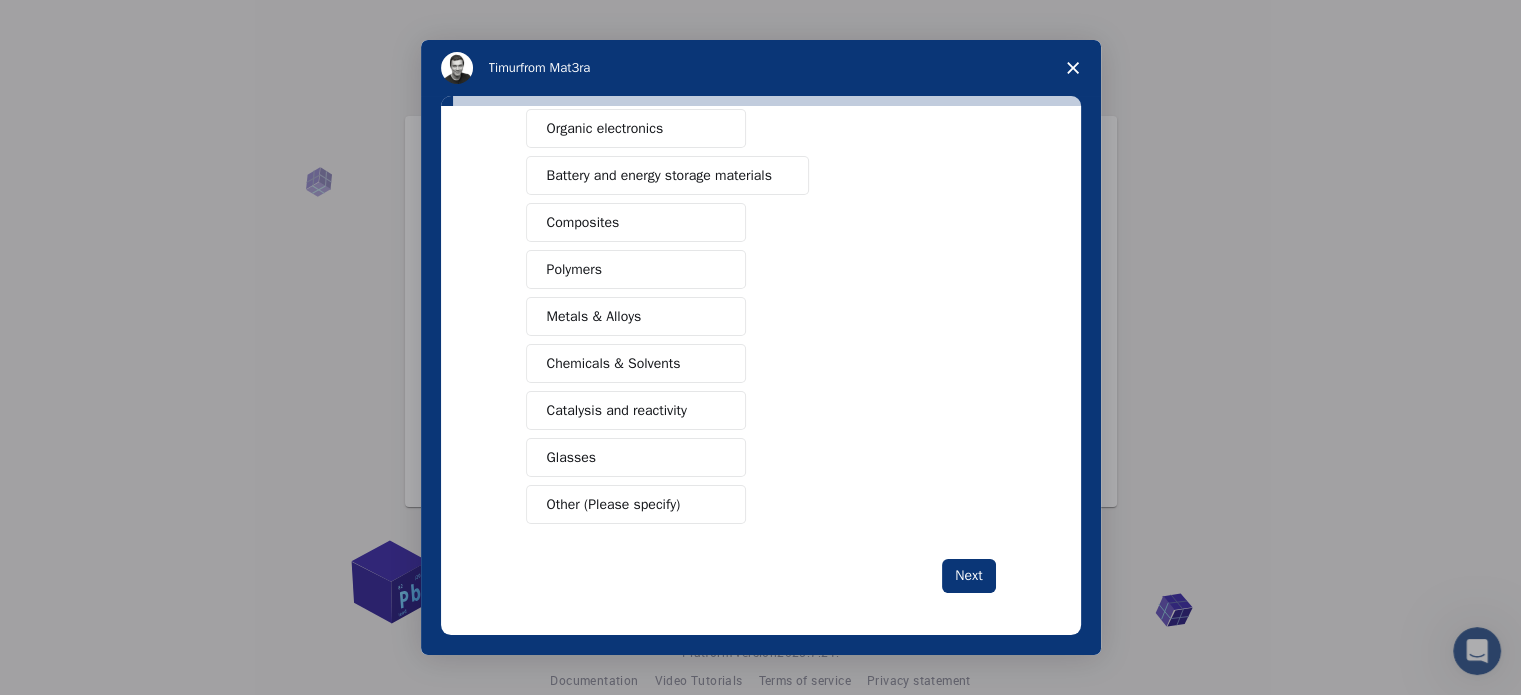 click on "Composites" at bounding box center (636, 222) 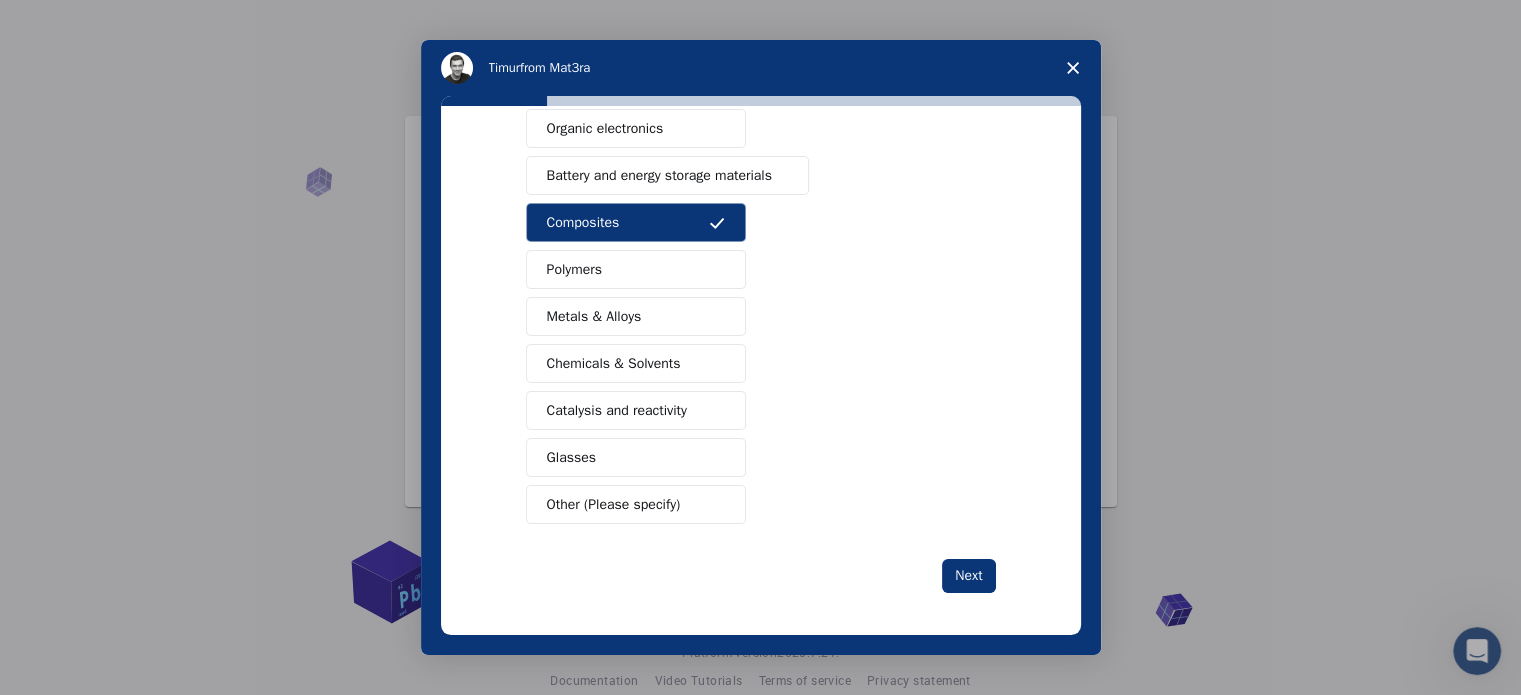 click on "Metals & Alloys" at bounding box center [636, 316] 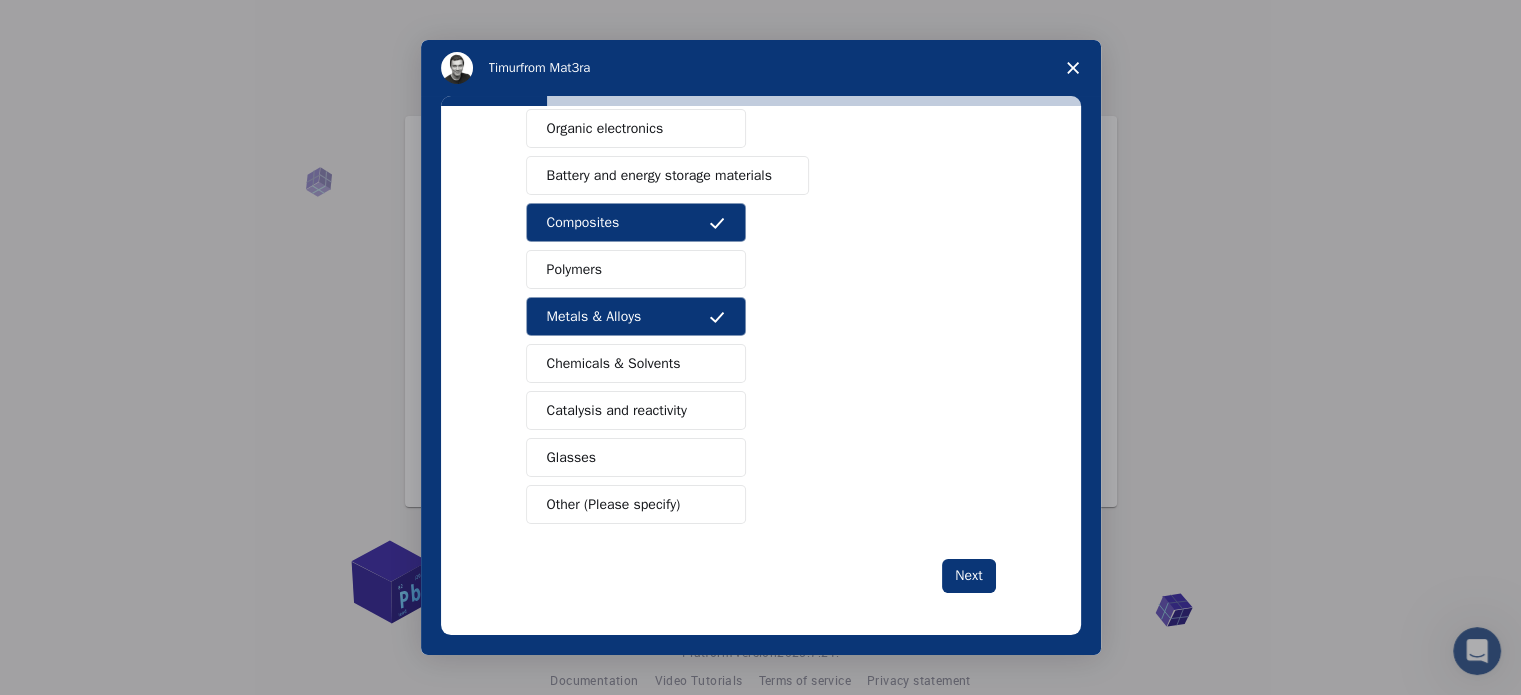 click on "Chemicals & Solvents" at bounding box center (614, 363) 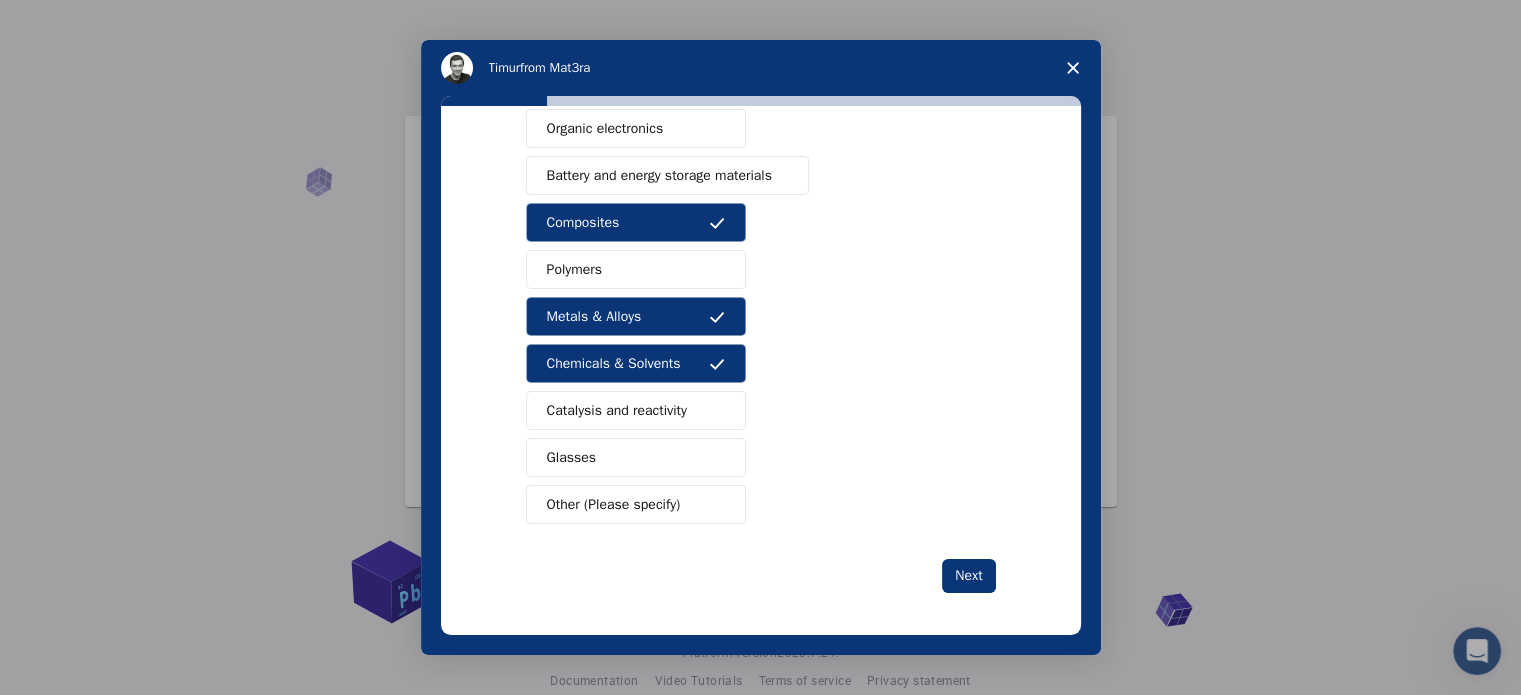 click on "Catalysis and reactivity" at bounding box center [617, 410] 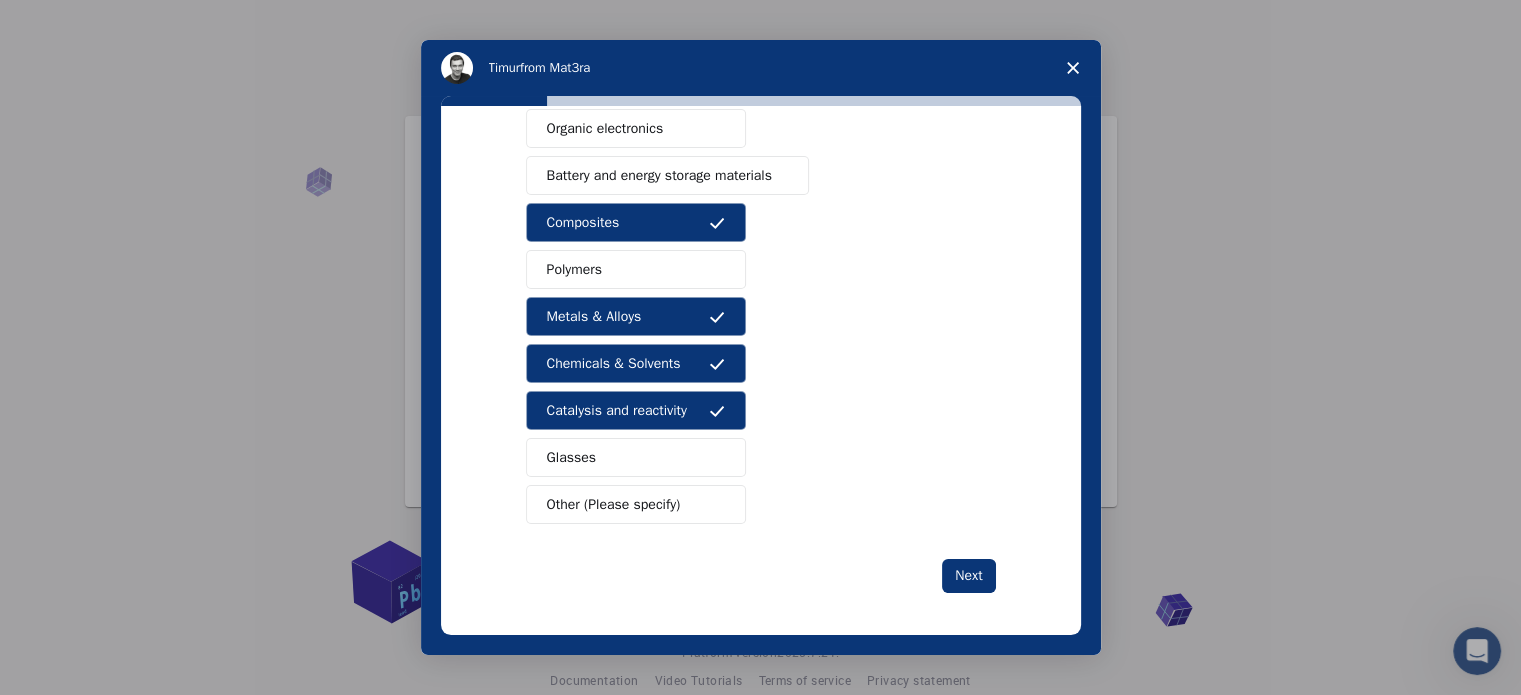 click on "Glasses" at bounding box center [636, 457] 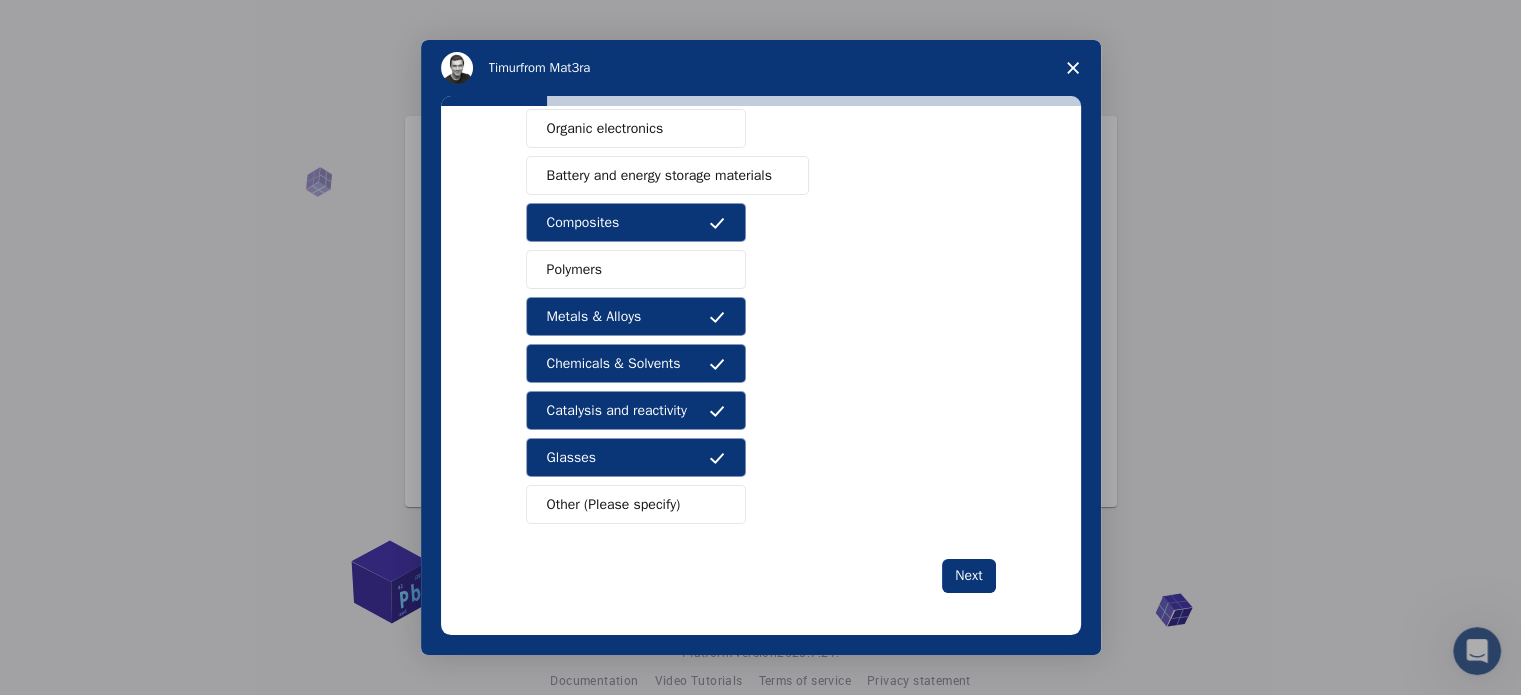 click on "Other (Please specify)" at bounding box center [636, 504] 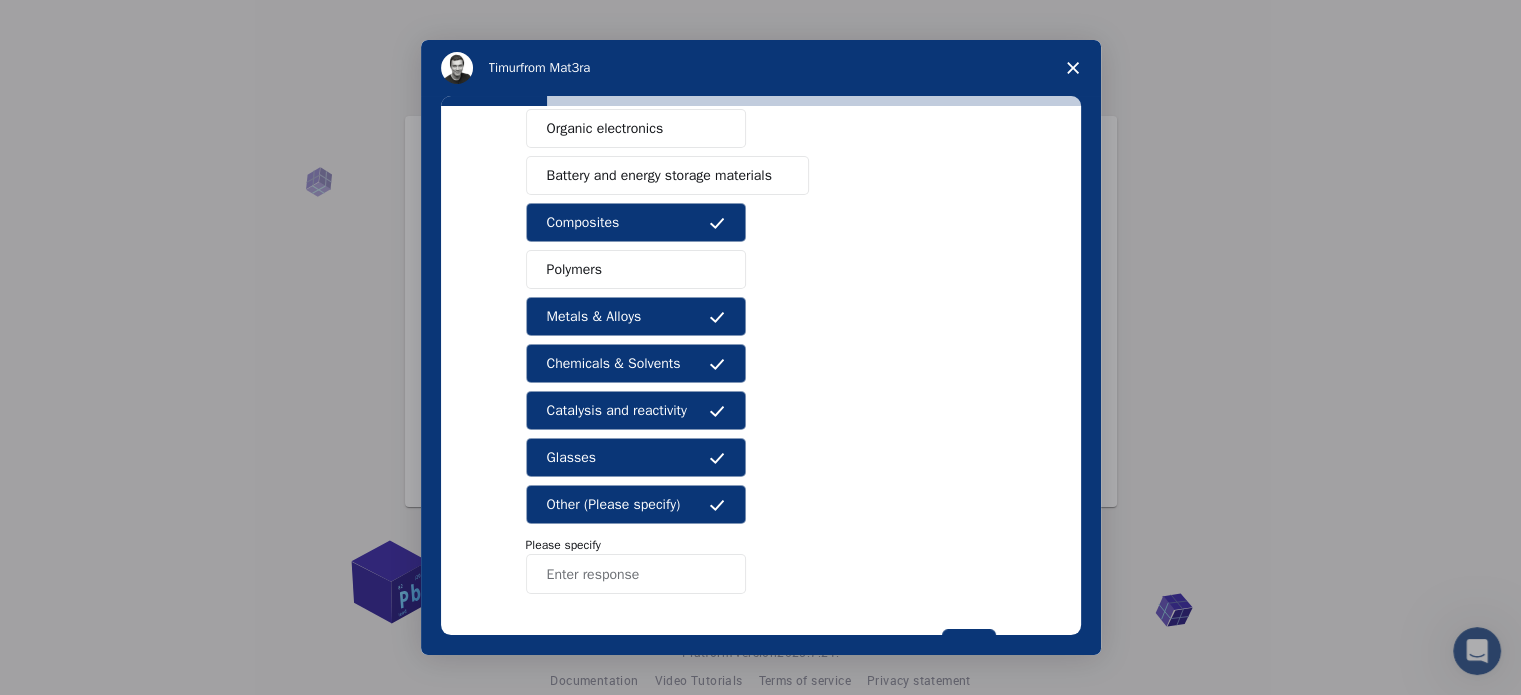 click on "Polymers" at bounding box center (636, 269) 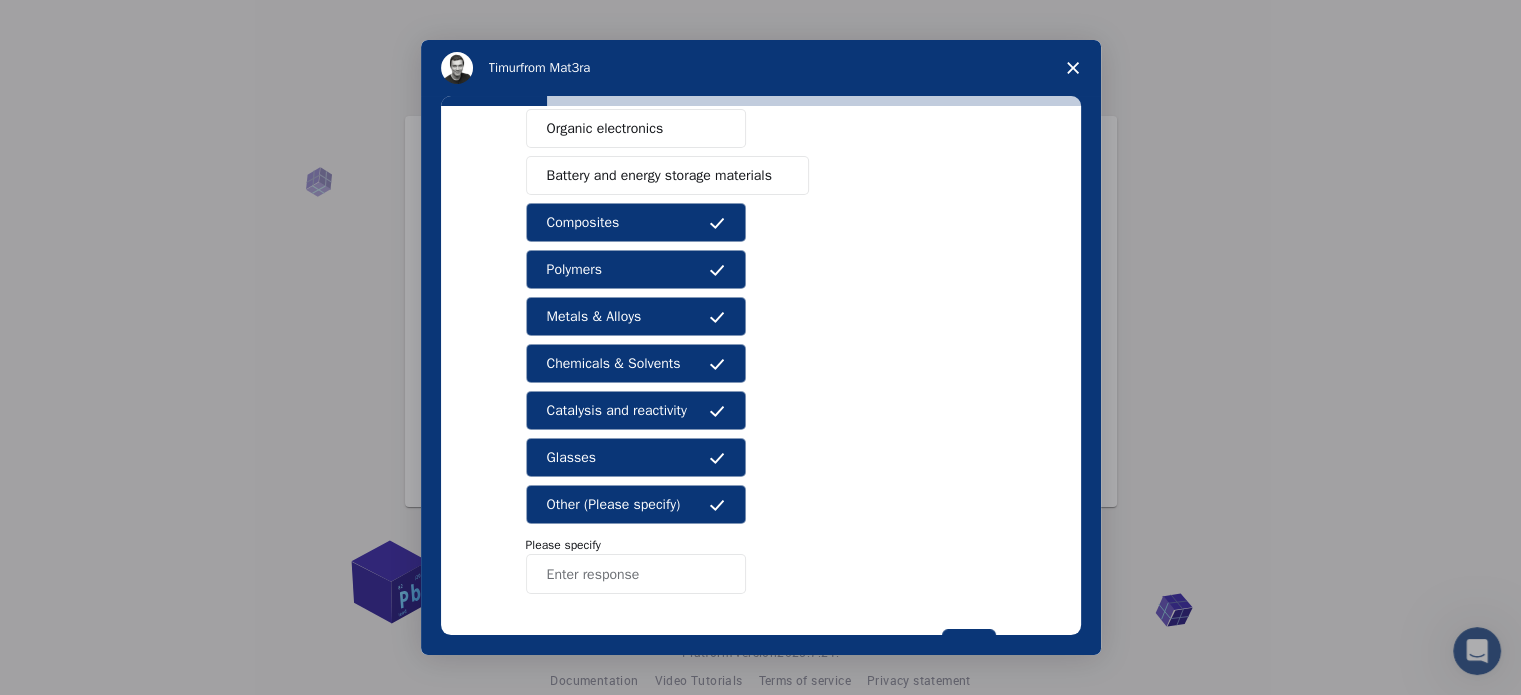 click on "Battery and energy storage materials" at bounding box center [659, 175] 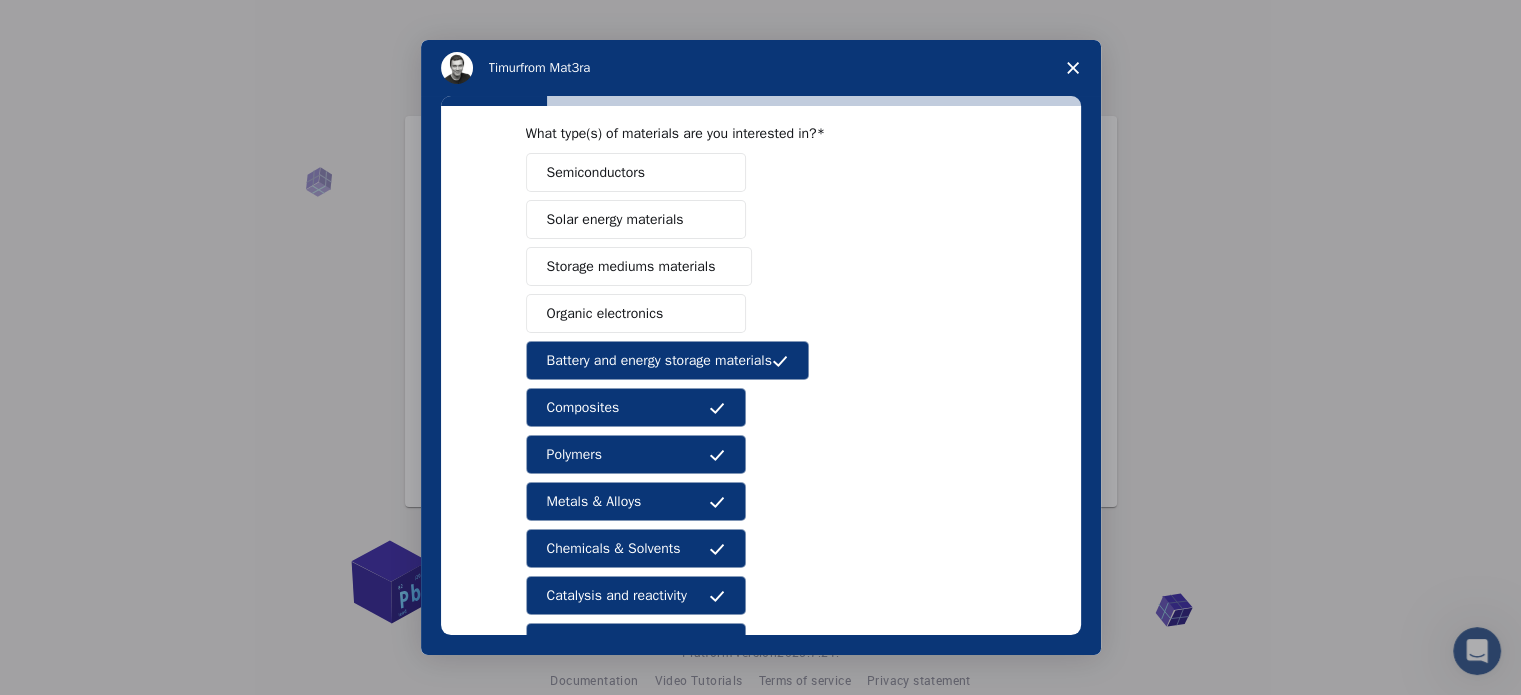 scroll, scrollTop: 64, scrollLeft: 0, axis: vertical 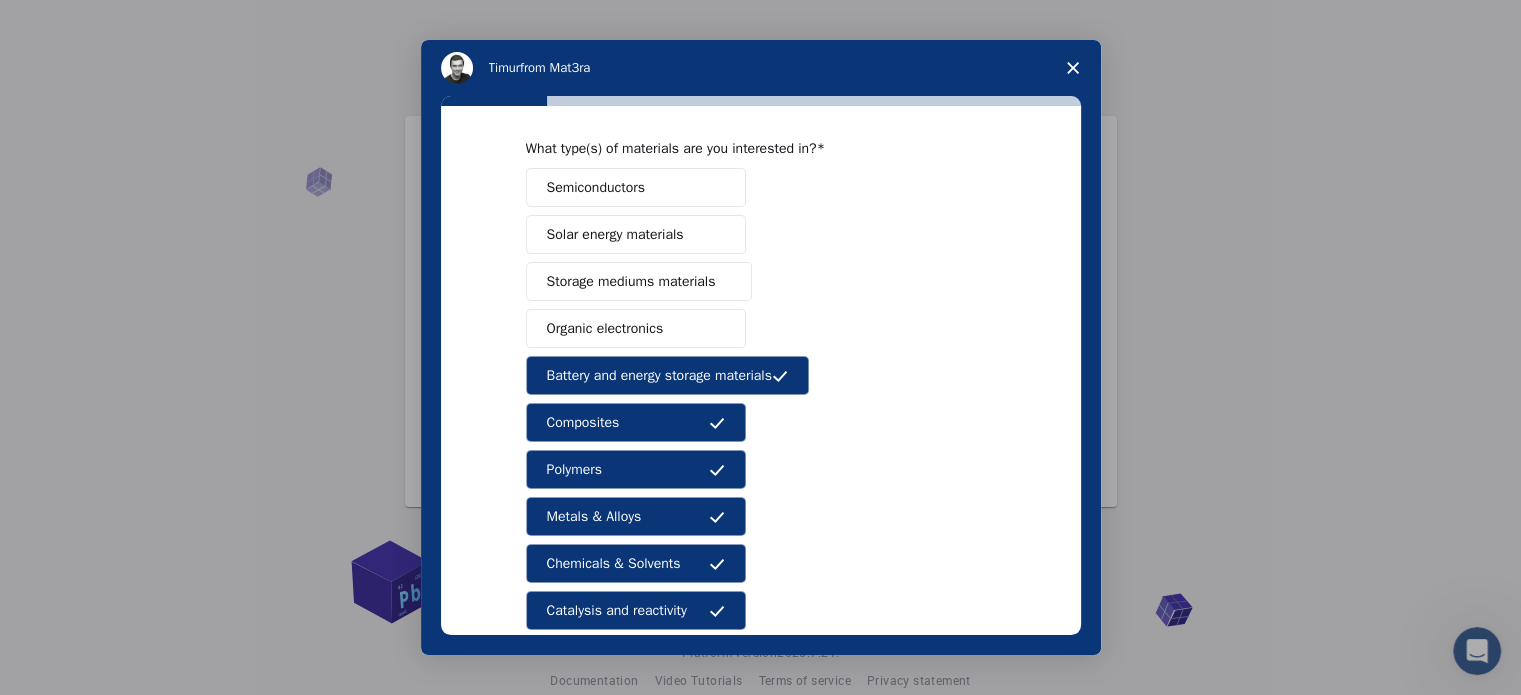 click on "Organic electronics" at bounding box center [636, 328] 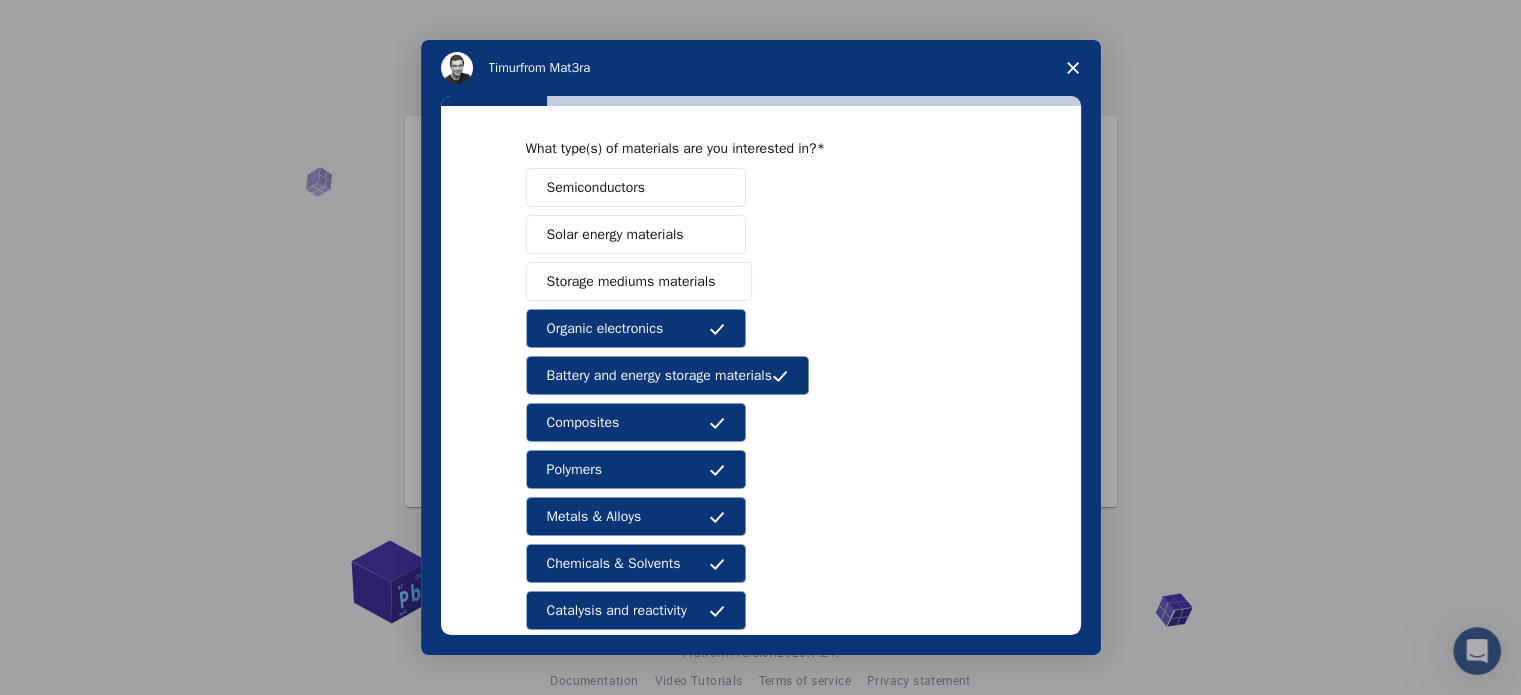 click on "Storage mediums materials" at bounding box center (639, 281) 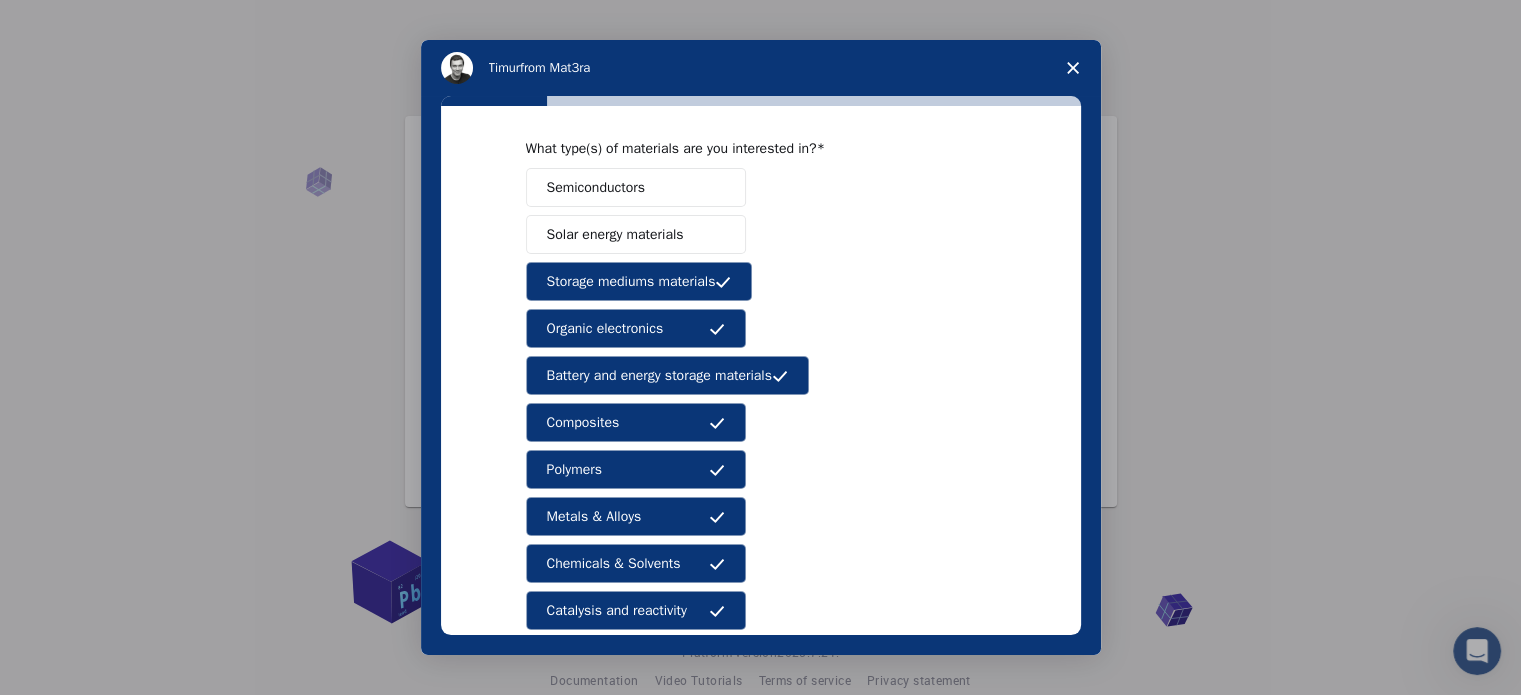 click on "Solar energy materials" at bounding box center [615, 234] 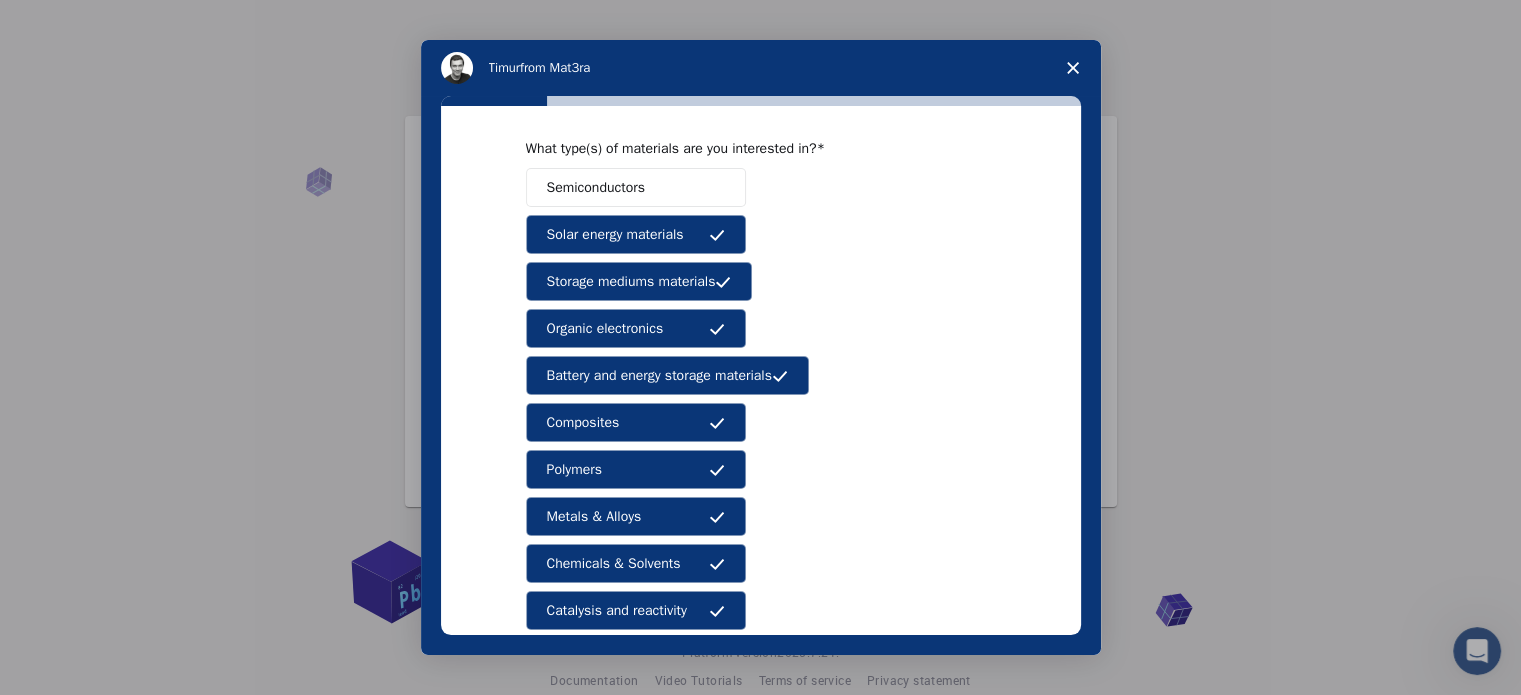click on "What type(s) of materials are you interested in? Semiconductors Solar energy materials Storage mediums materials Organic electronics Battery and energy storage materials Composites Polymers Metals & Alloys Chemicals & Solvents Catalysis and reactivity Glasses Other (Please specify) Please specify" at bounding box center (761, 467) 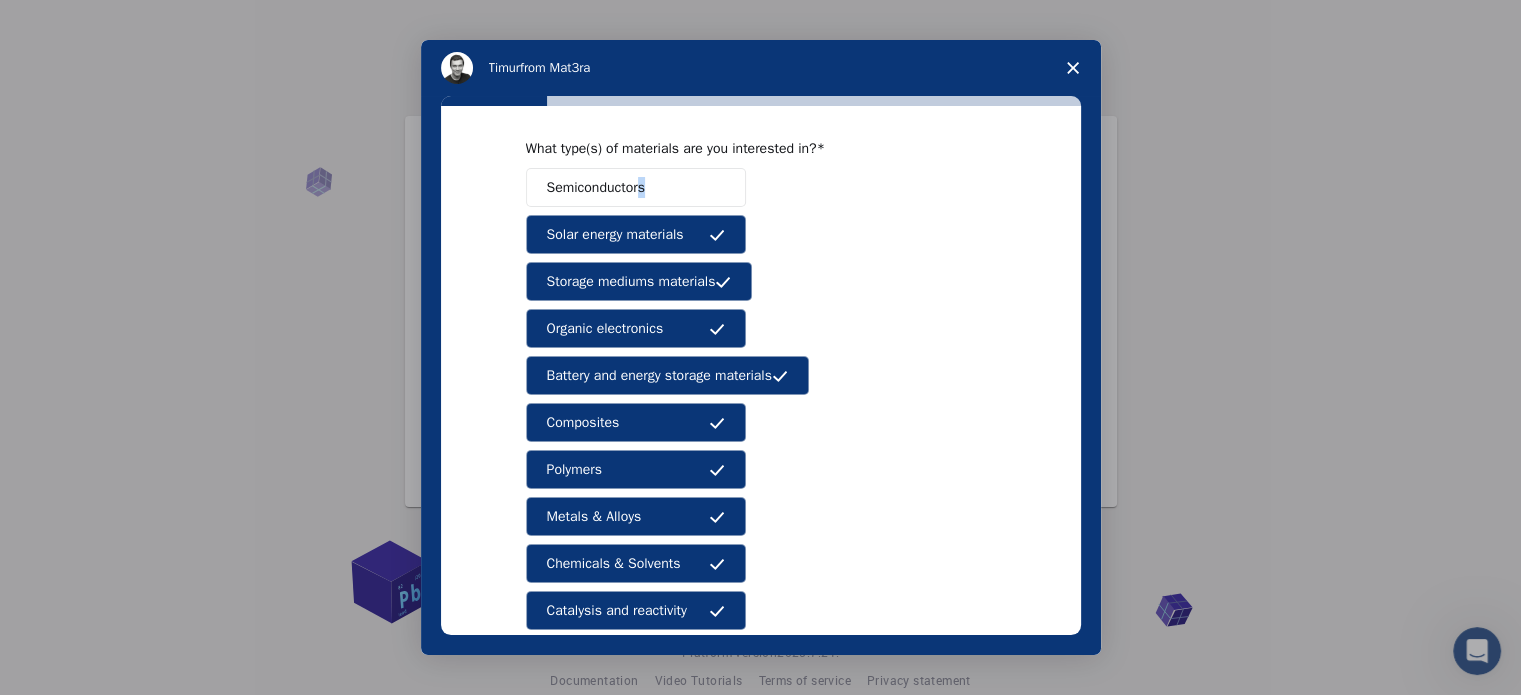 click on "Semiconductors" at bounding box center (596, 187) 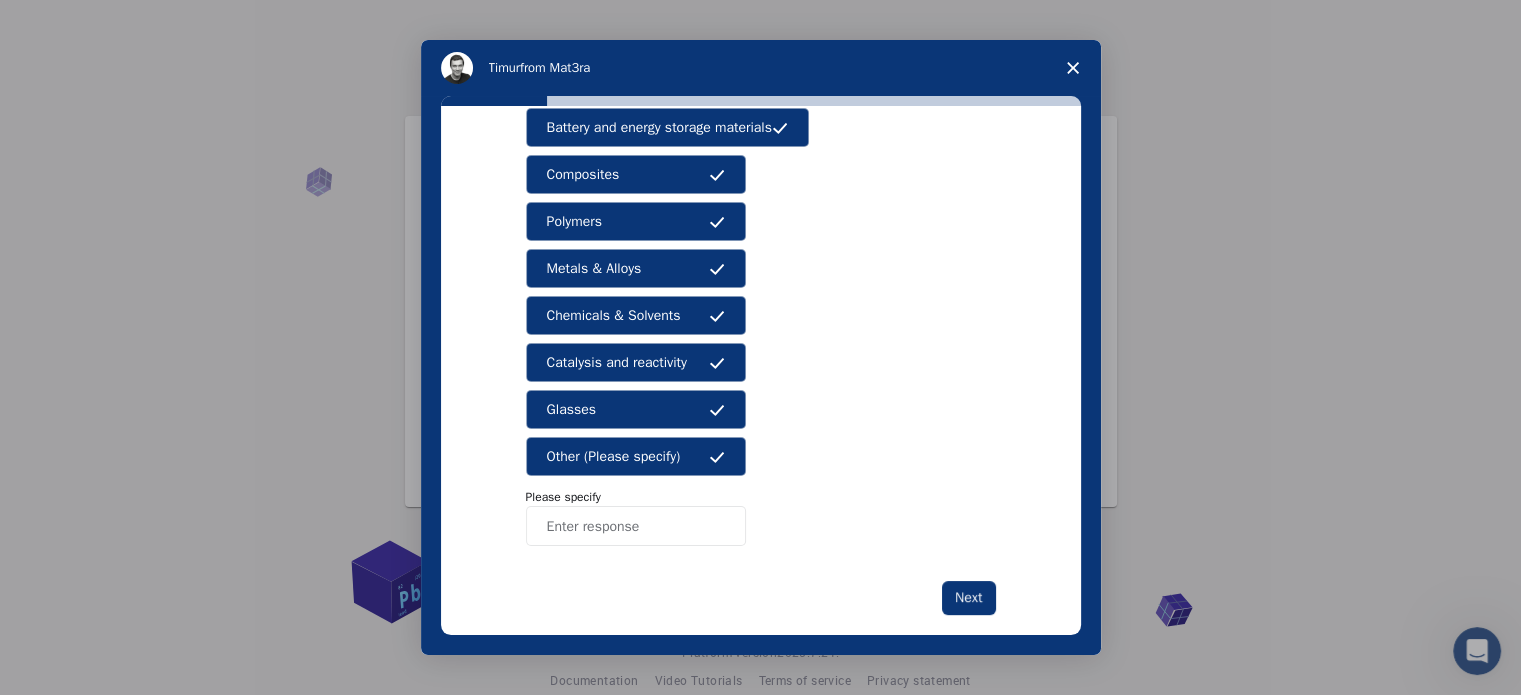 scroll, scrollTop: 335, scrollLeft: 0, axis: vertical 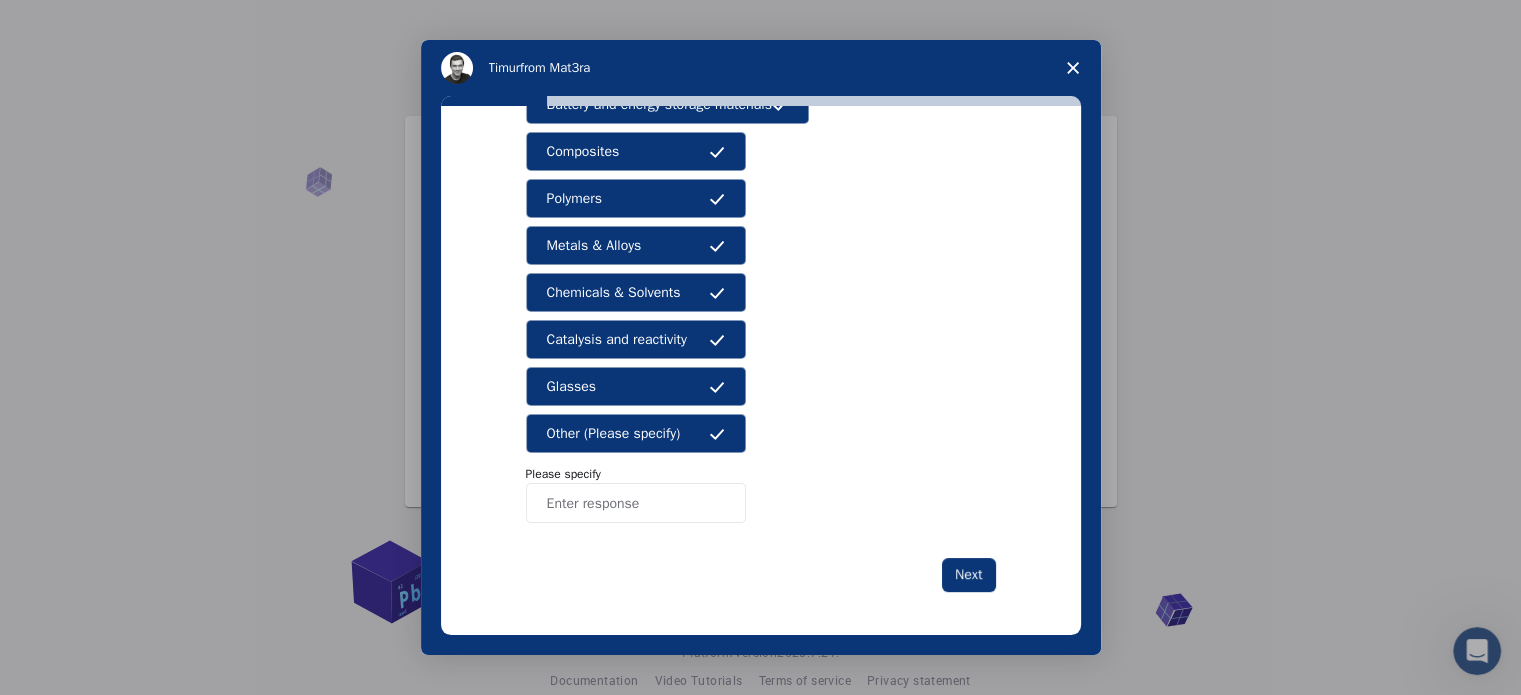 click at bounding box center [636, 503] 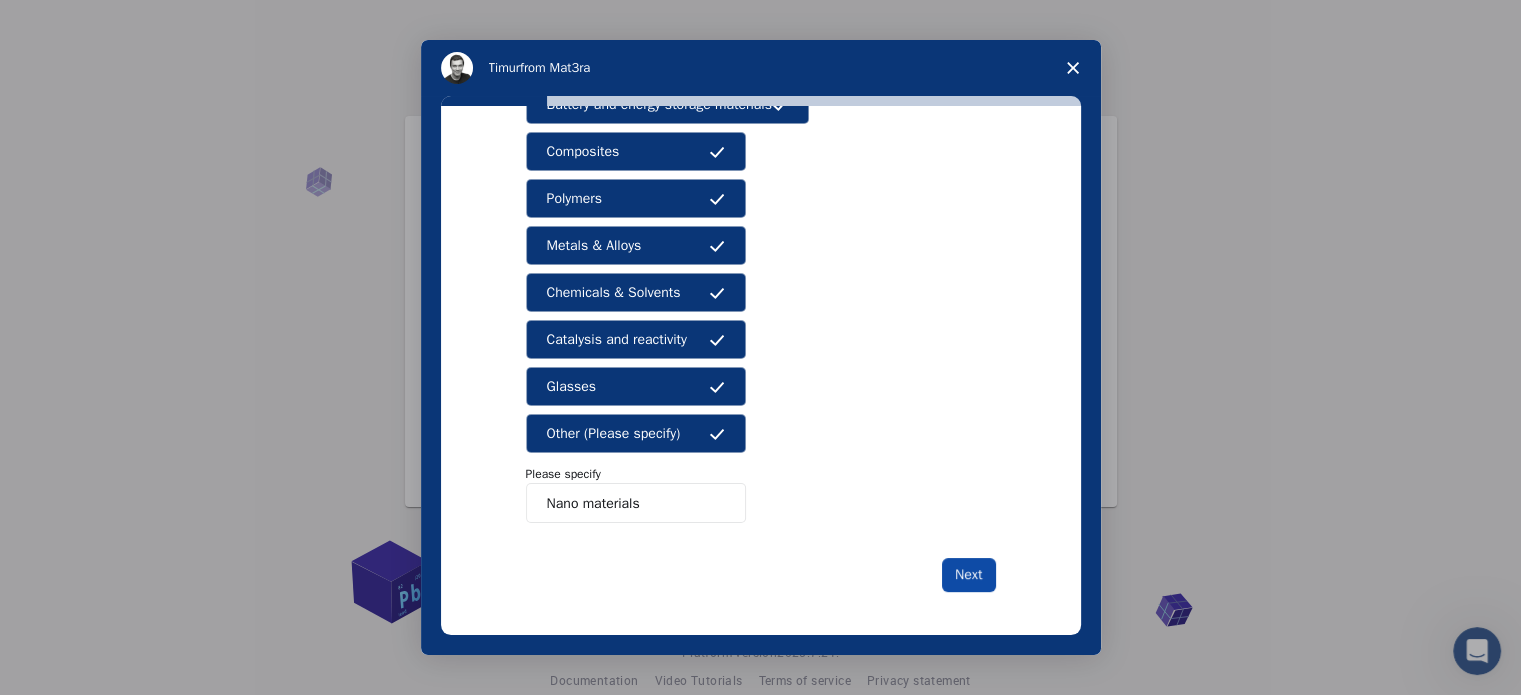 type on "Nano materials" 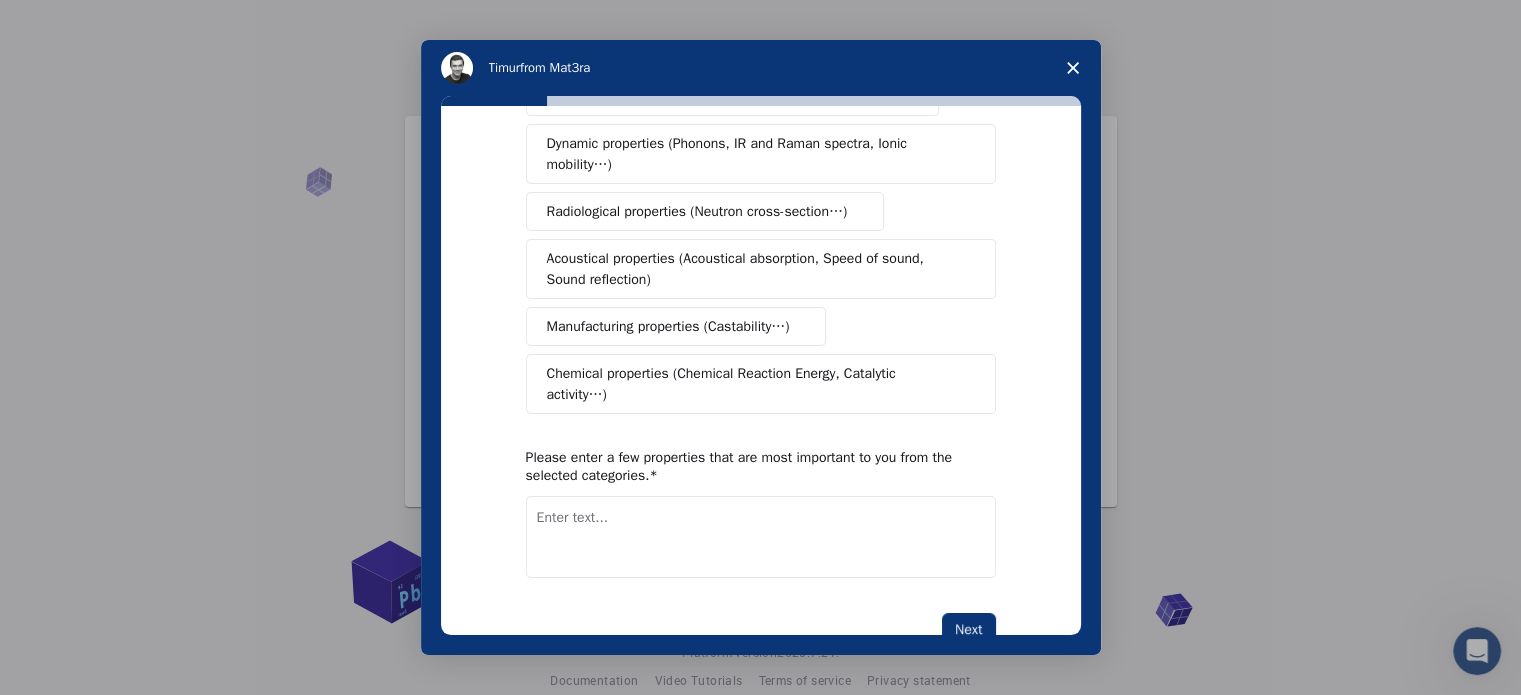 scroll, scrollTop: 0, scrollLeft: 0, axis: both 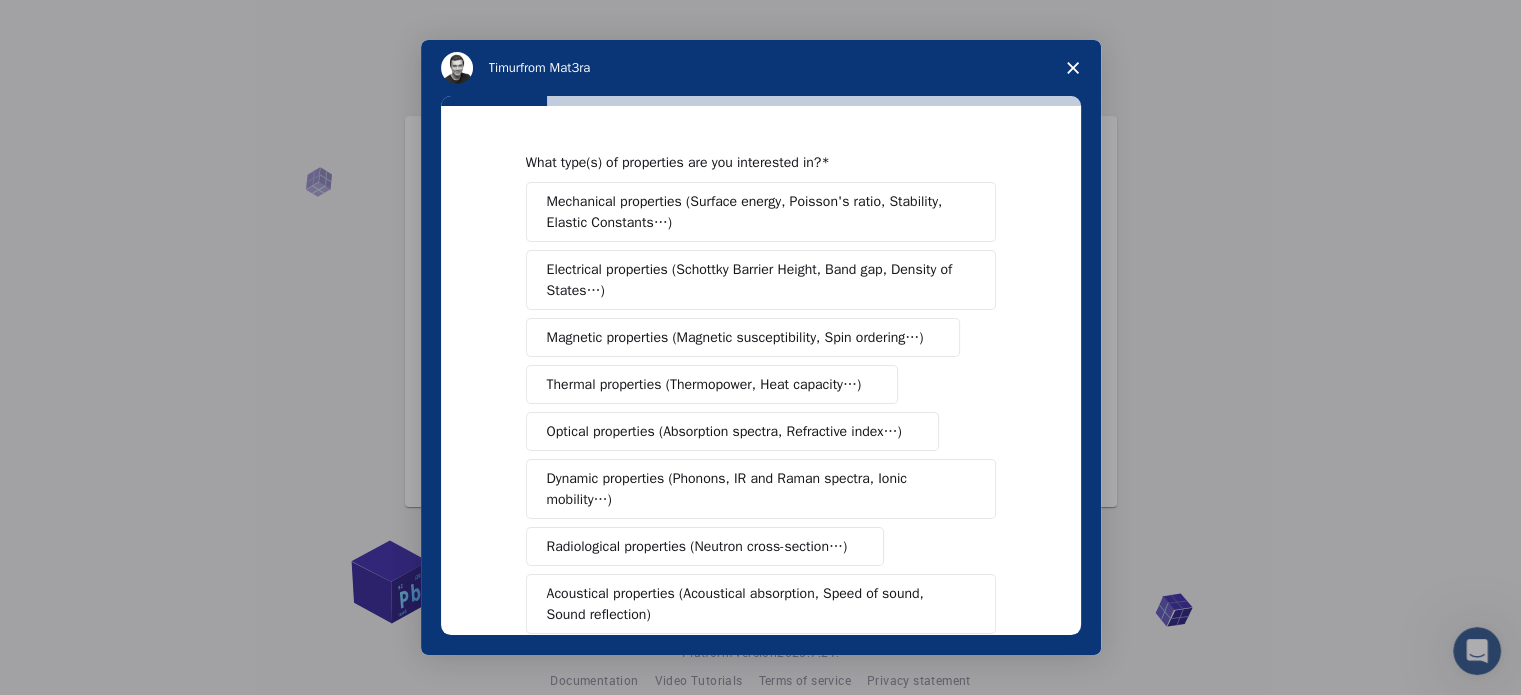 click on "Mechanical properties (Surface energy, Poisson's ratio, Stability, Elastic Constants…)" at bounding box center (754, 212) 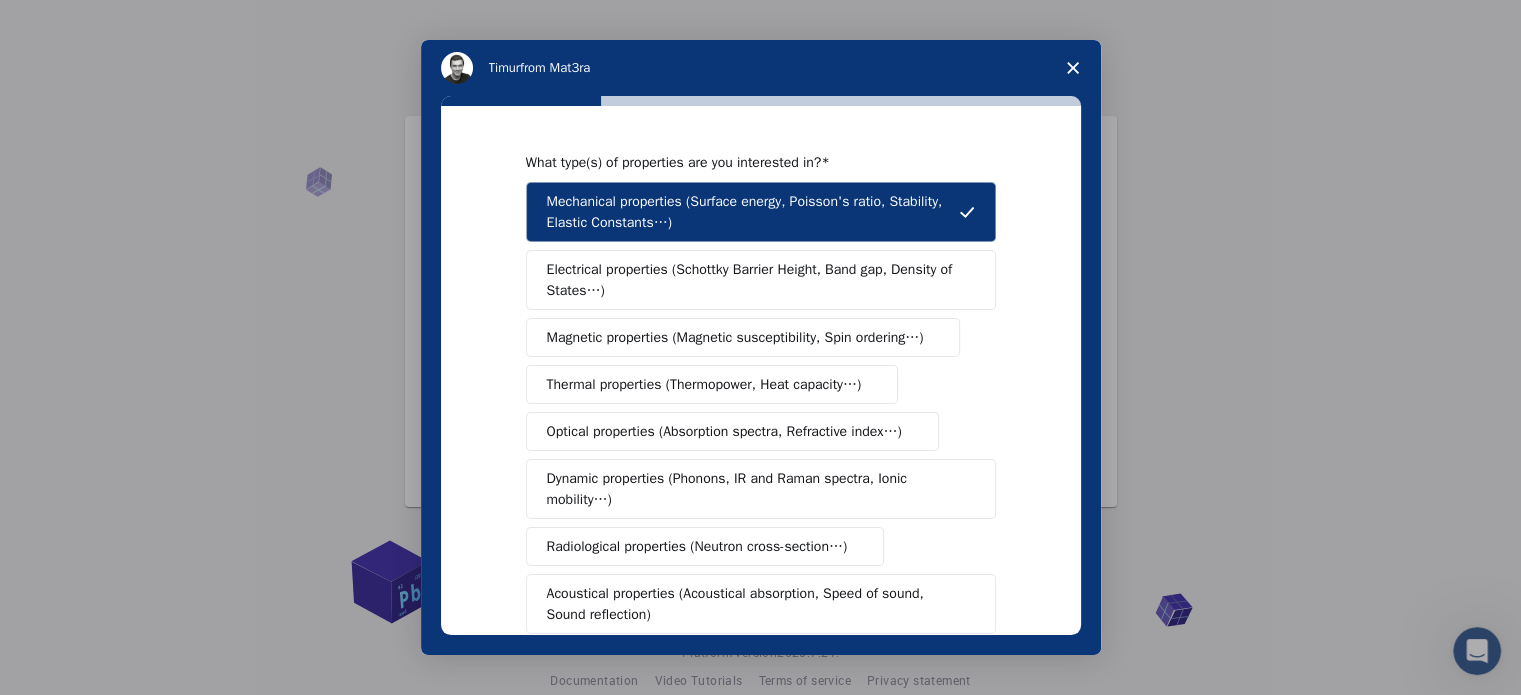 click on "Electrical properties (Schottky Barrier Height, Band gap, Density of States…)" at bounding box center [754, 280] 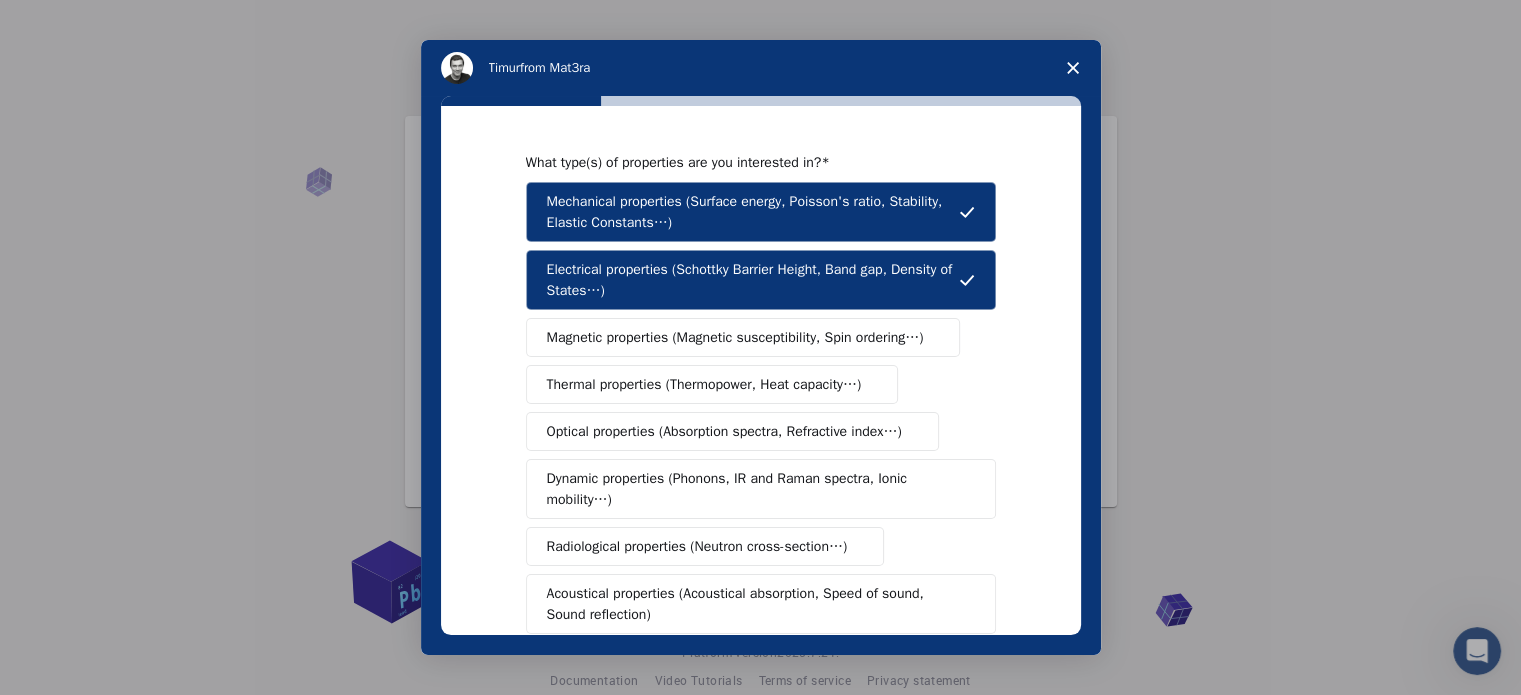 click on "Magnetic properties (Magnetic susceptibility, Spin ordering…)" at bounding box center [743, 337] 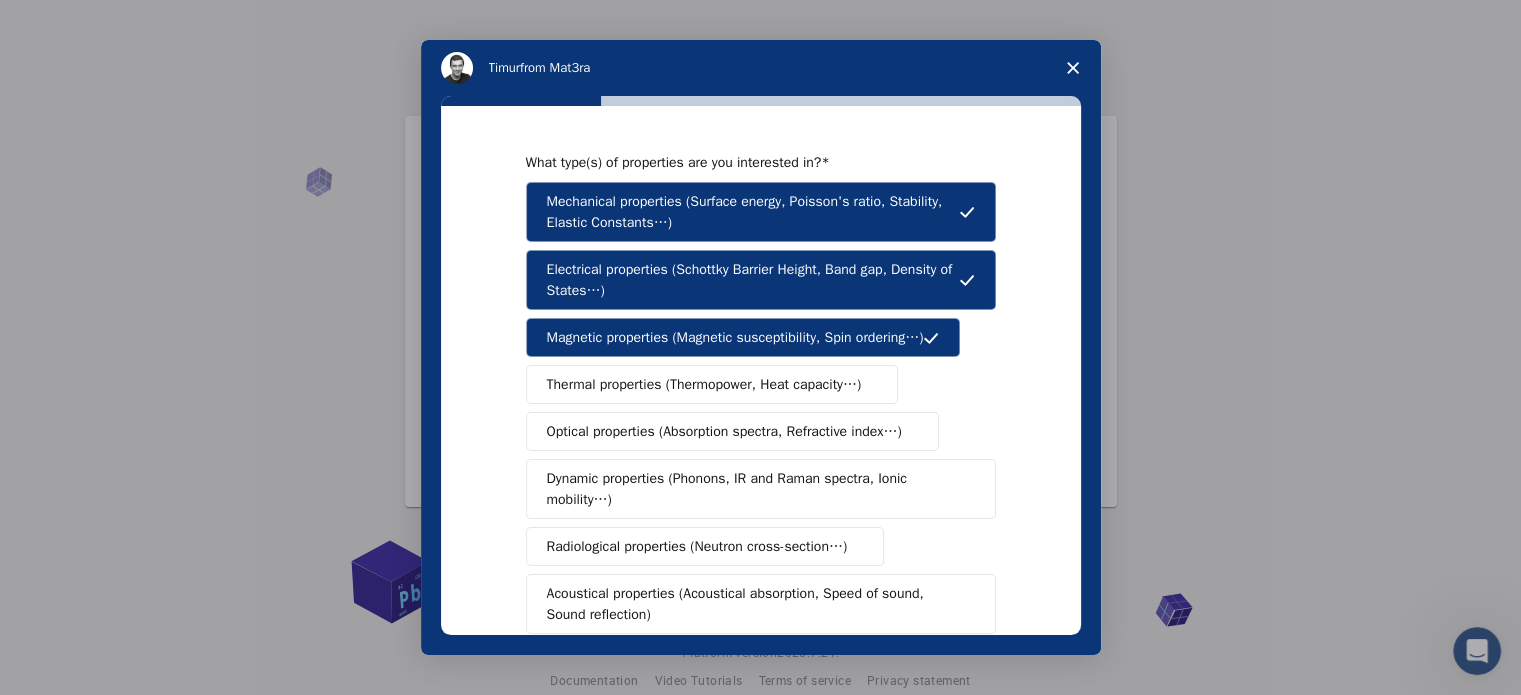 click on "Thermal properties (Thermopower, Heat capacity…)" at bounding box center (704, 384) 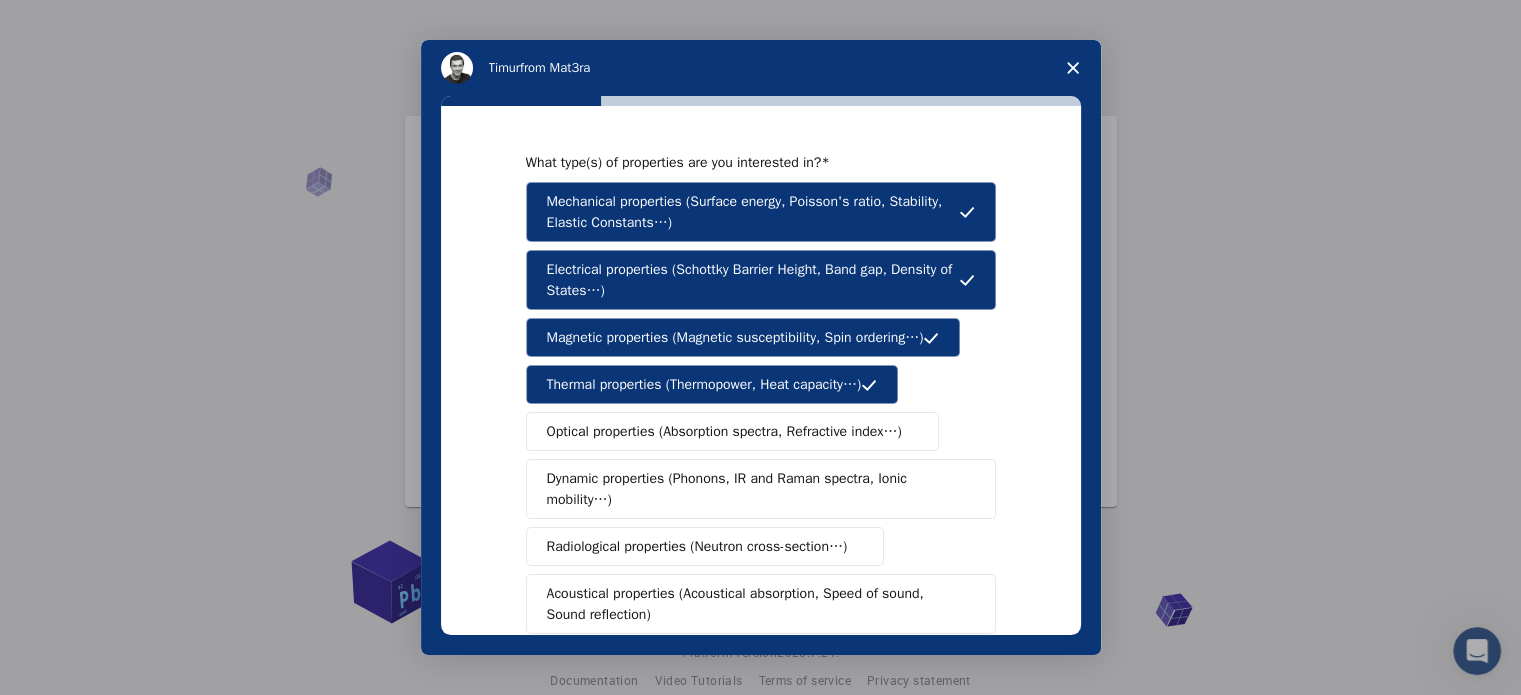 click on "Optical properties (Absorption spectra, Refractive index…)" at bounding box center (732, 431) 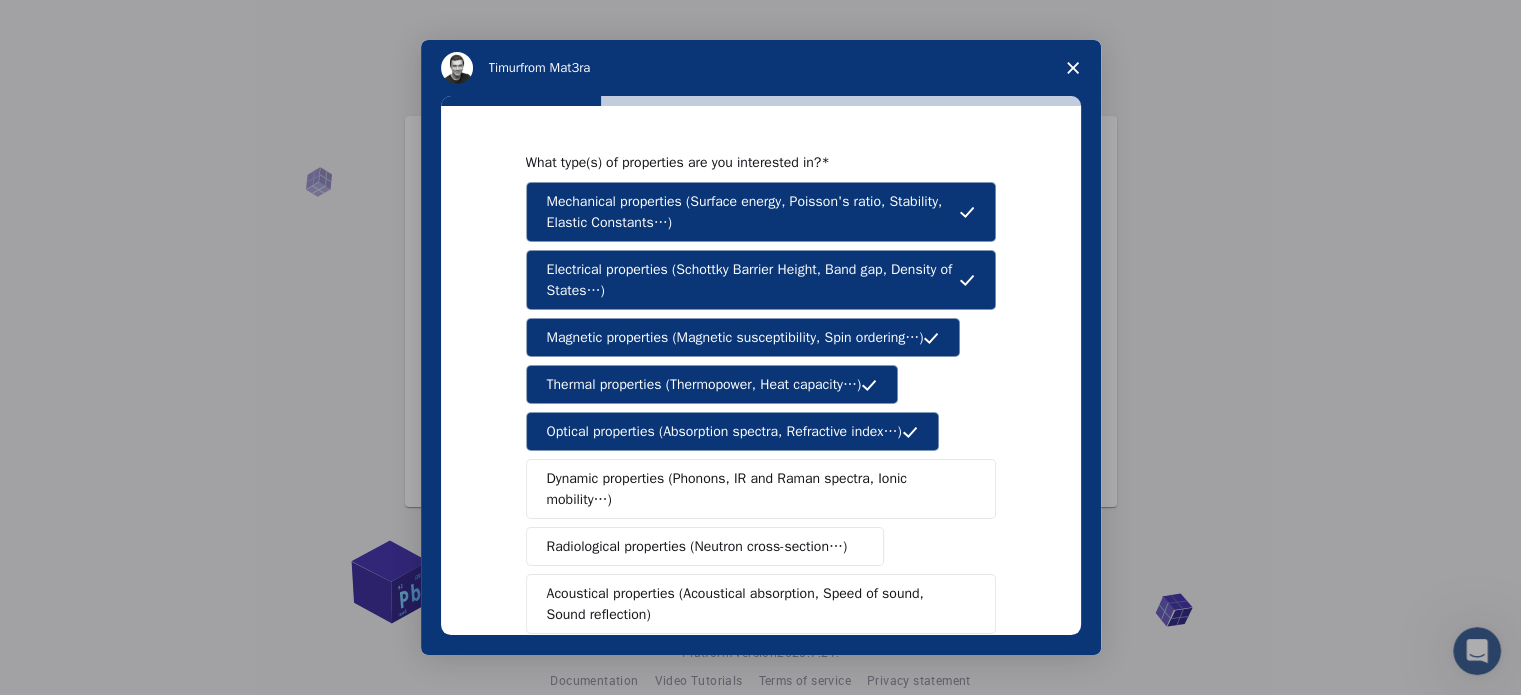 click on "Dynamic properties (Phonons, IR and Raman spectra, Ionic mobility…)" at bounding box center (753, 489) 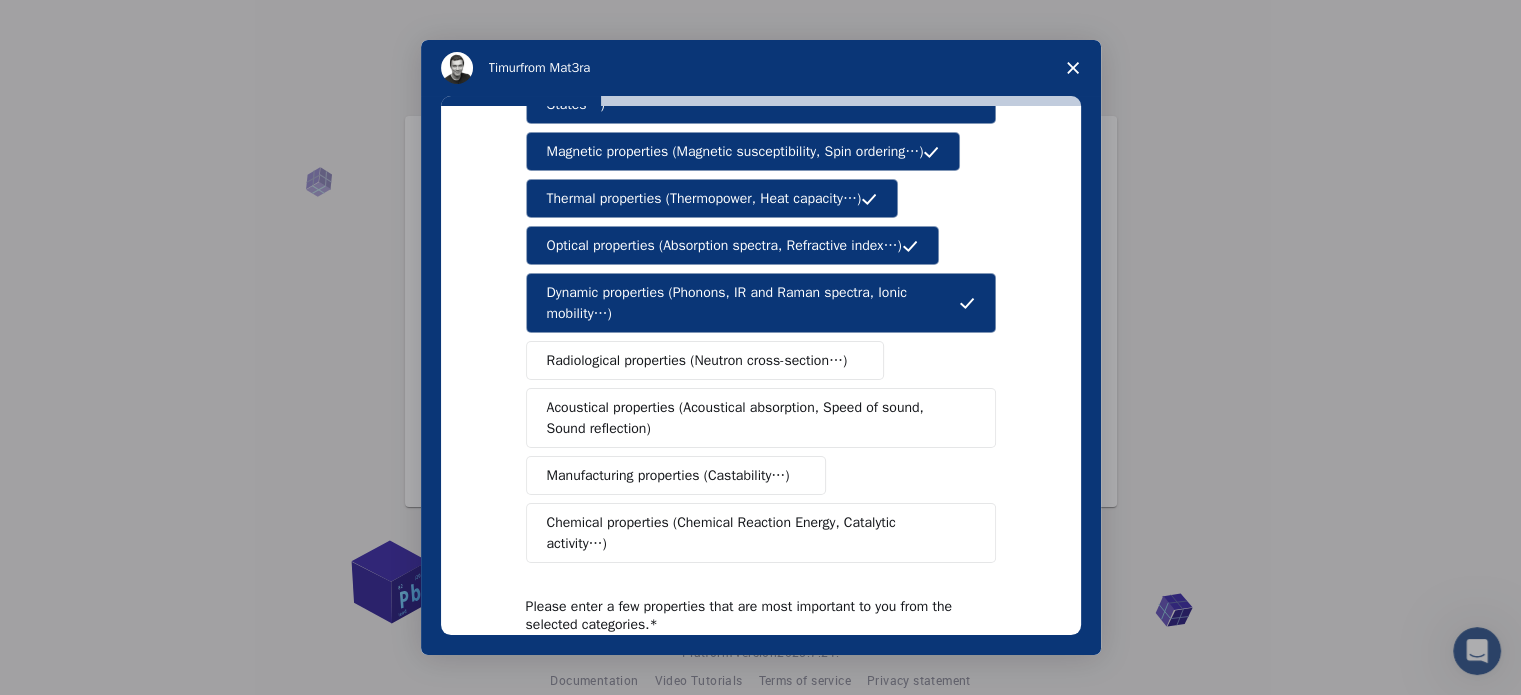 scroll, scrollTop: 200, scrollLeft: 0, axis: vertical 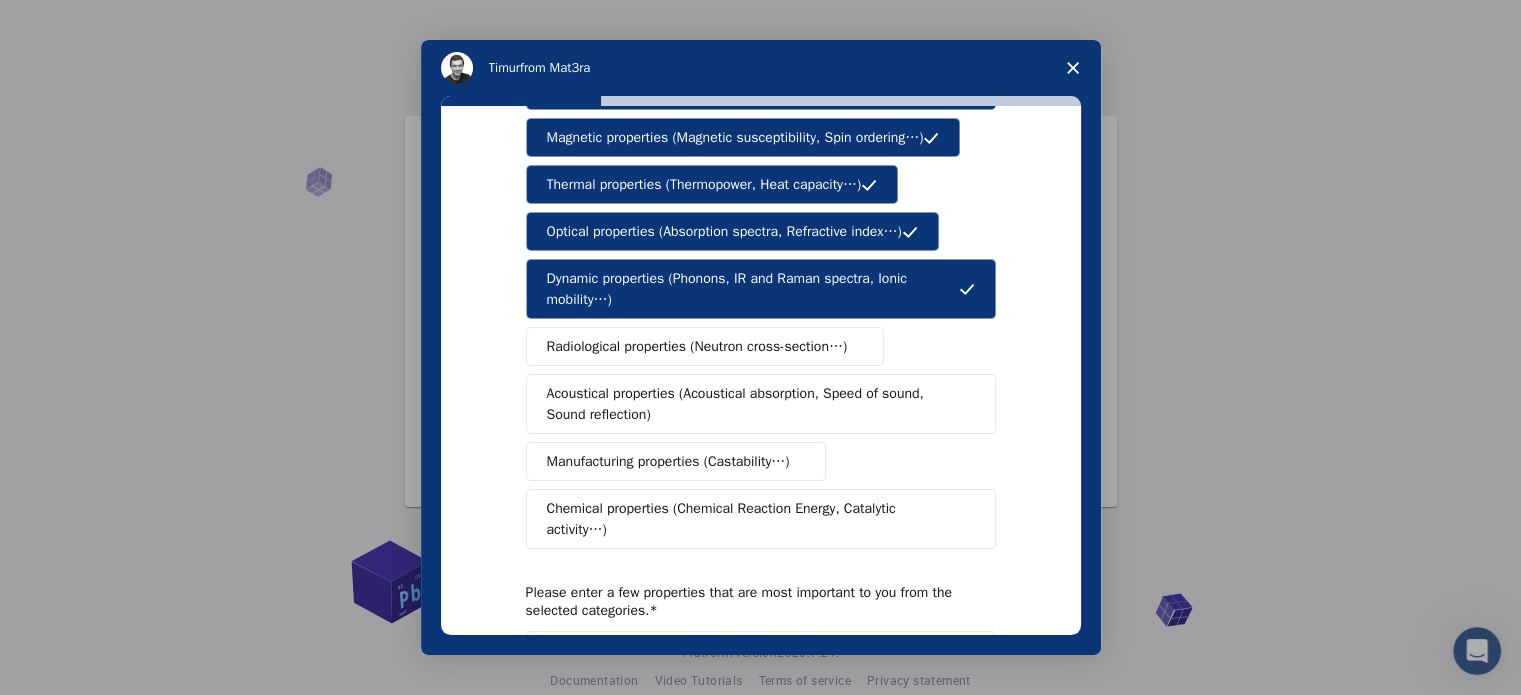 click on "Radiological properties (Neutron cross-section…)" at bounding box center (697, 346) 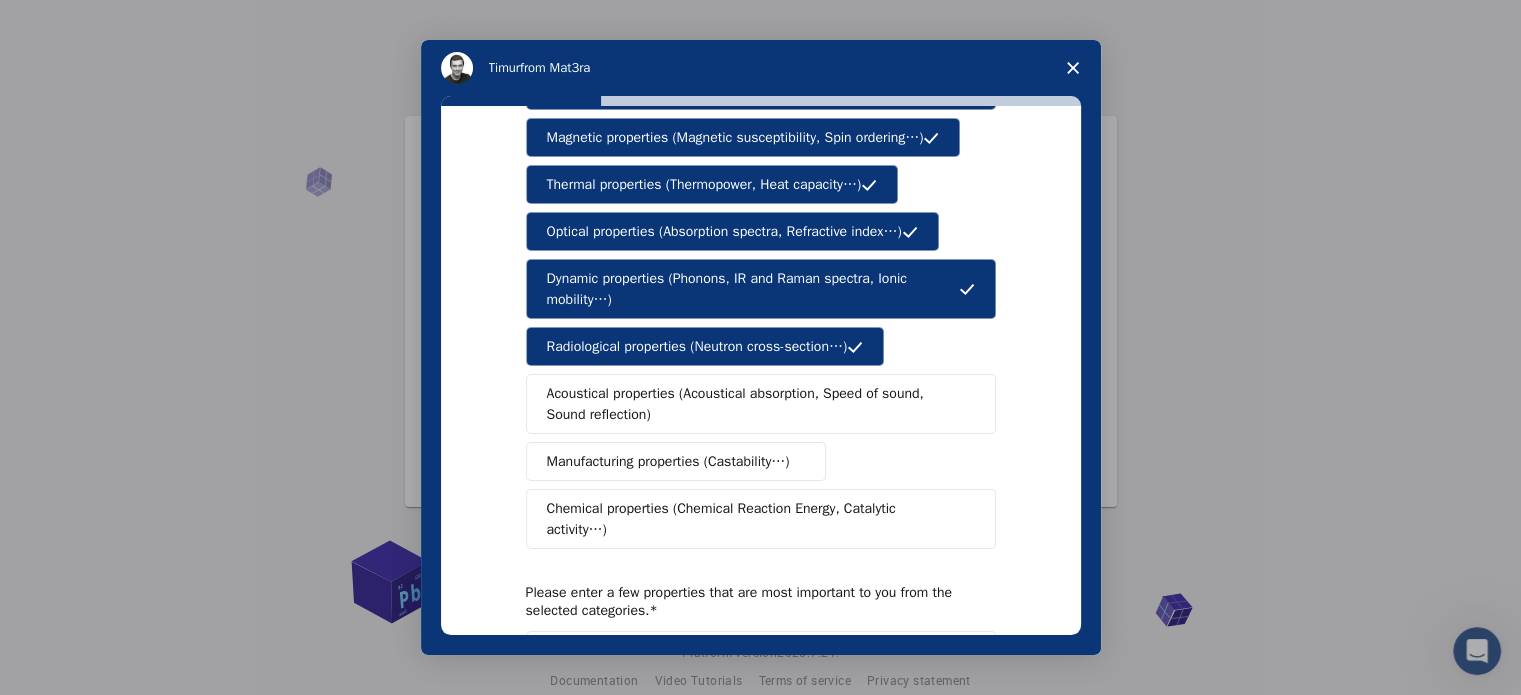 click on "Acoustical properties (Acoustical absorption, Speed of sound, Sound reflection)" at bounding box center (754, 404) 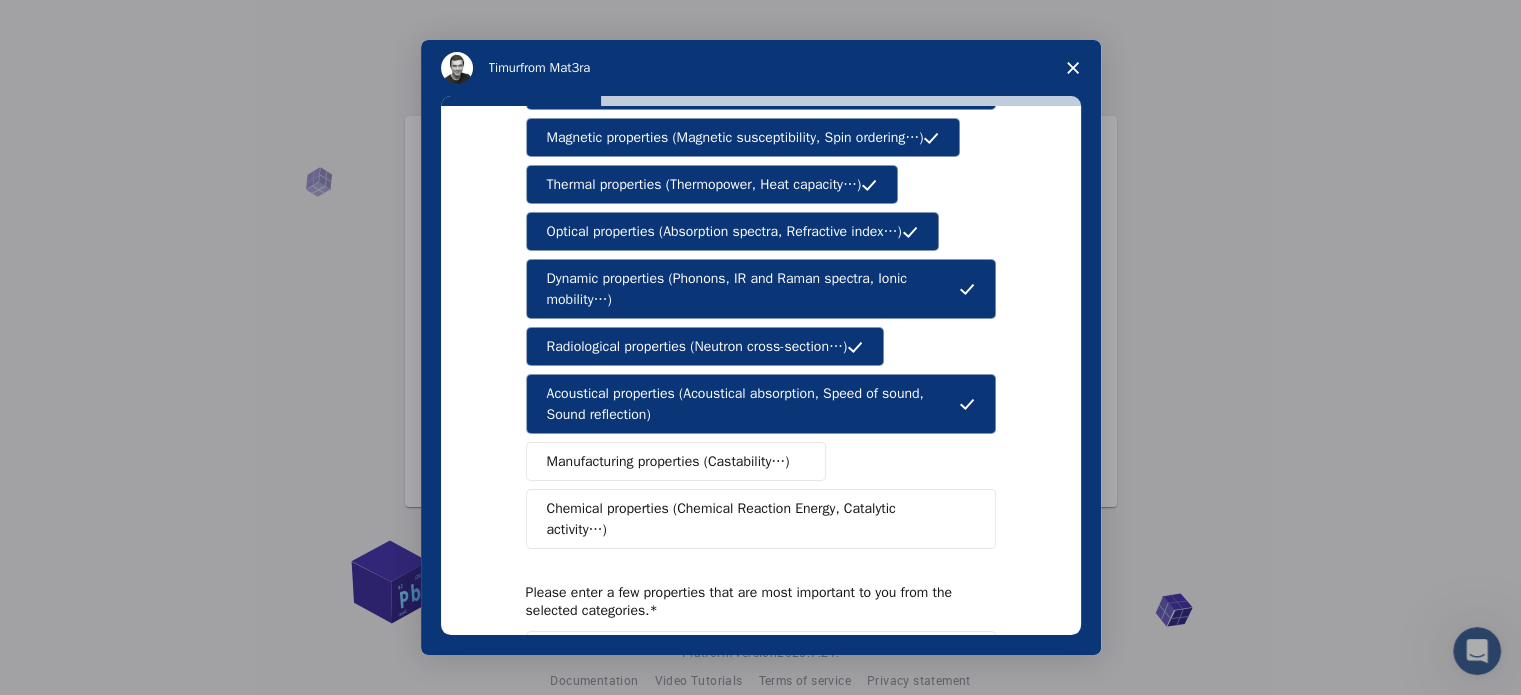 click on "Manufacturing properties (Castability…)" at bounding box center (668, 461) 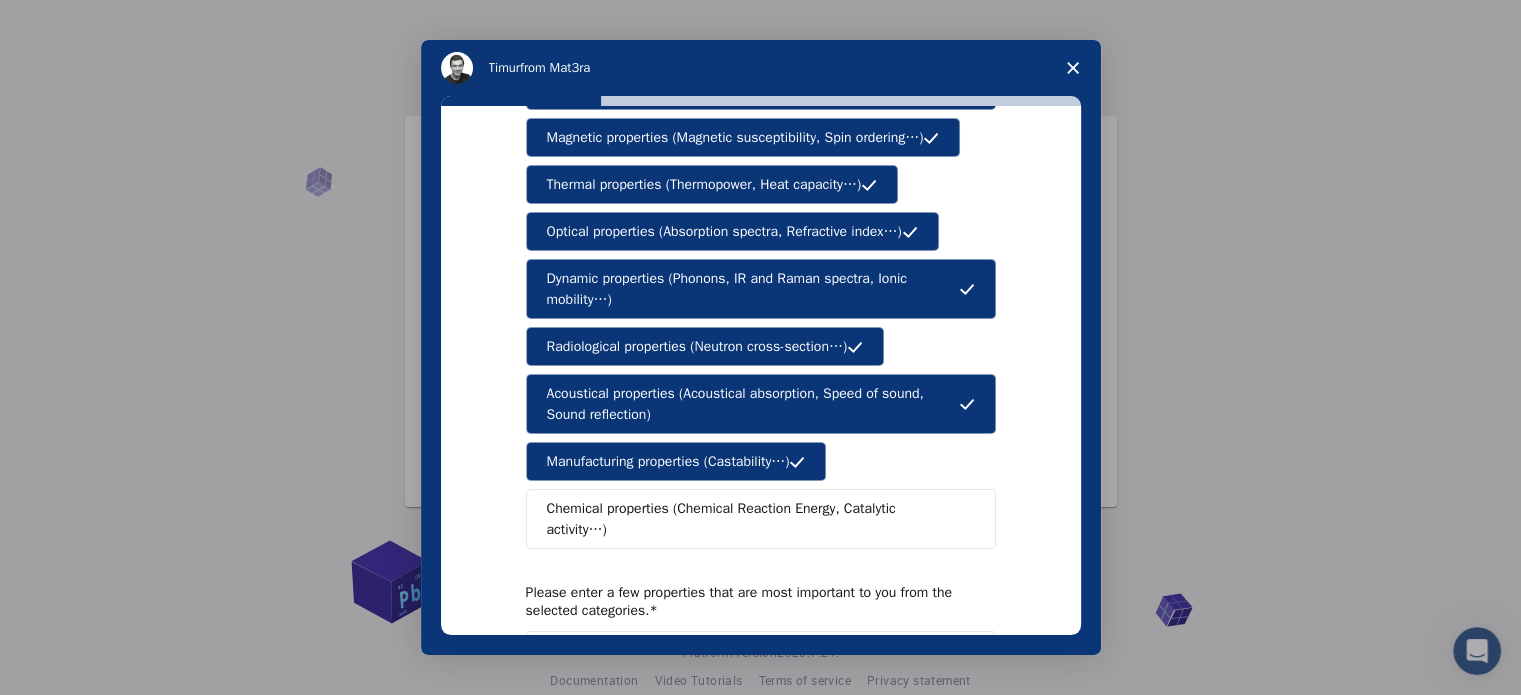 click on "Chemical properties (Chemical Reaction Energy, Catalytic activity…)" at bounding box center (753, 519) 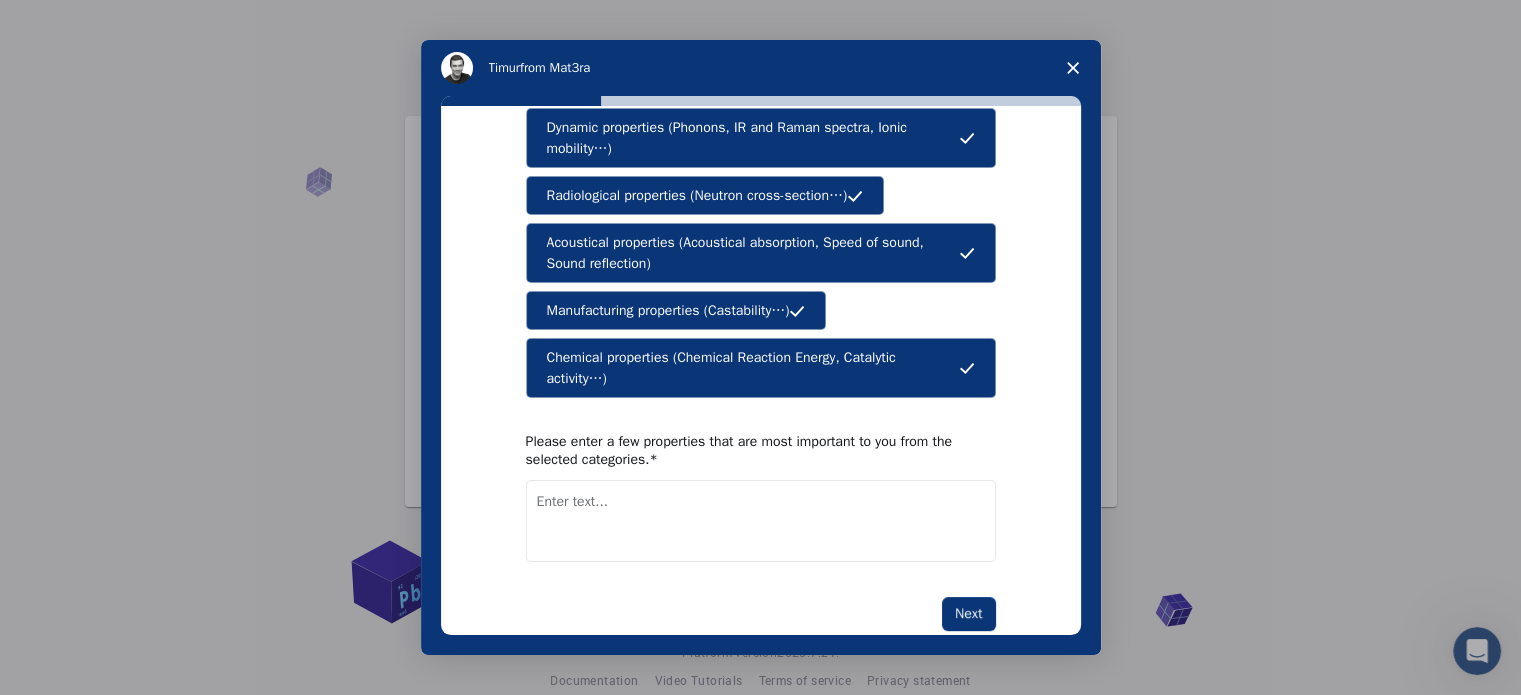 scroll, scrollTop: 368, scrollLeft: 0, axis: vertical 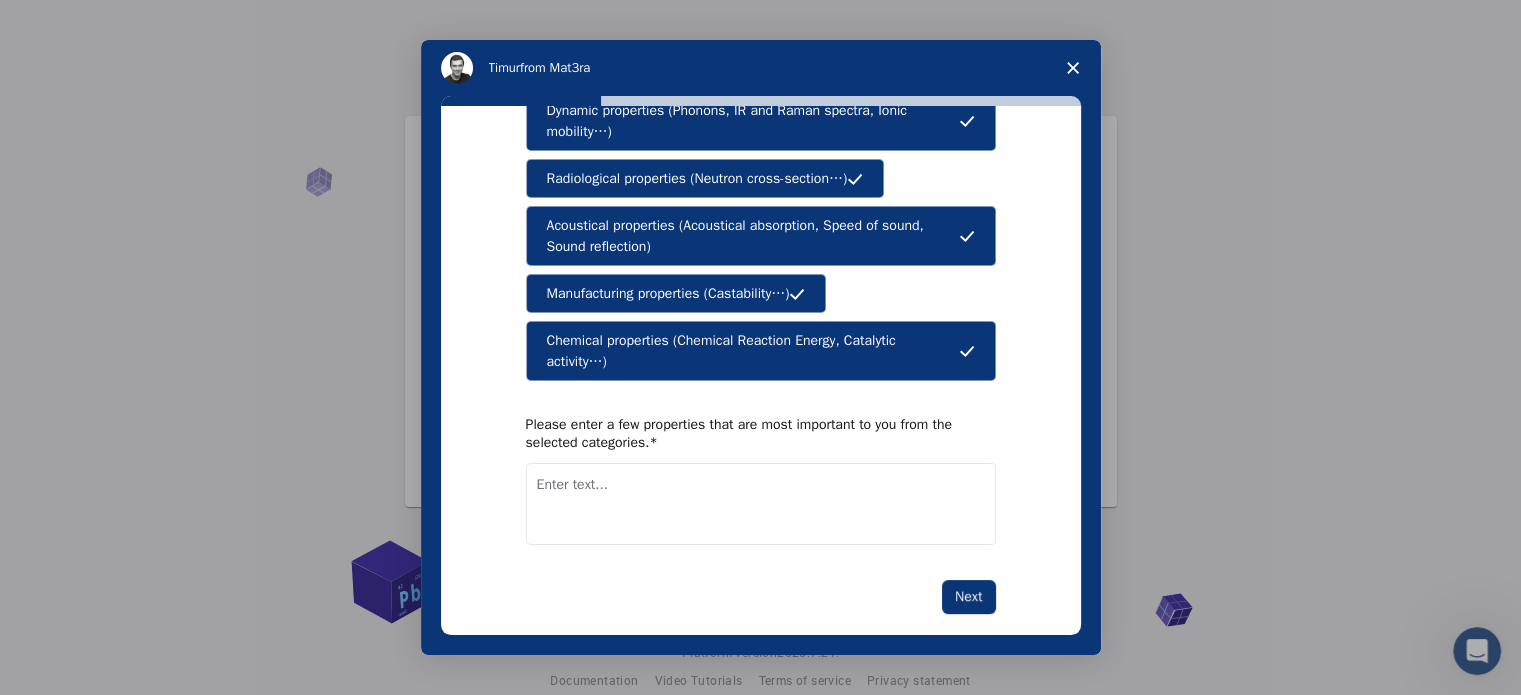 click at bounding box center (761, 504) 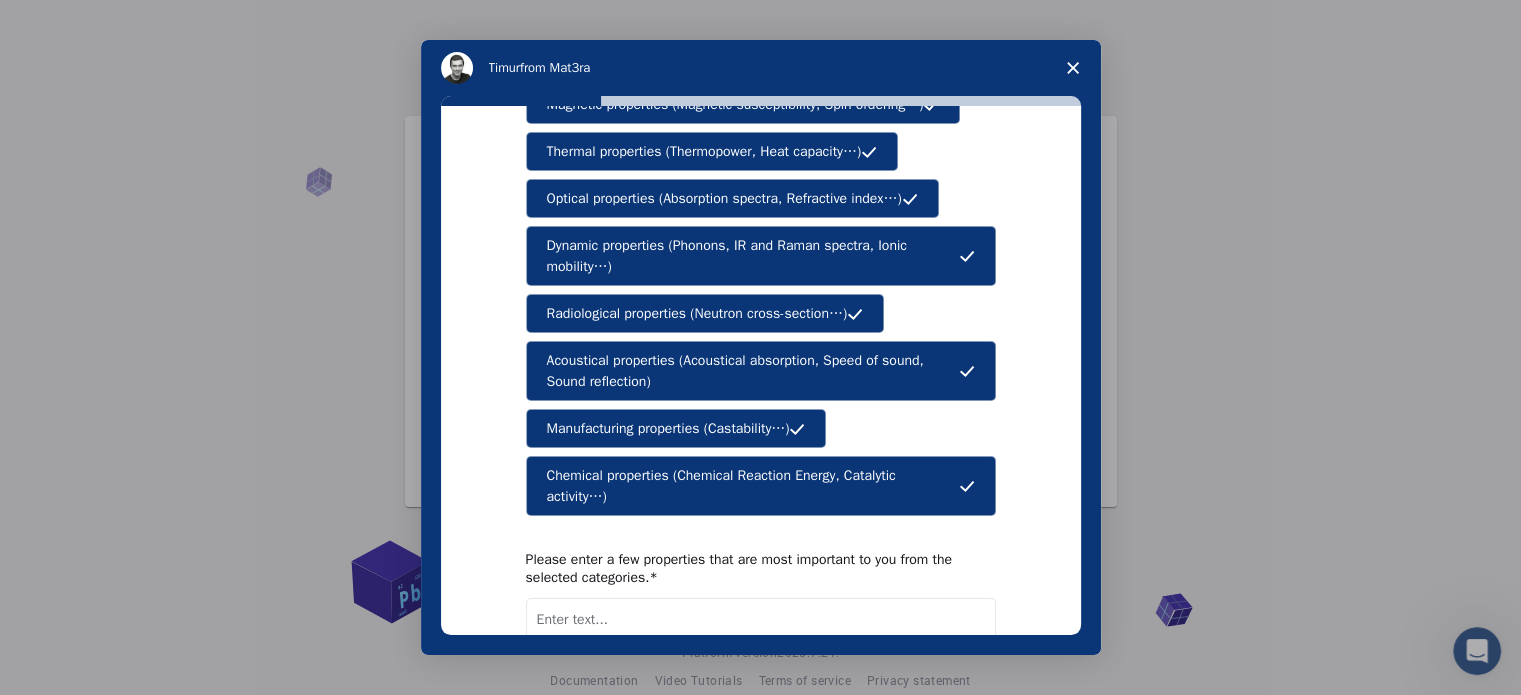 scroll, scrollTop: 368, scrollLeft: 0, axis: vertical 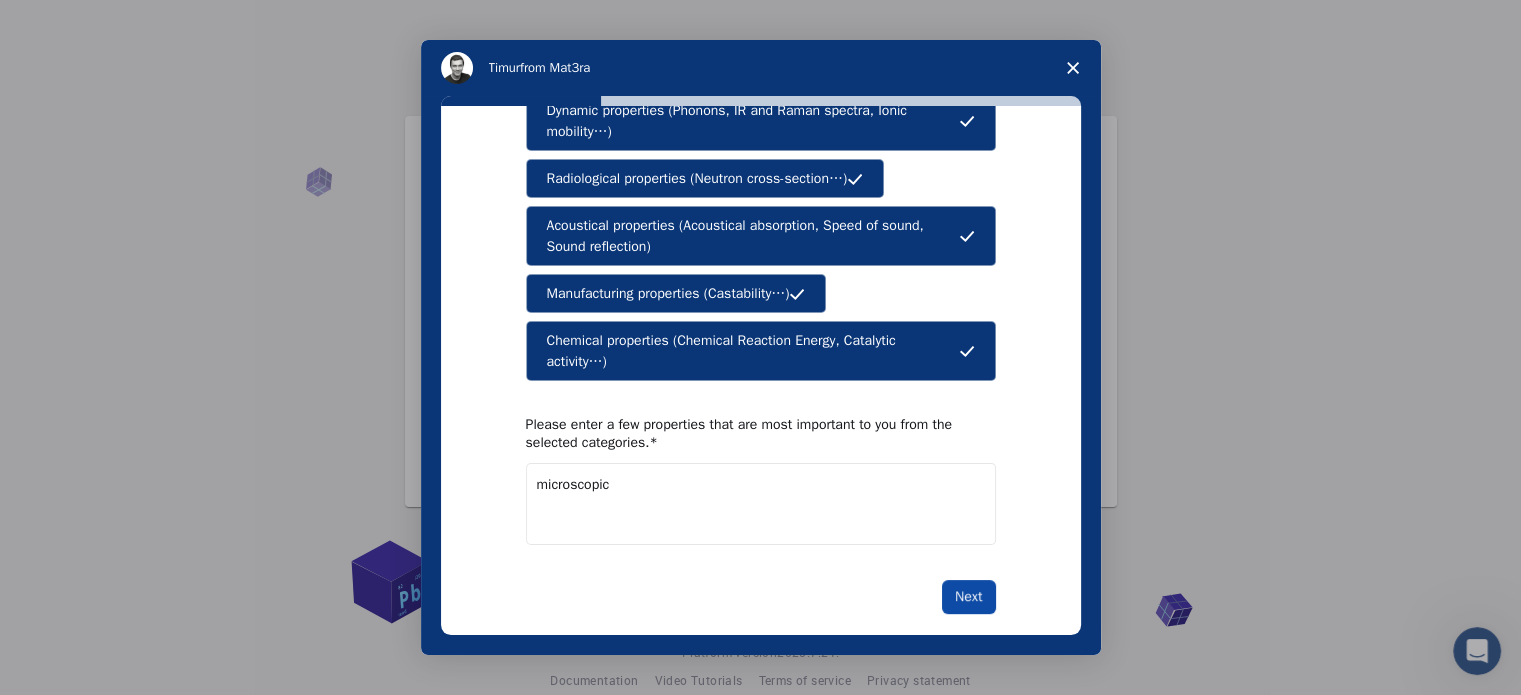 type on "microscopic" 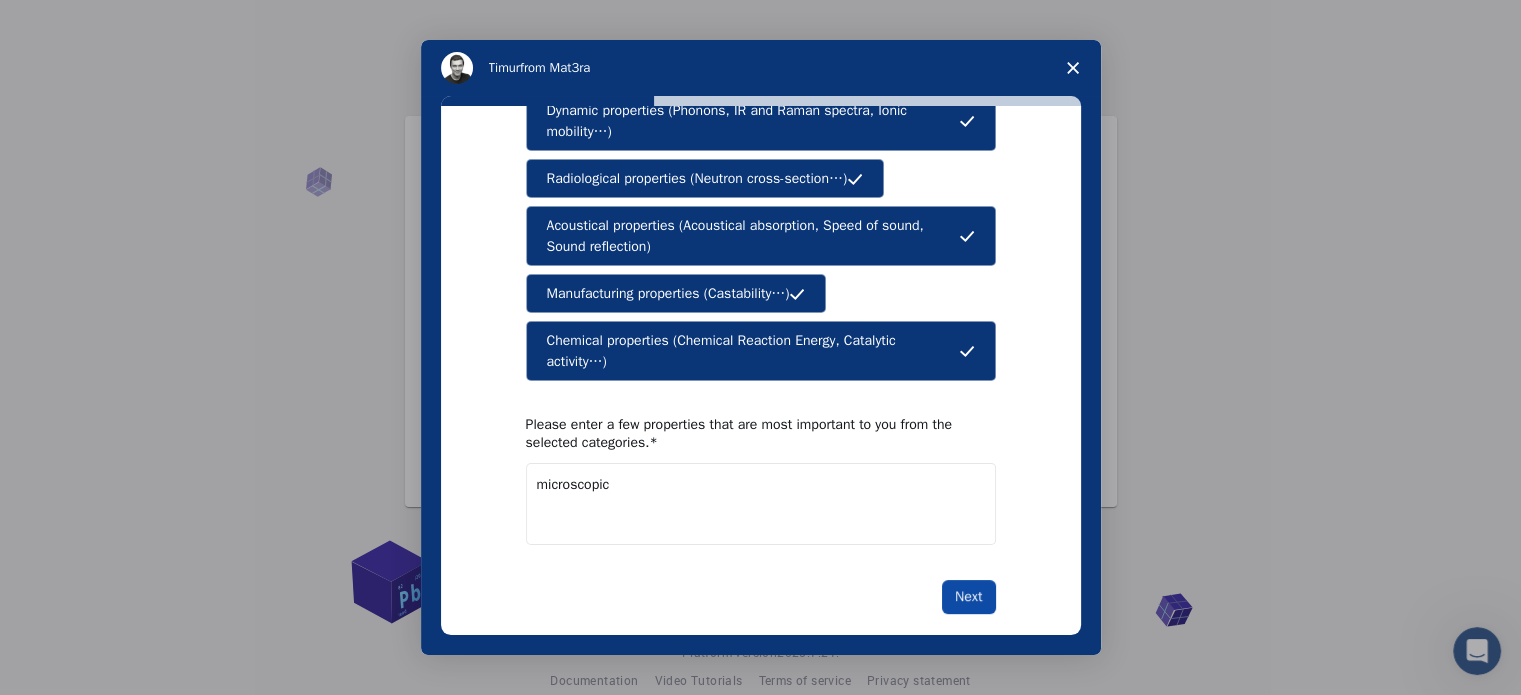click on "Next" at bounding box center (968, 597) 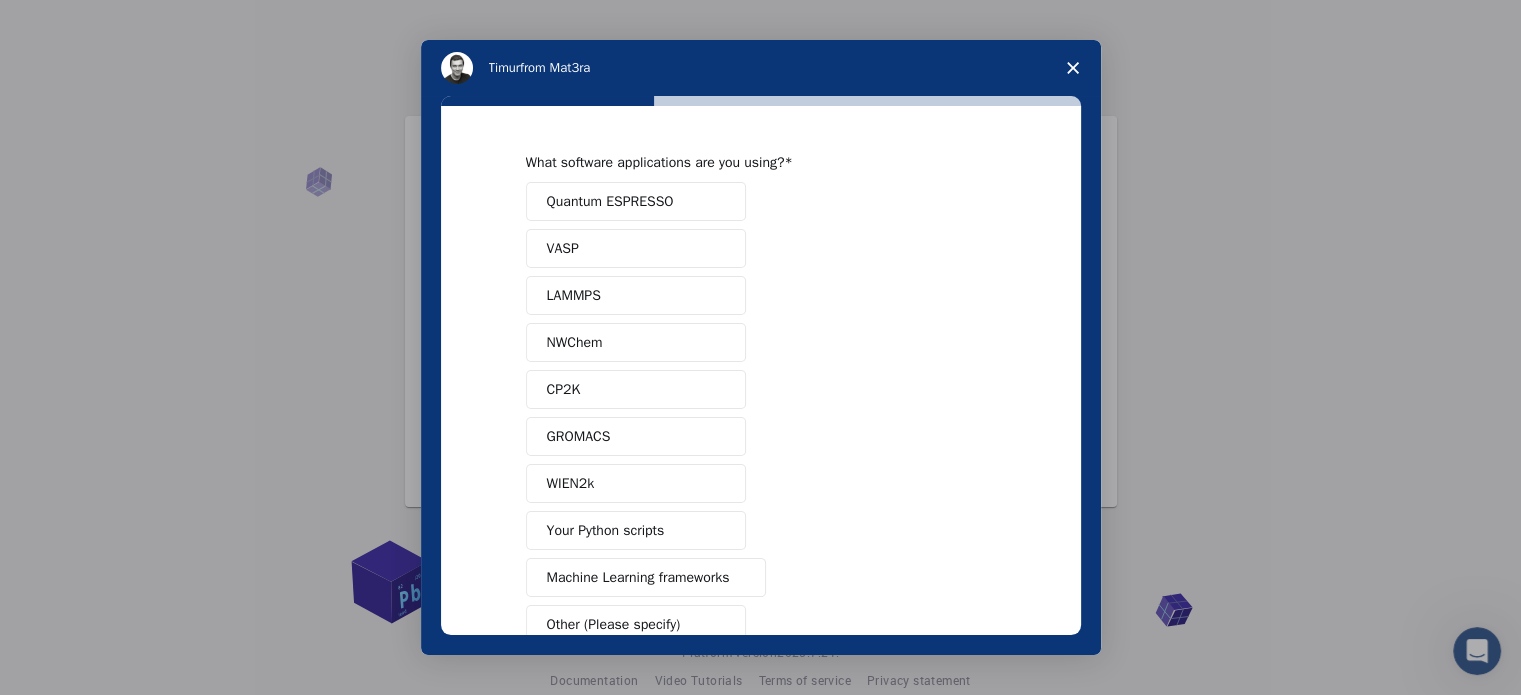 click on "Quantum ESPRESSO" at bounding box center [636, 201] 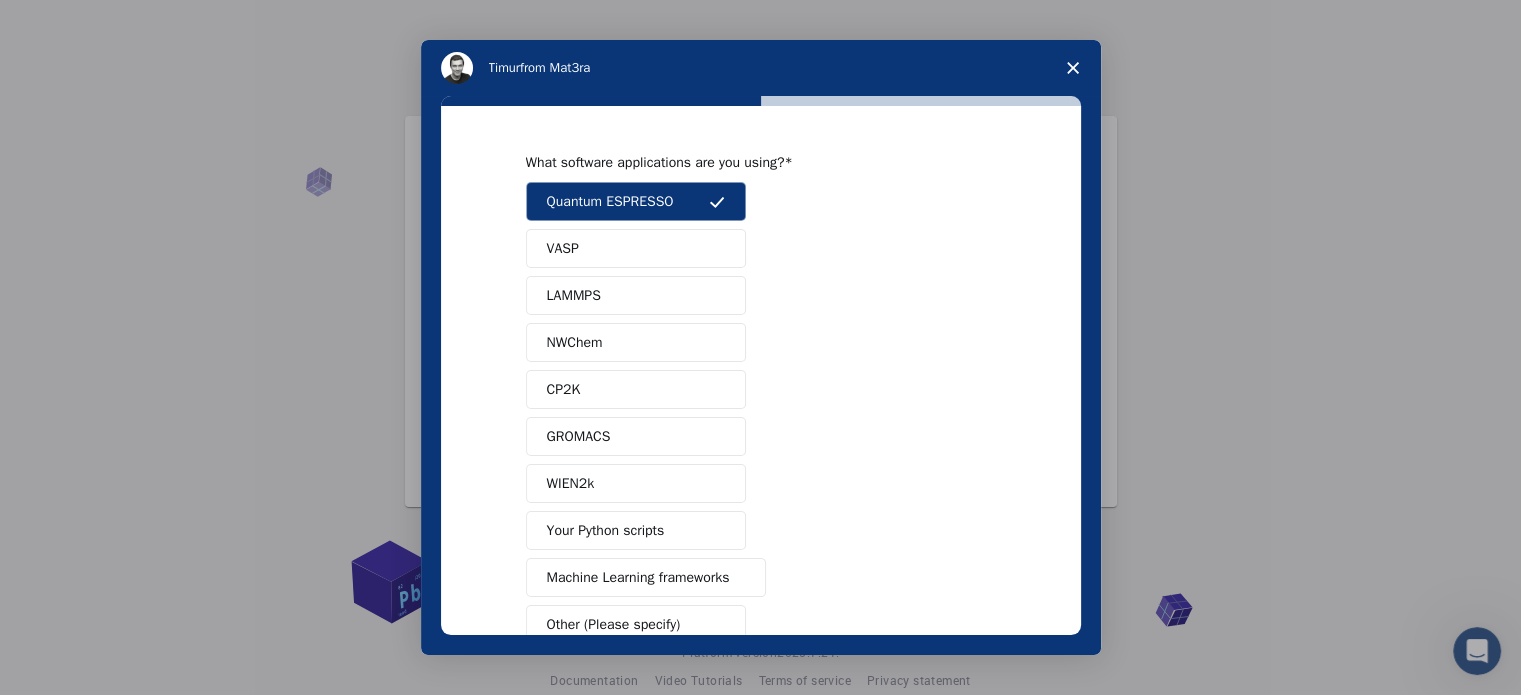 click at bounding box center [717, 296] 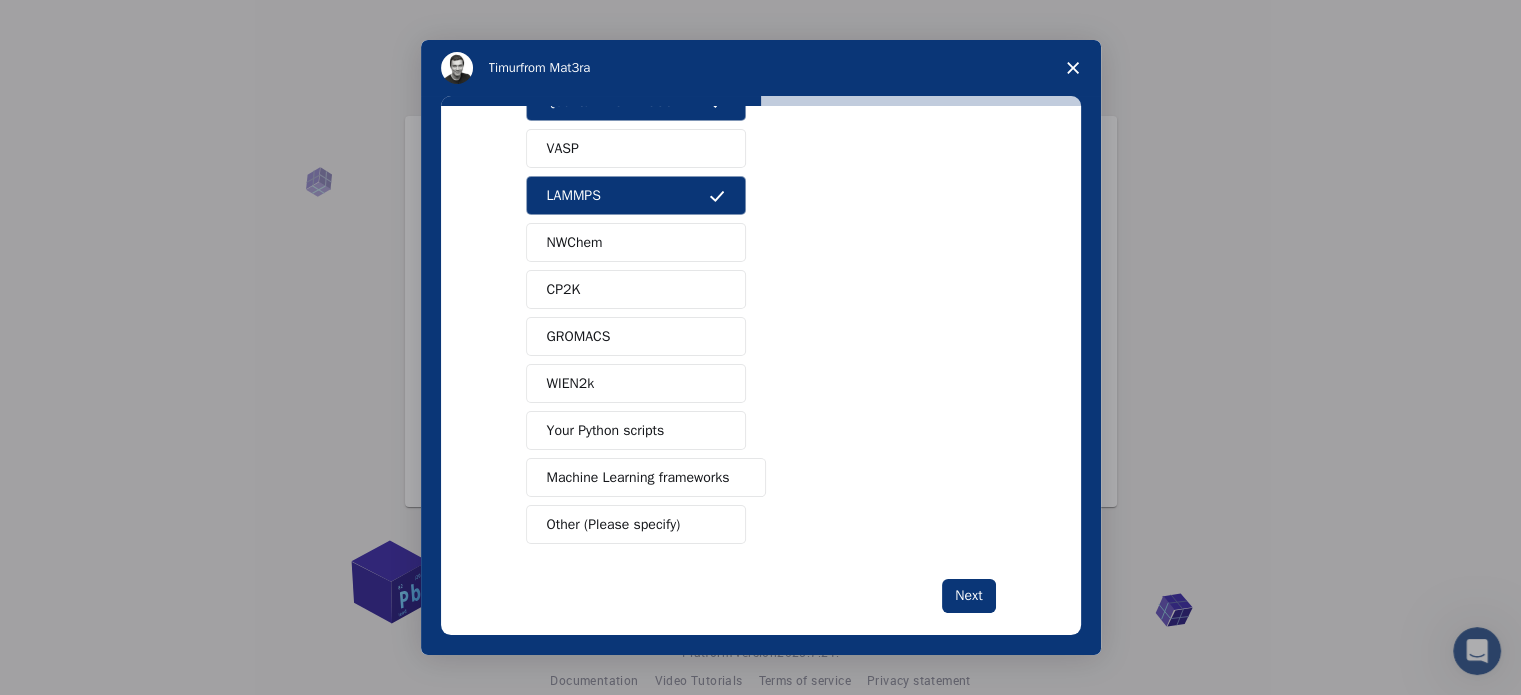 scroll, scrollTop: 121, scrollLeft: 0, axis: vertical 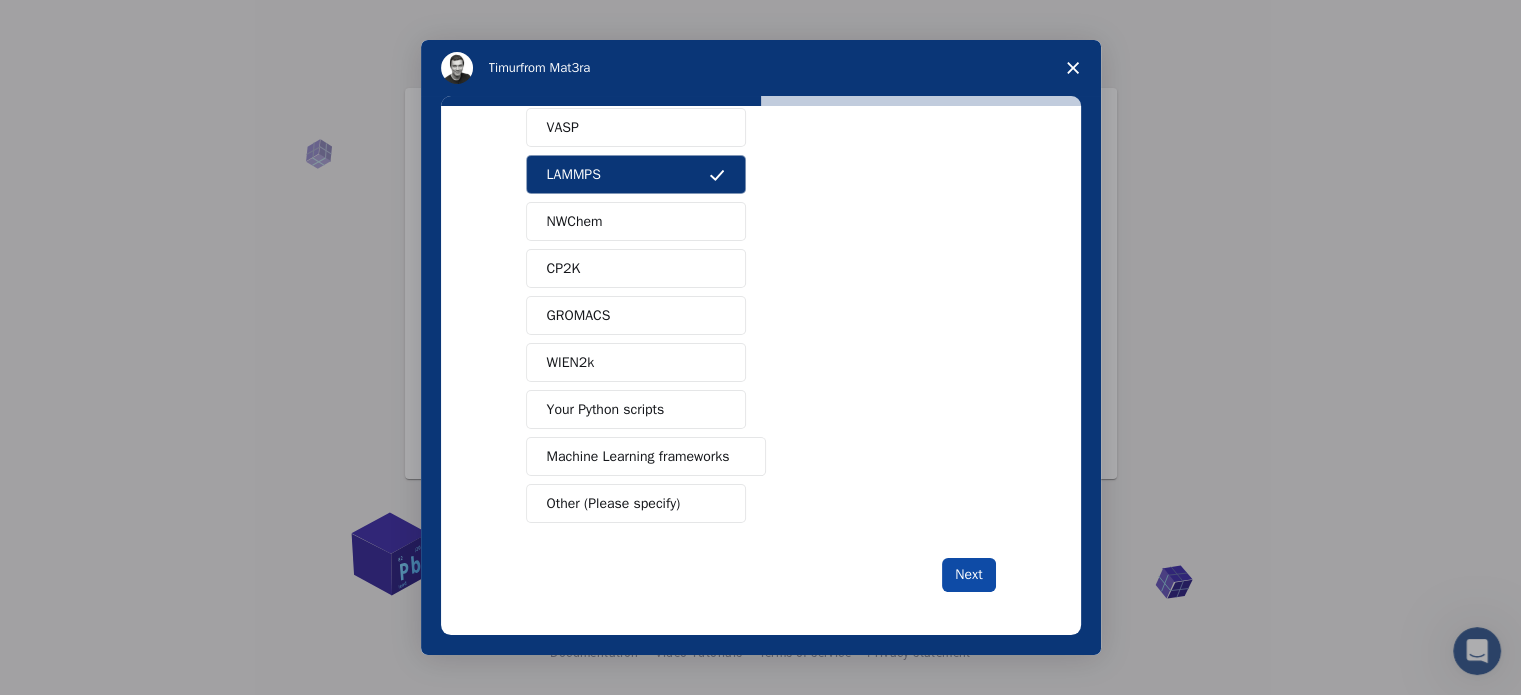 click on "Next" at bounding box center [968, 575] 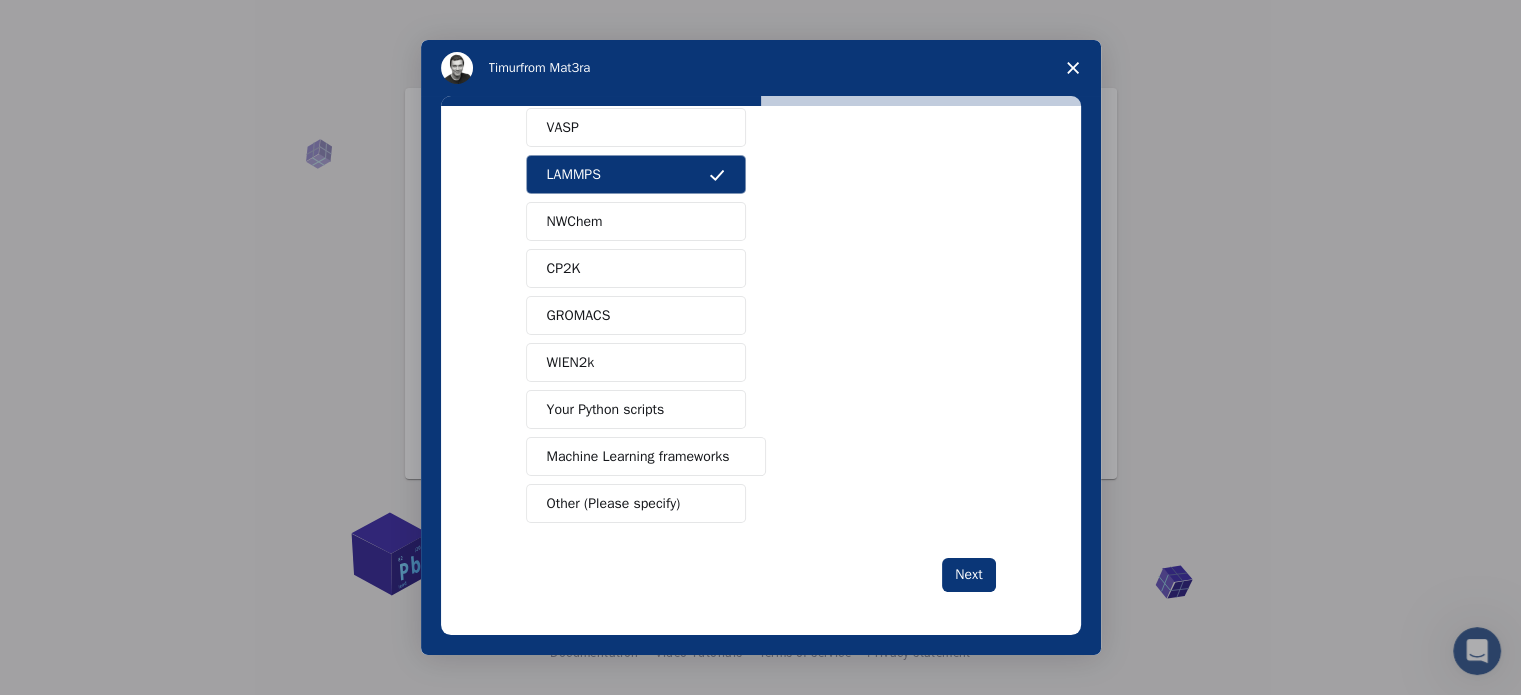scroll, scrollTop: 0, scrollLeft: 0, axis: both 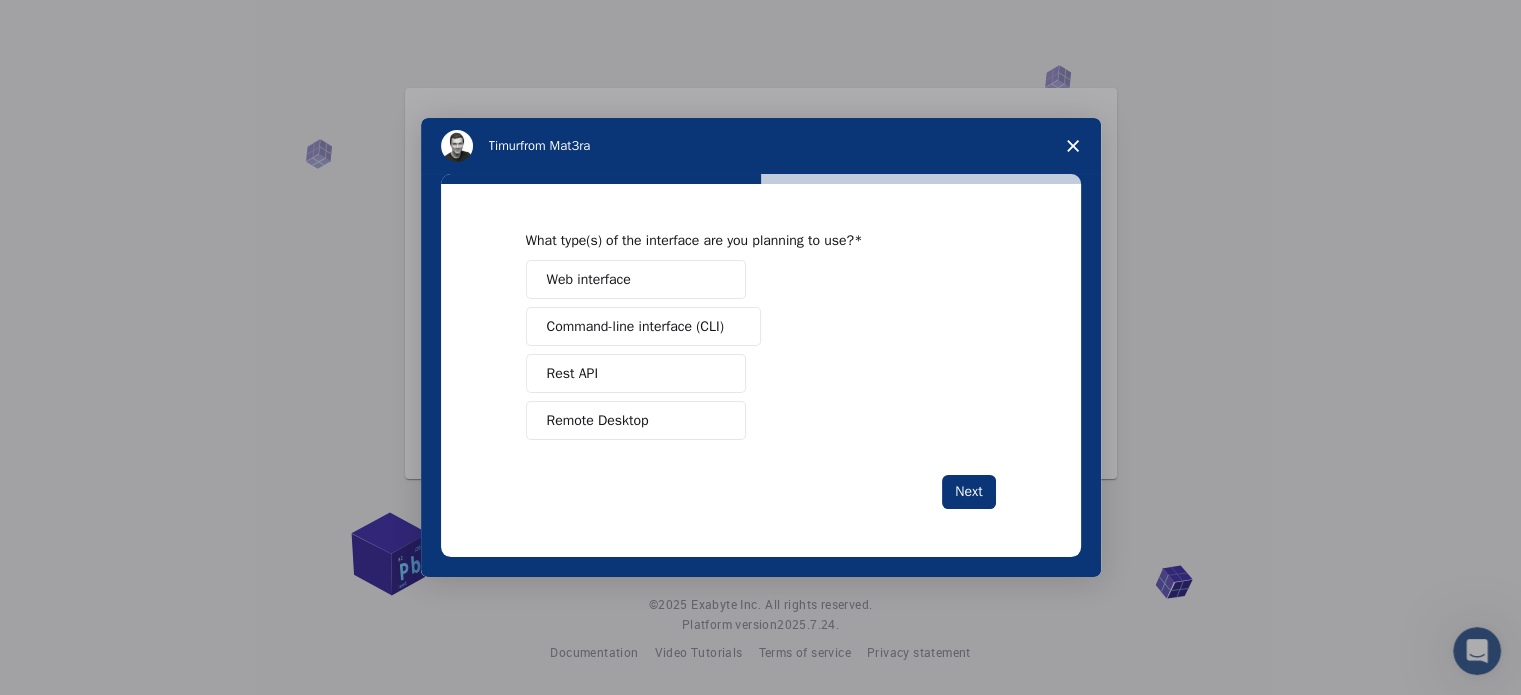 click on "Web interface" at bounding box center (636, 279) 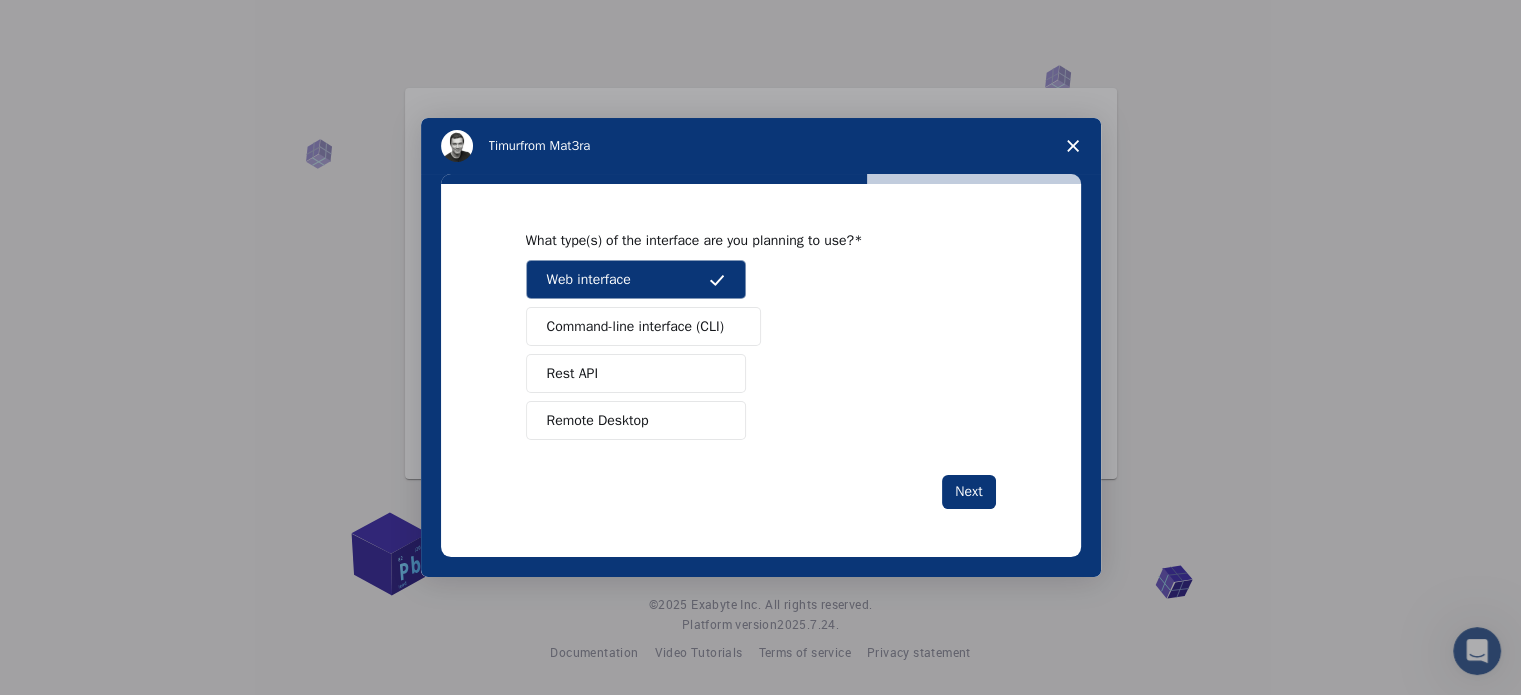 click on "Remote Desktop" at bounding box center [636, 420] 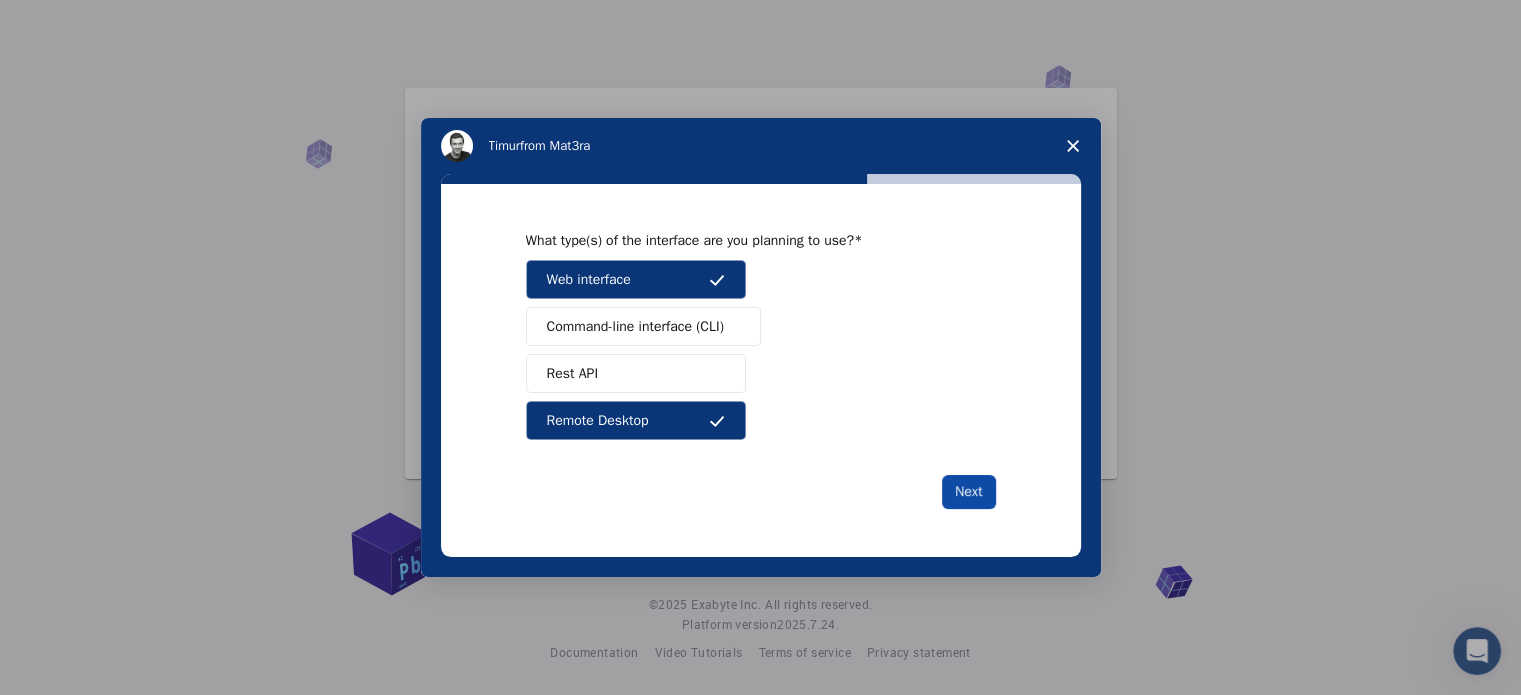 click on "Next" at bounding box center [968, 492] 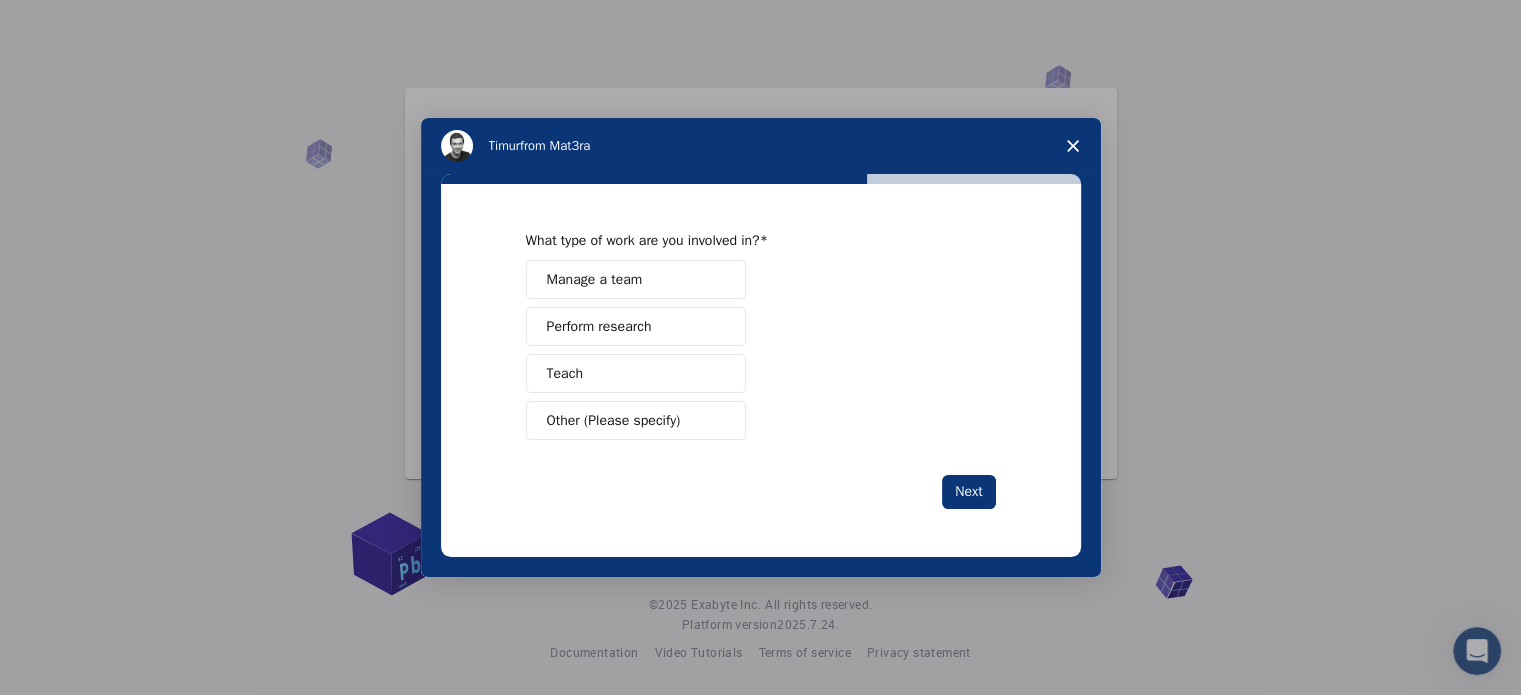 click on "Perform research" at bounding box center (636, 326) 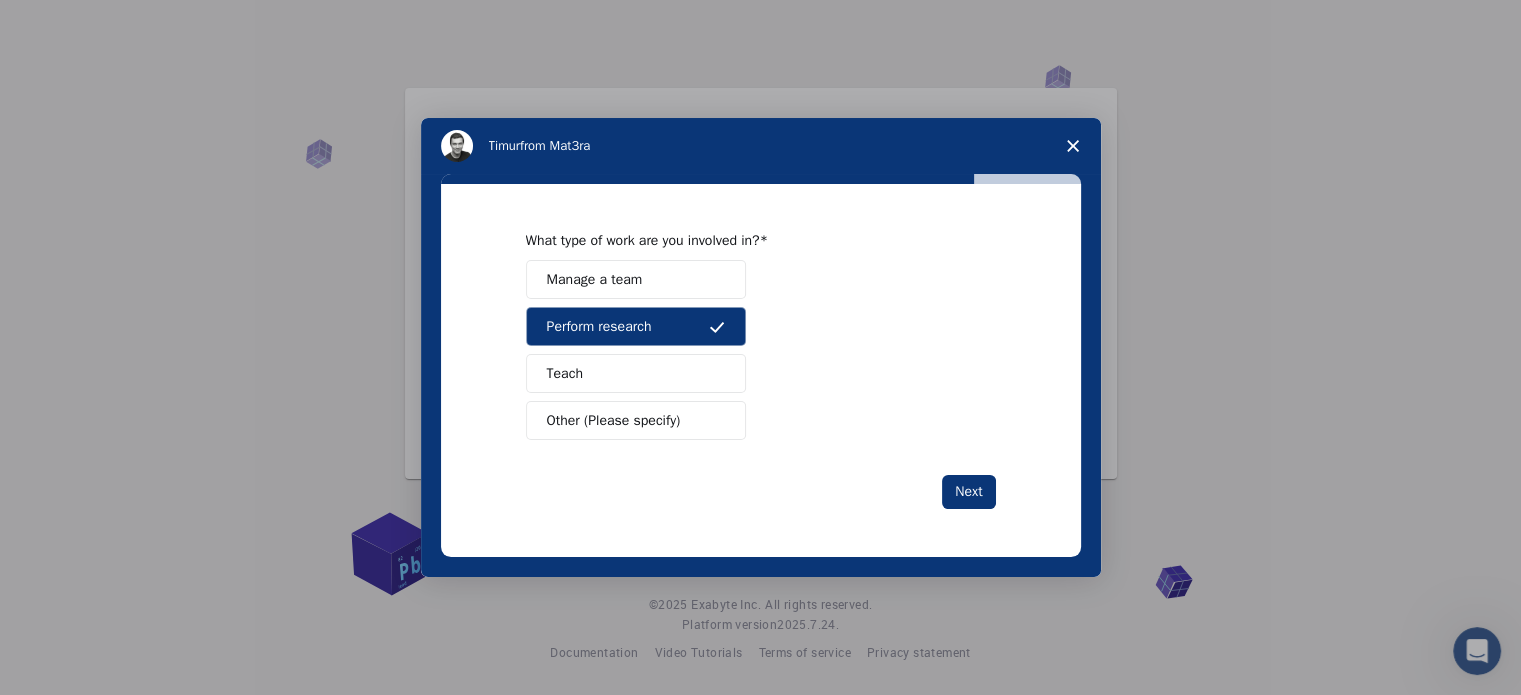 click on "Other (Please specify)" at bounding box center [614, 420] 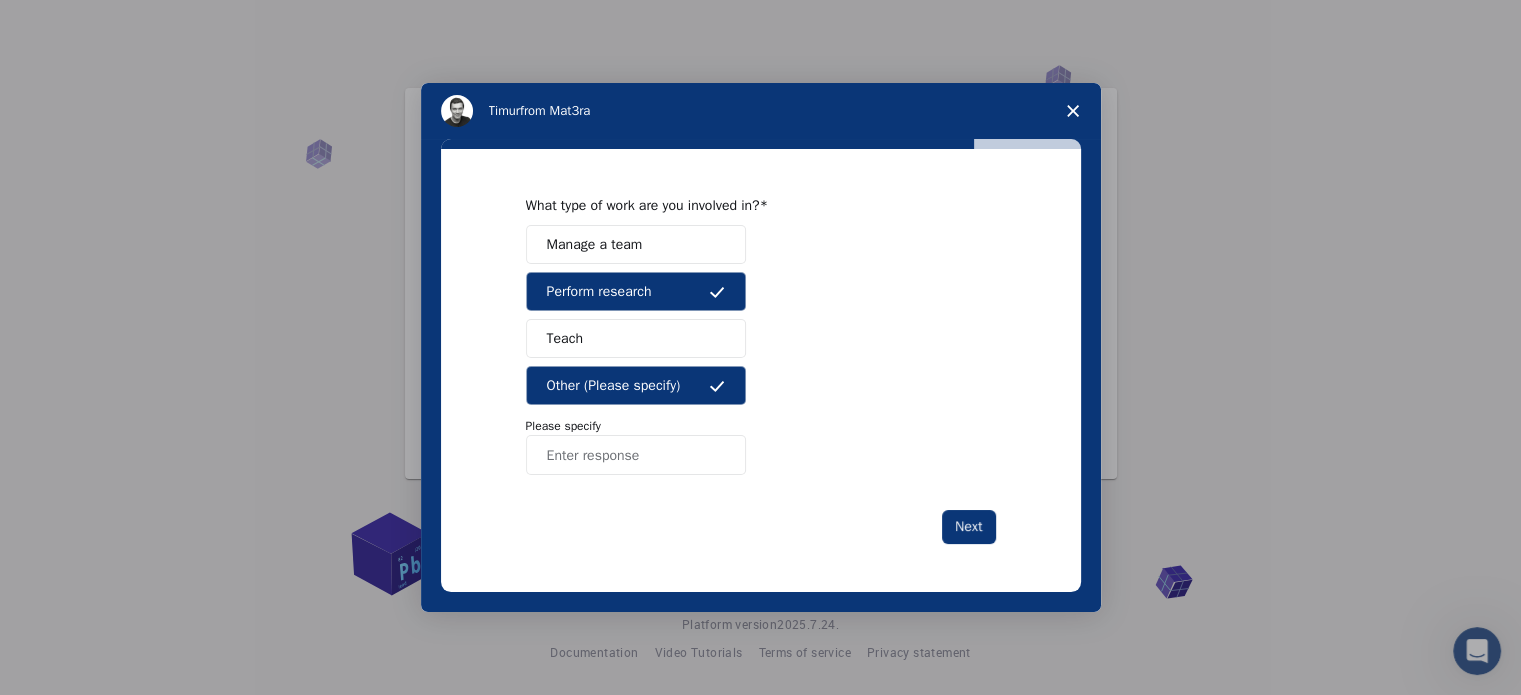 click at bounding box center [636, 455] 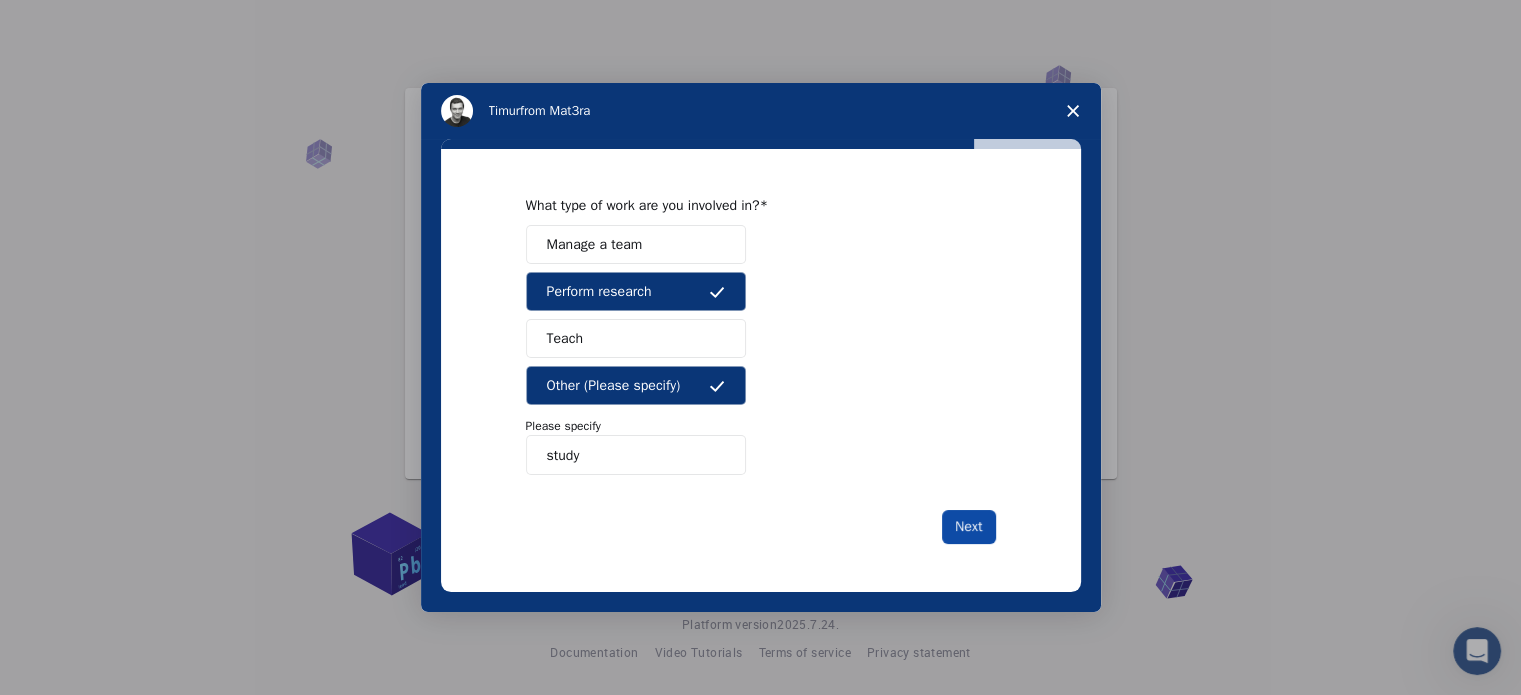 type on "study" 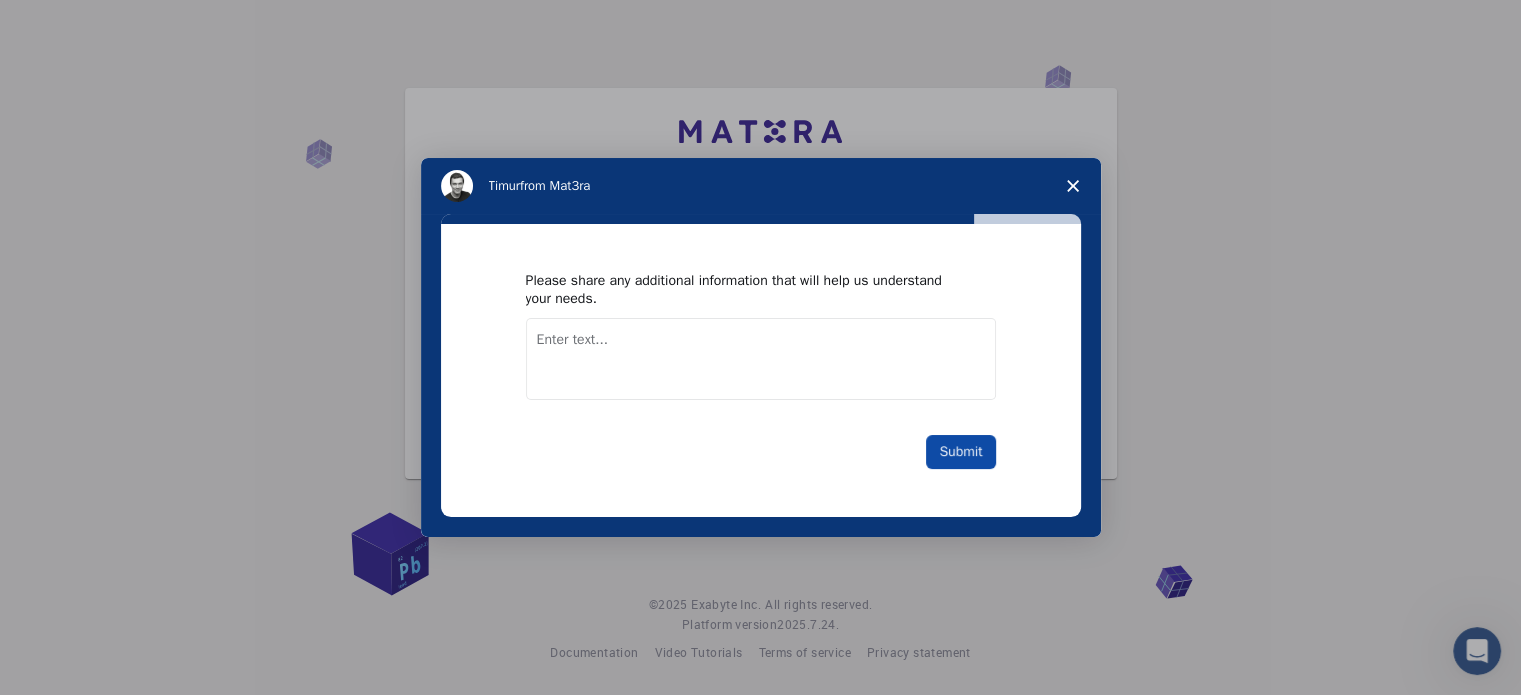click on "Submit" at bounding box center (960, 452) 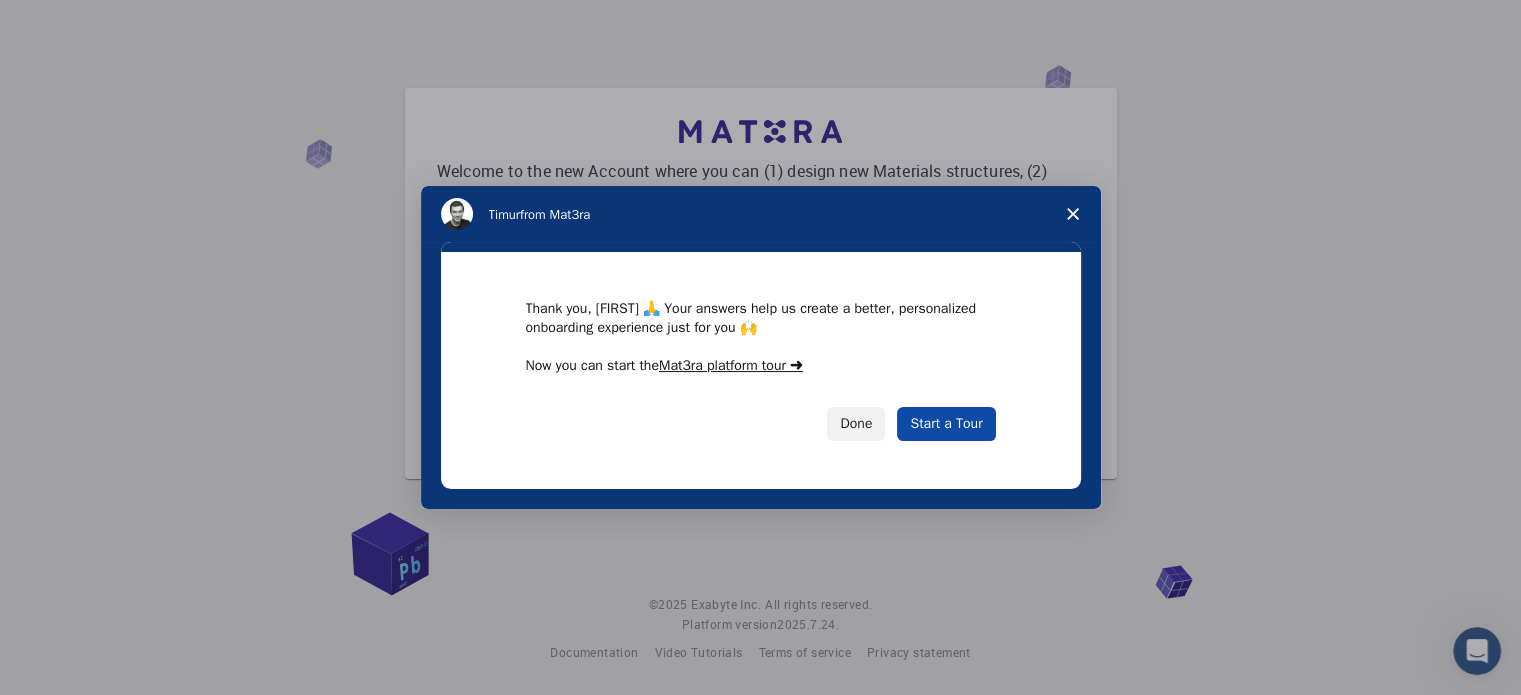 click on "Start a Tour" at bounding box center [946, 424] 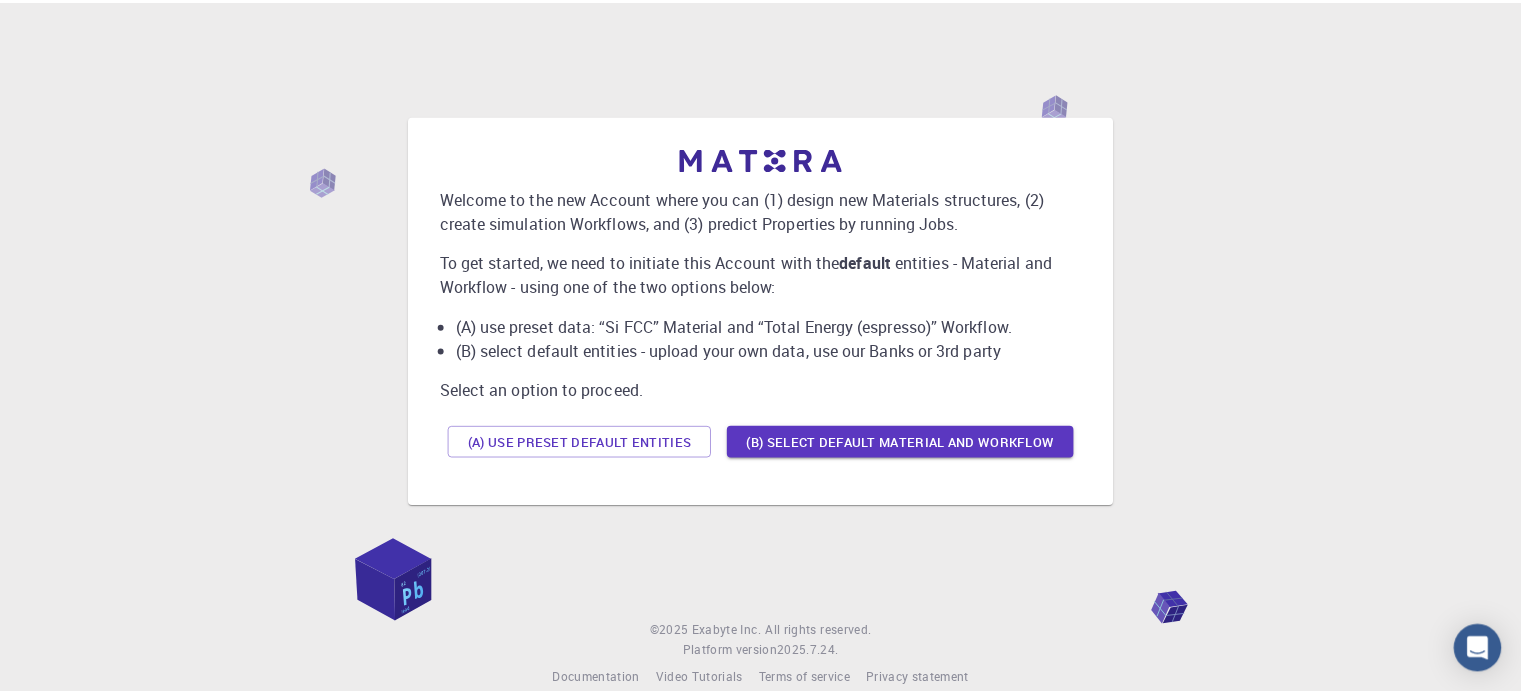 scroll, scrollTop: 0, scrollLeft: 0, axis: both 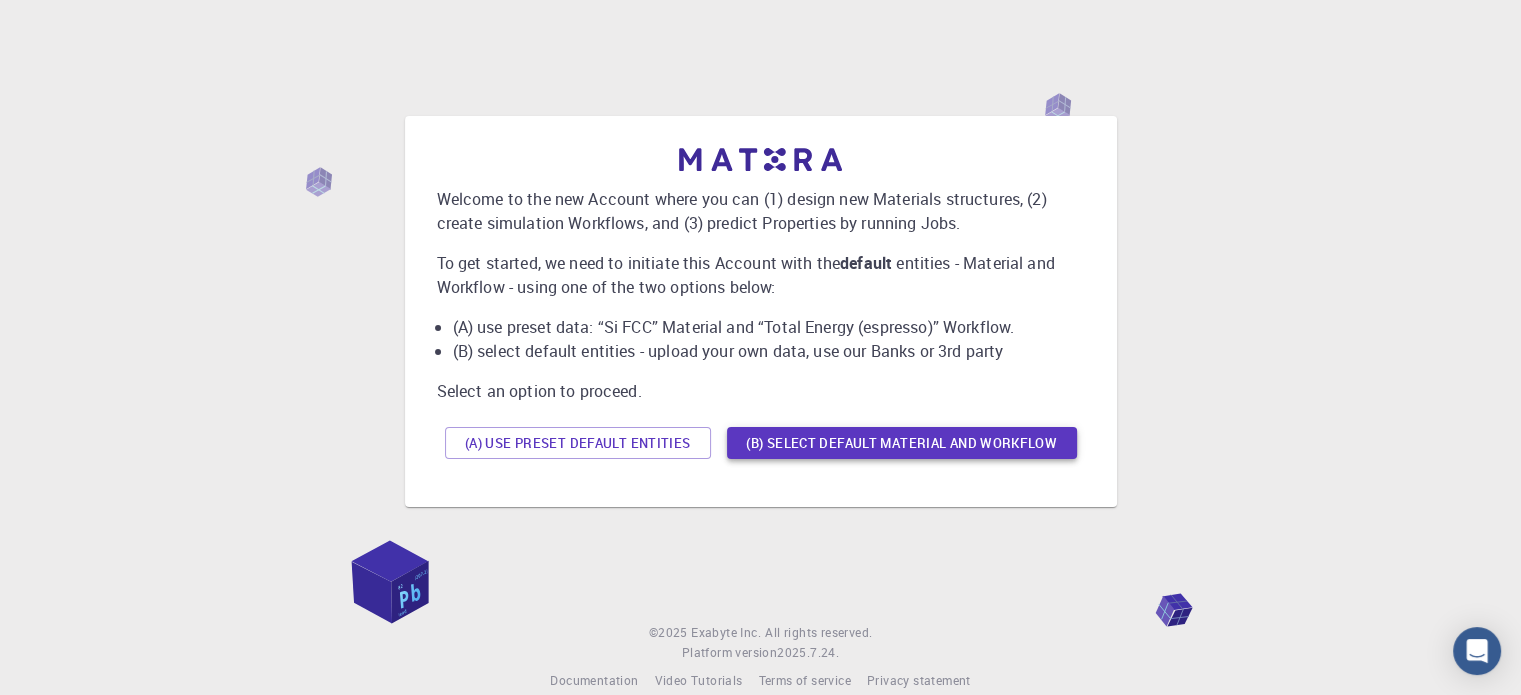 click on "(B) Select default material and workflow" at bounding box center [902, 443] 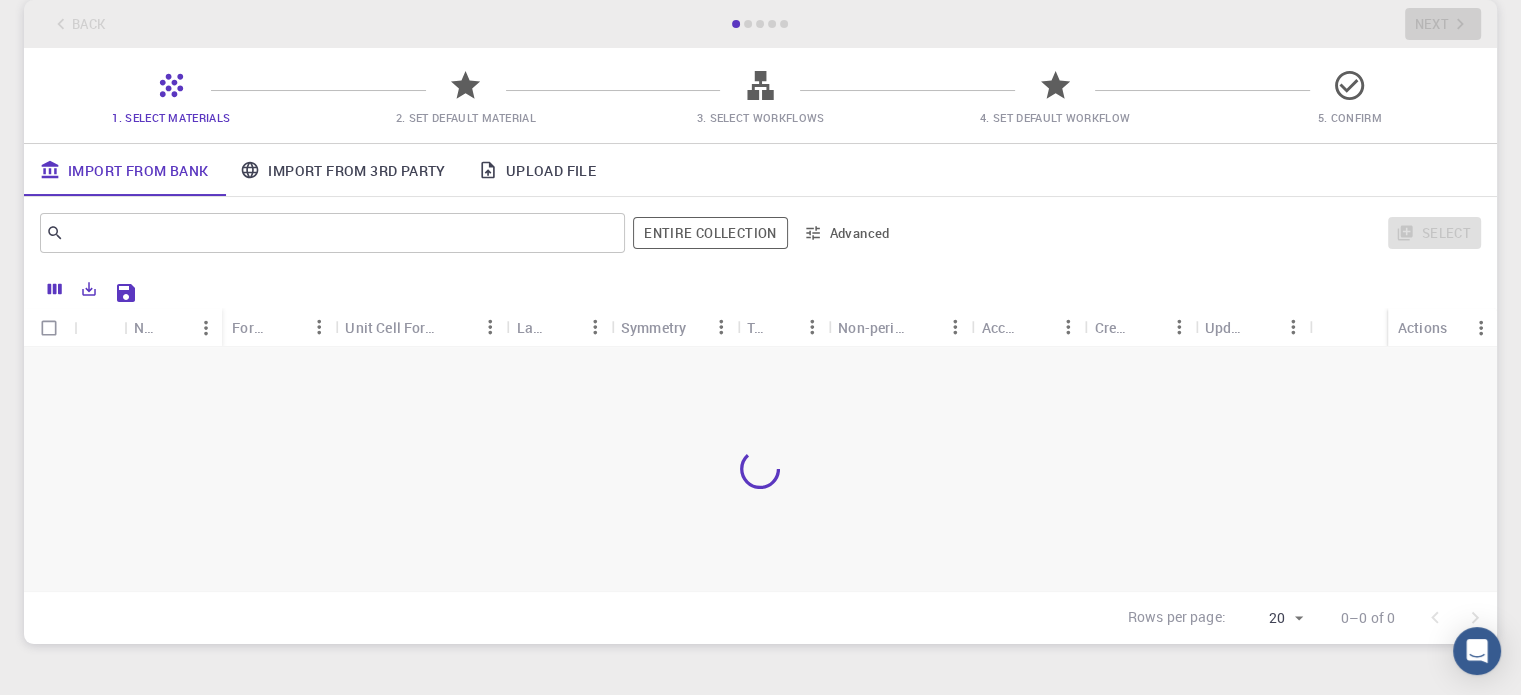 scroll, scrollTop: 100, scrollLeft: 0, axis: vertical 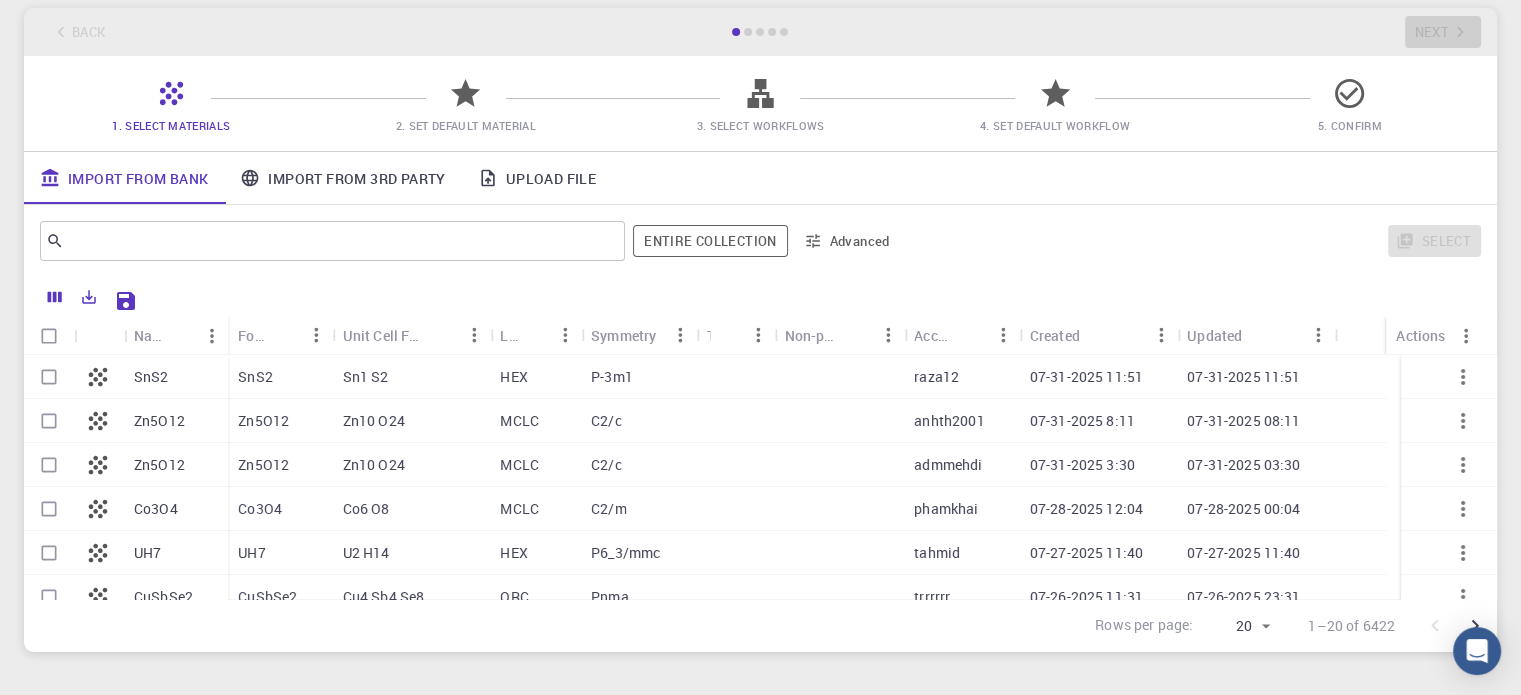 click on "Zn10 O24" at bounding box center [412, 421] 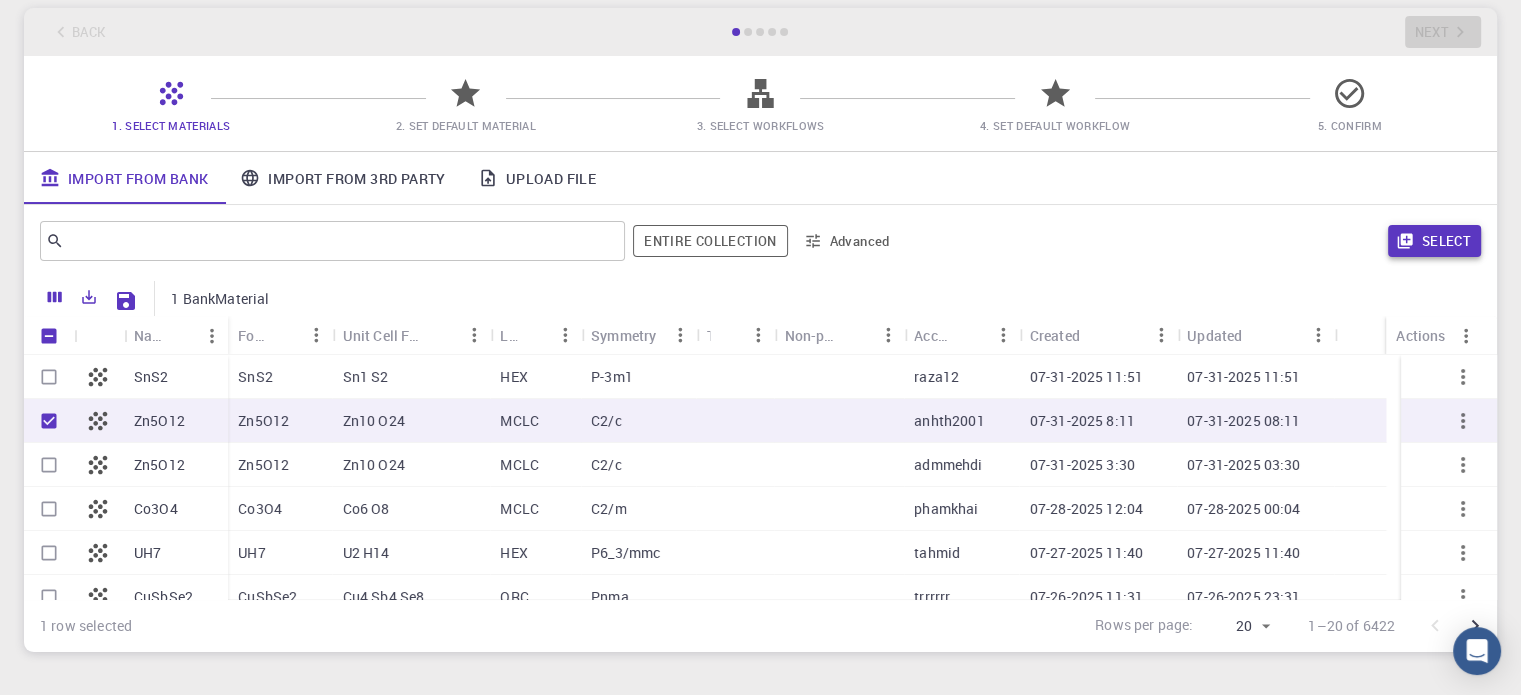 click on "Select" at bounding box center (1434, 241) 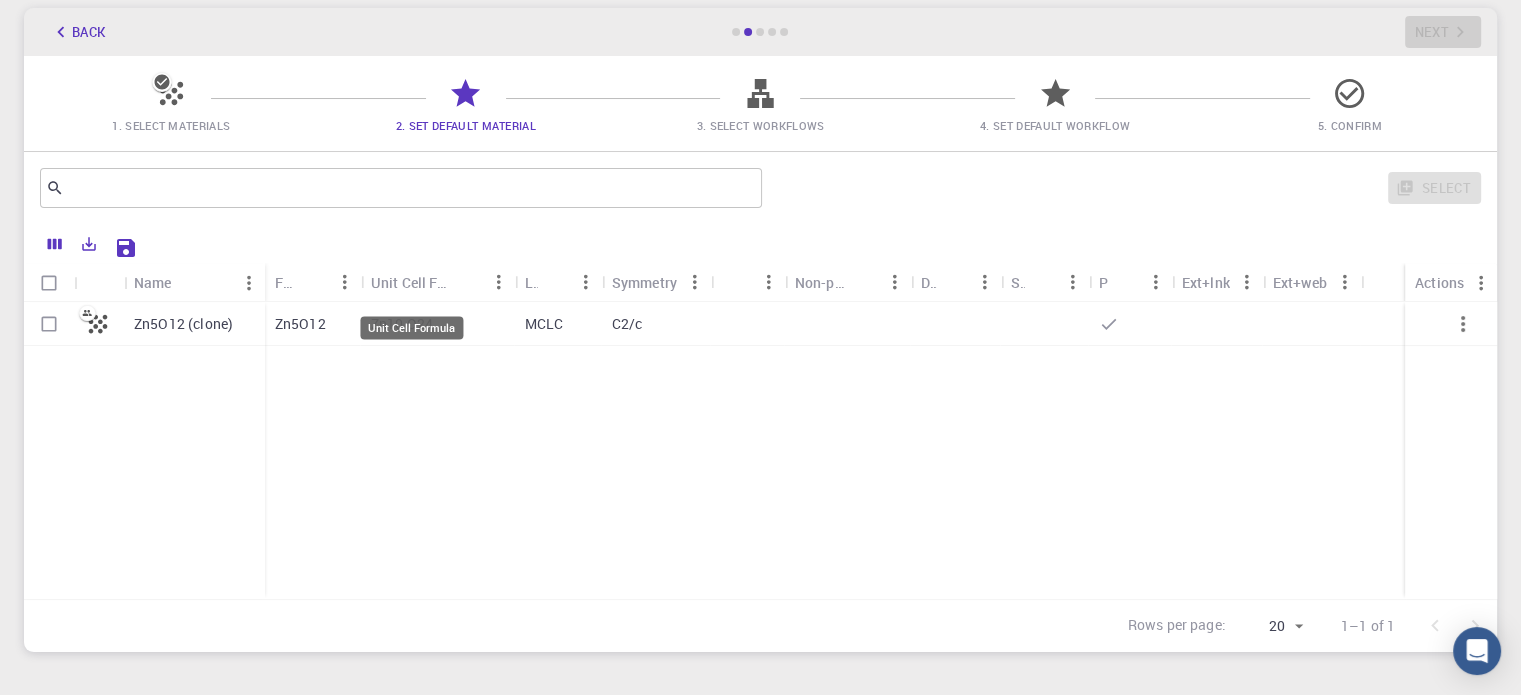 click on "Unit Cell Formula" at bounding box center [411, 282] 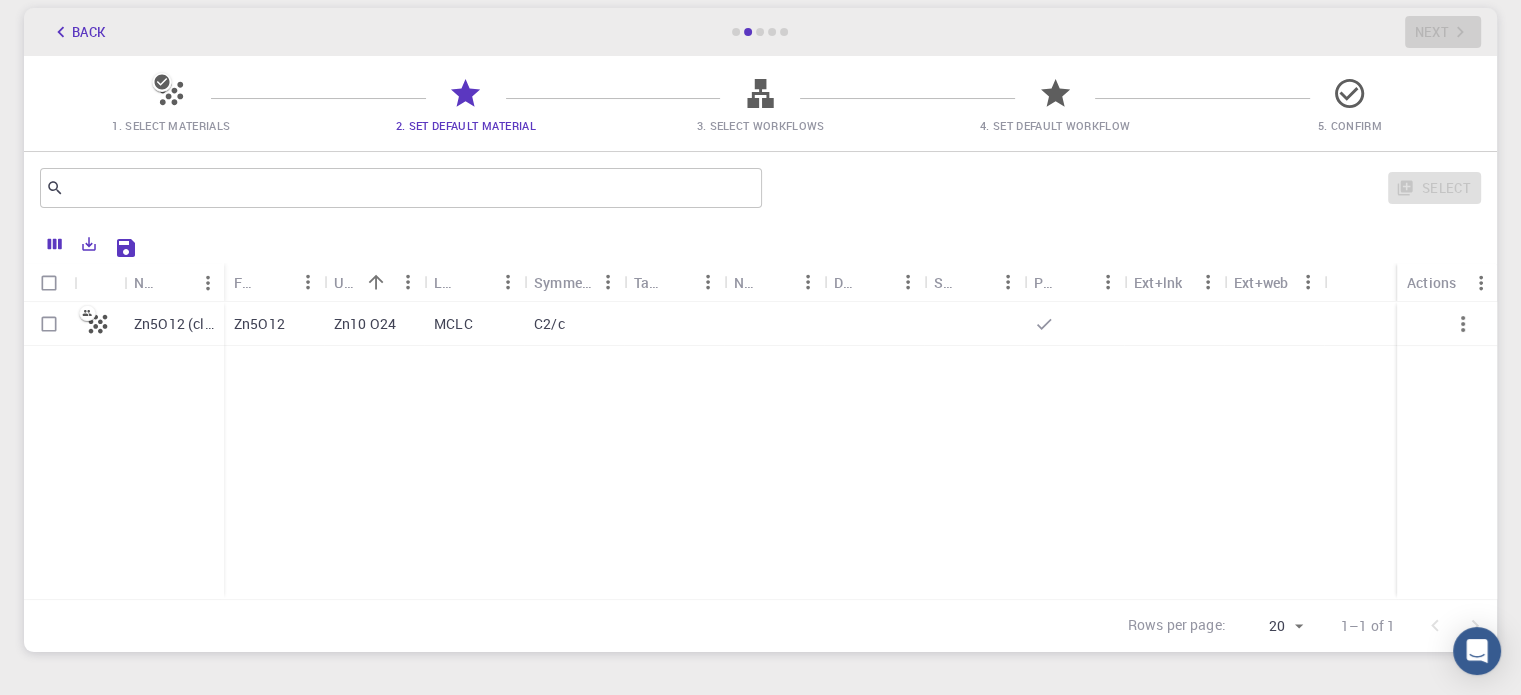 click 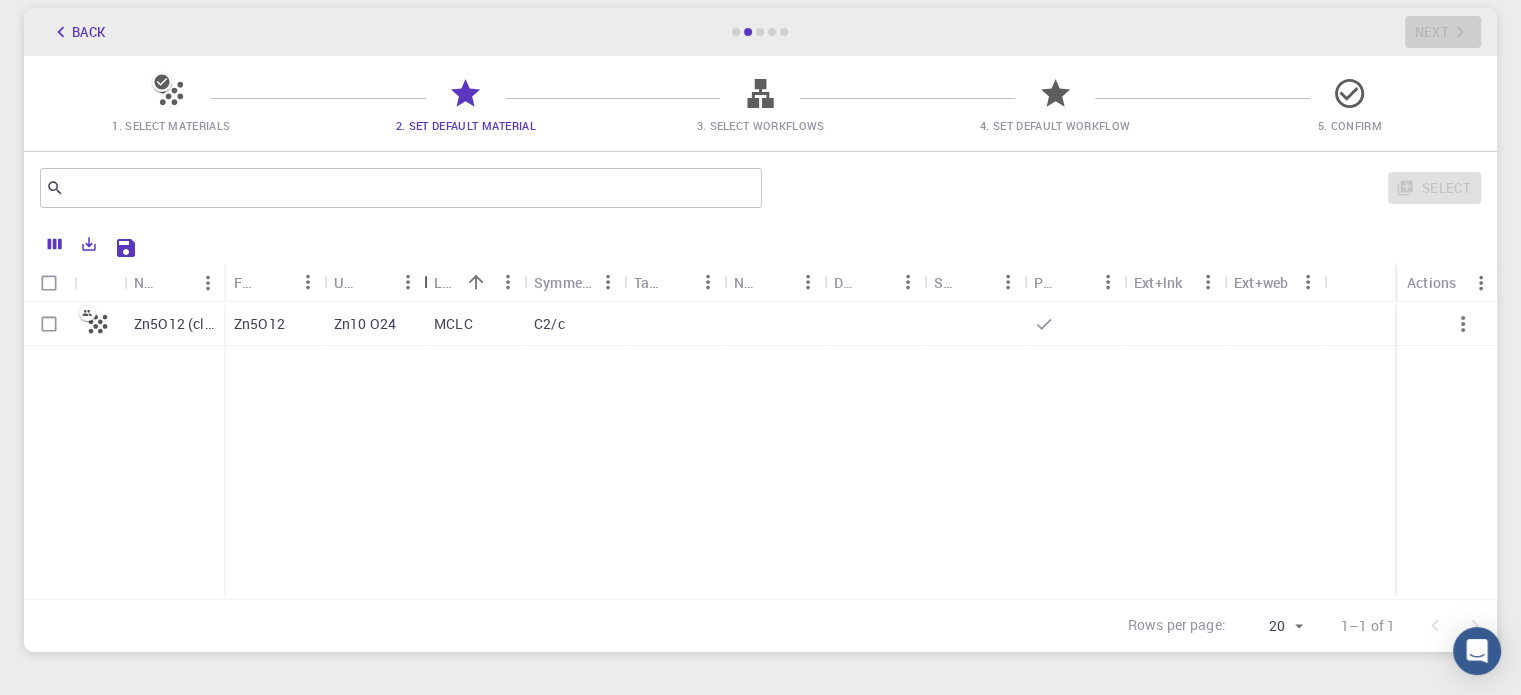 click at bounding box center [426, 282] 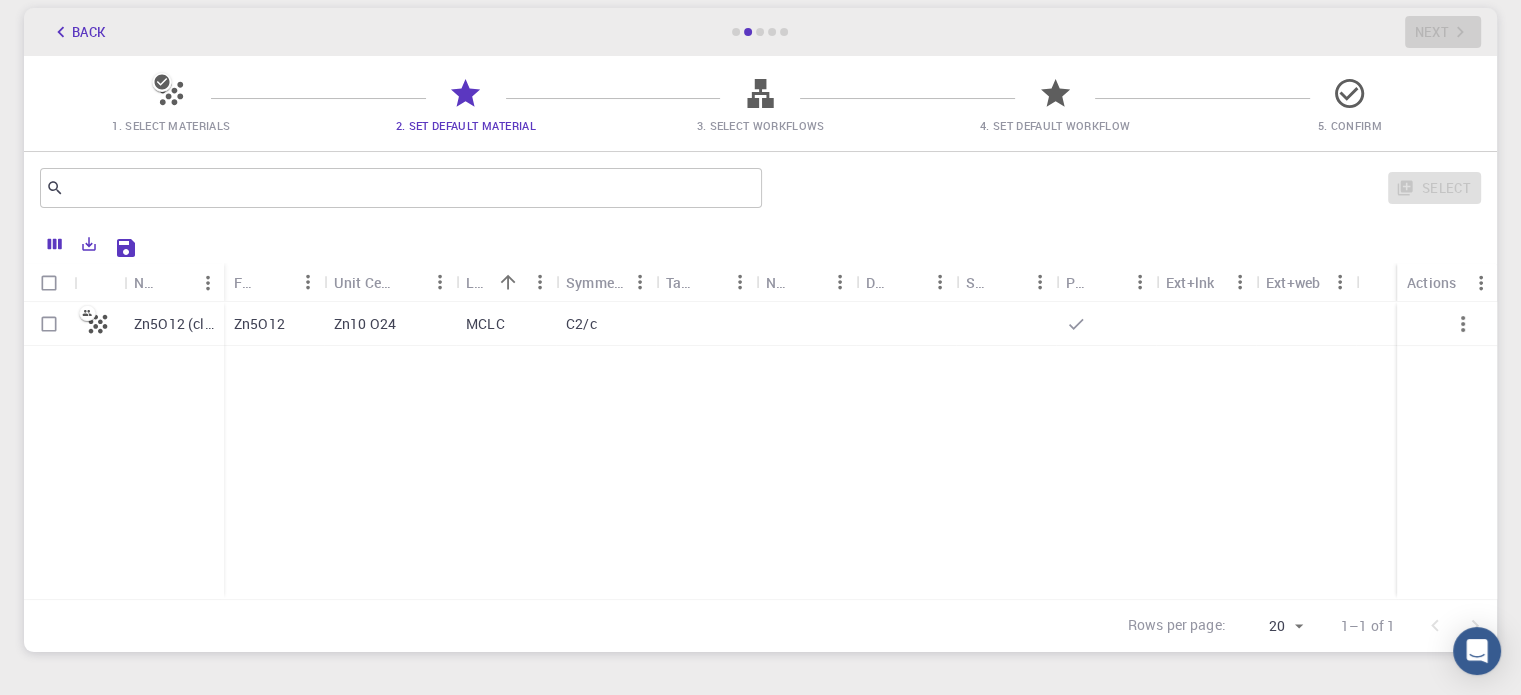 click on "Zn5O12 (clone) Zn5O12 Zn10 O24 MCLC C2/c" at bounding box center (760, 450) 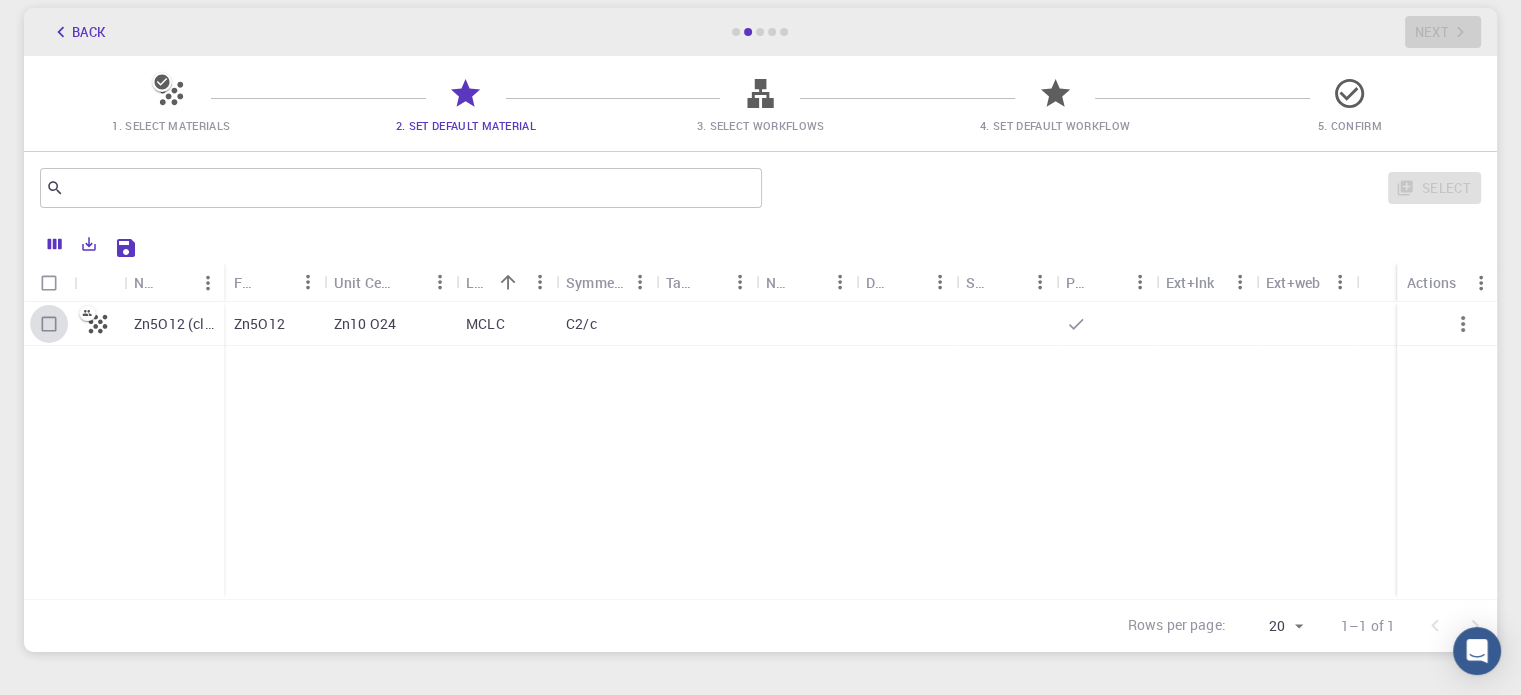 click at bounding box center (49, 324) 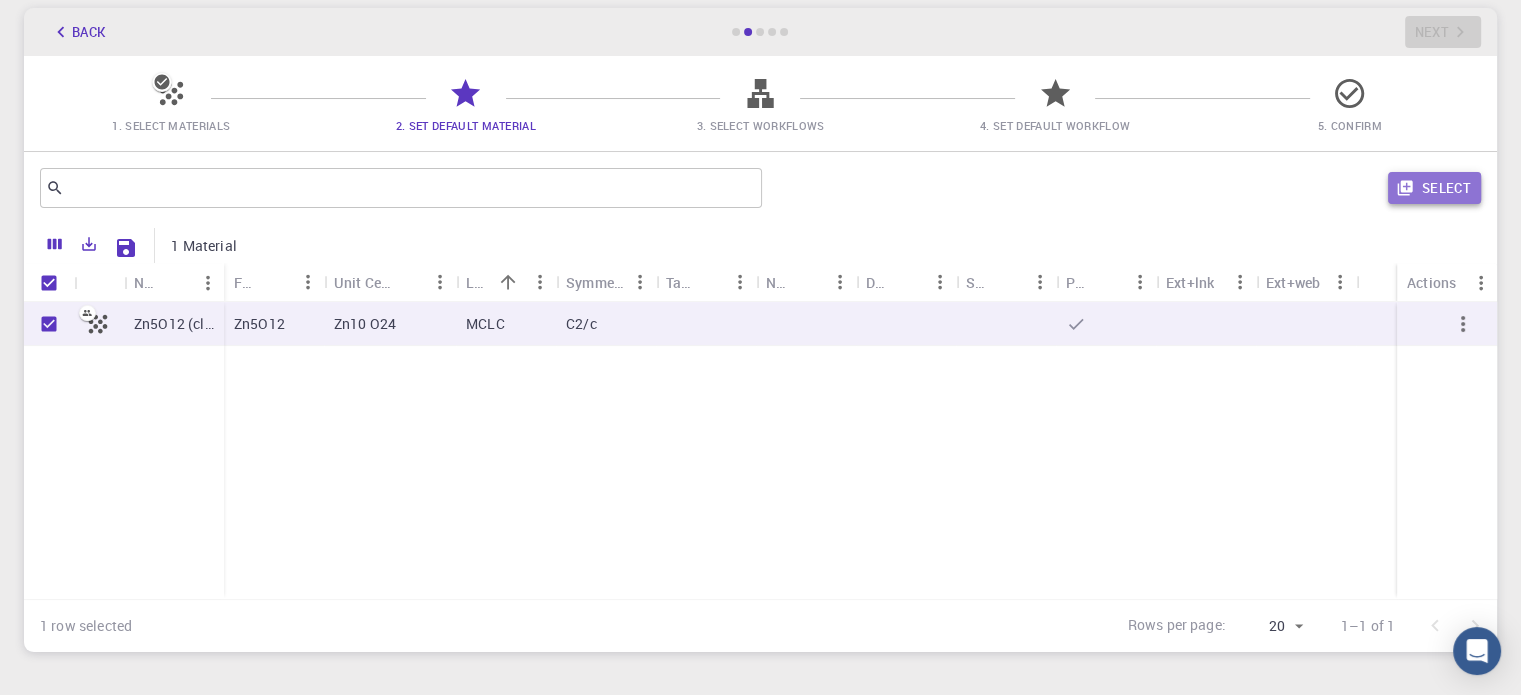 click on "Select" at bounding box center (1434, 188) 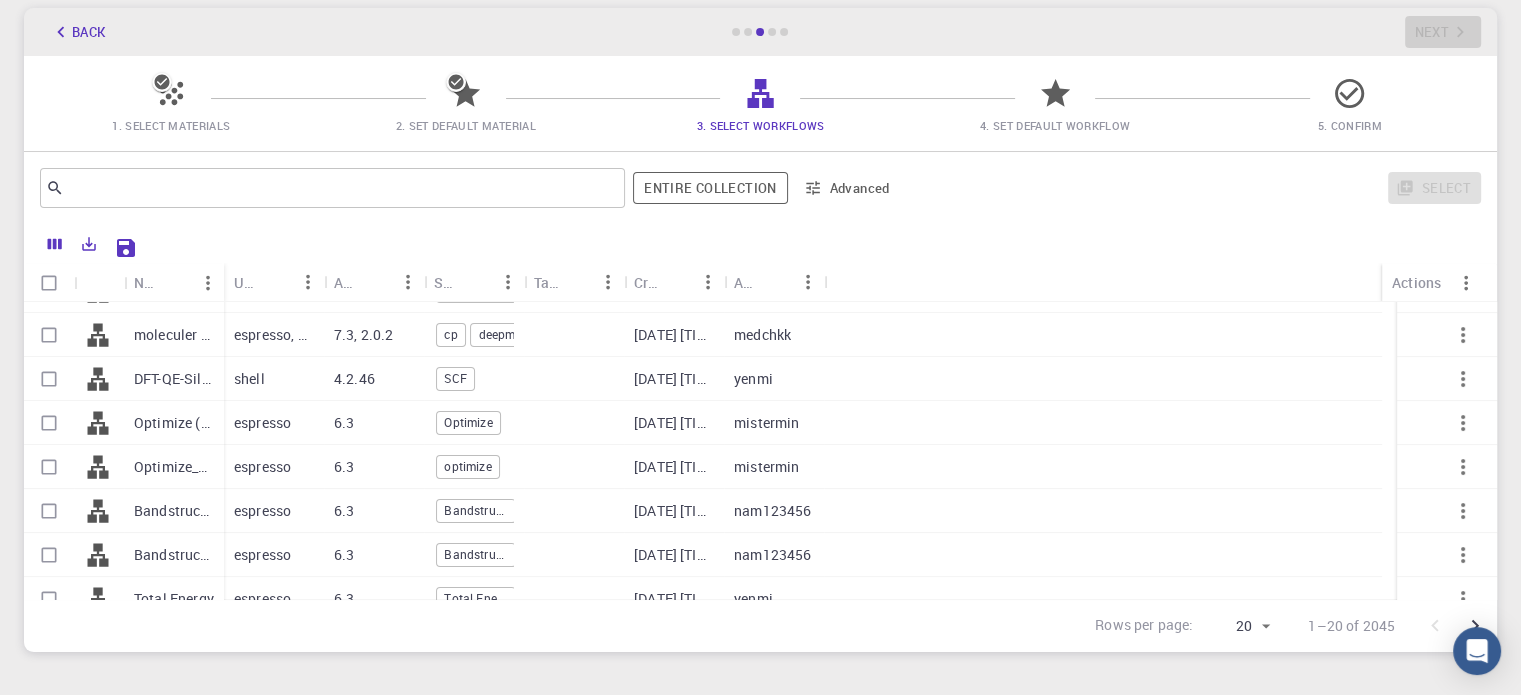scroll, scrollTop: 500, scrollLeft: 0, axis: vertical 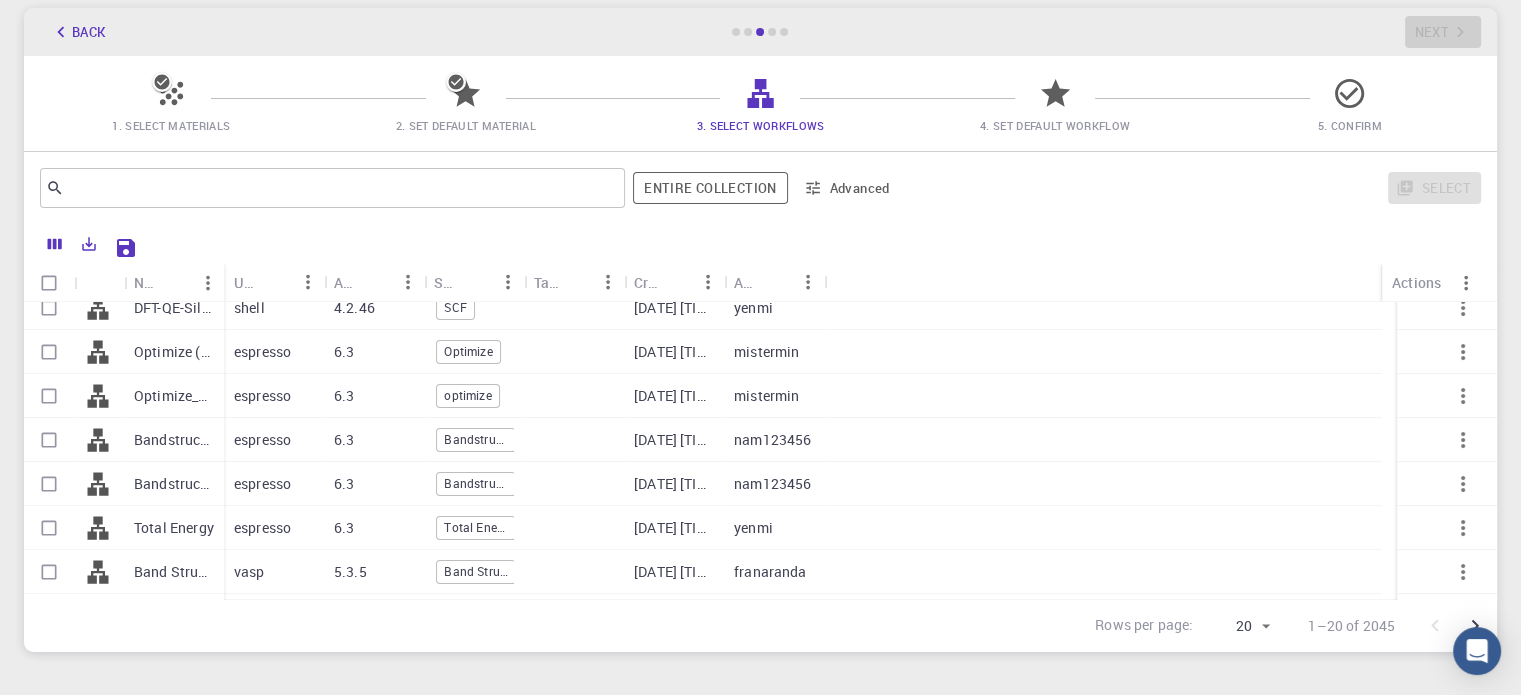 click on "espresso" at bounding box center [274, 352] 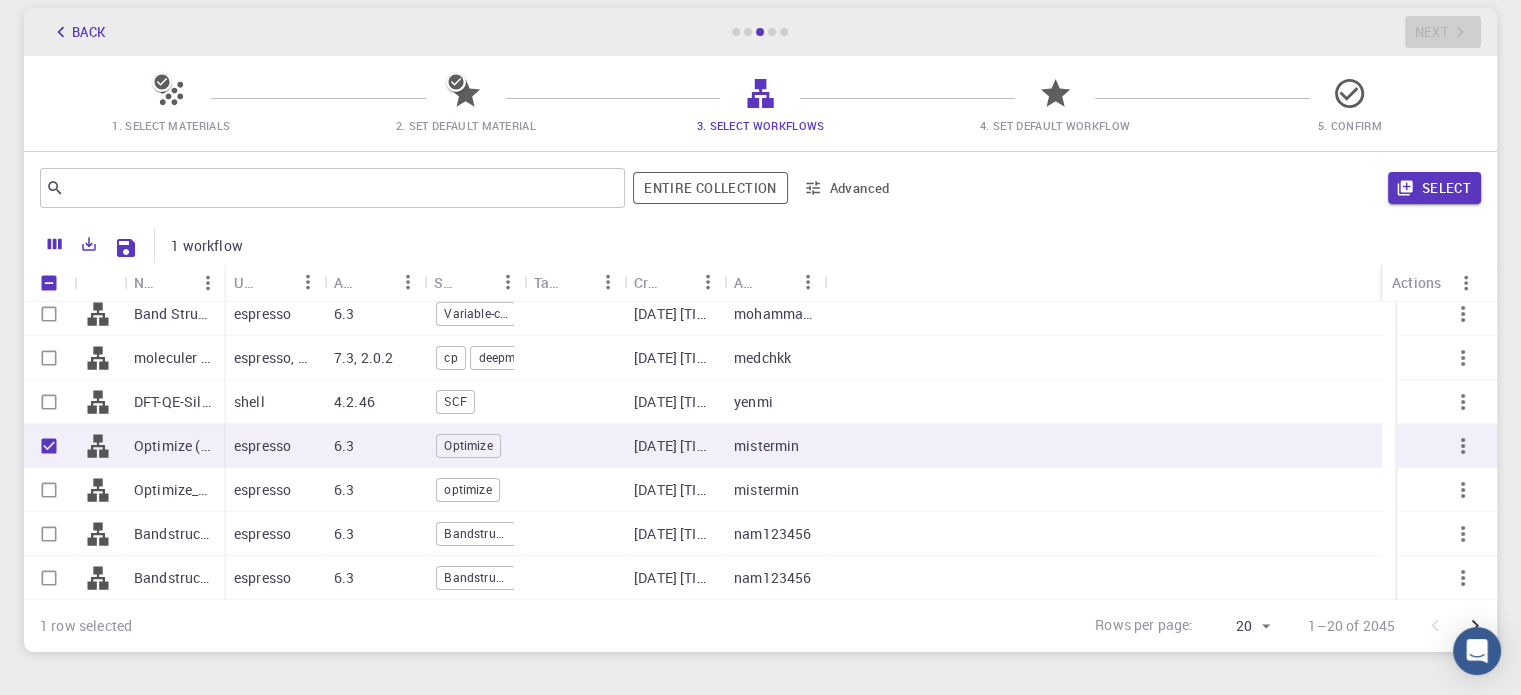 scroll, scrollTop: 400, scrollLeft: 0, axis: vertical 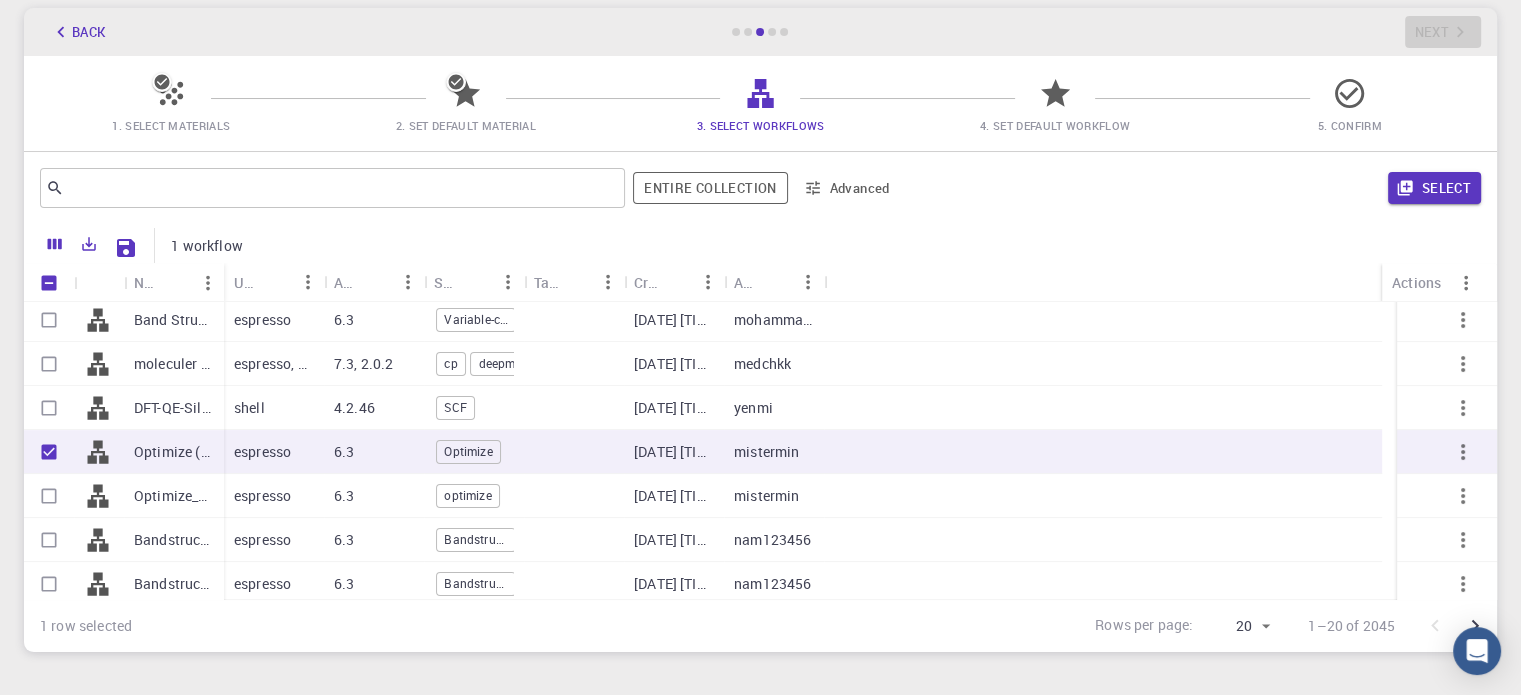 click on "4.2.46" at bounding box center (374, 408) 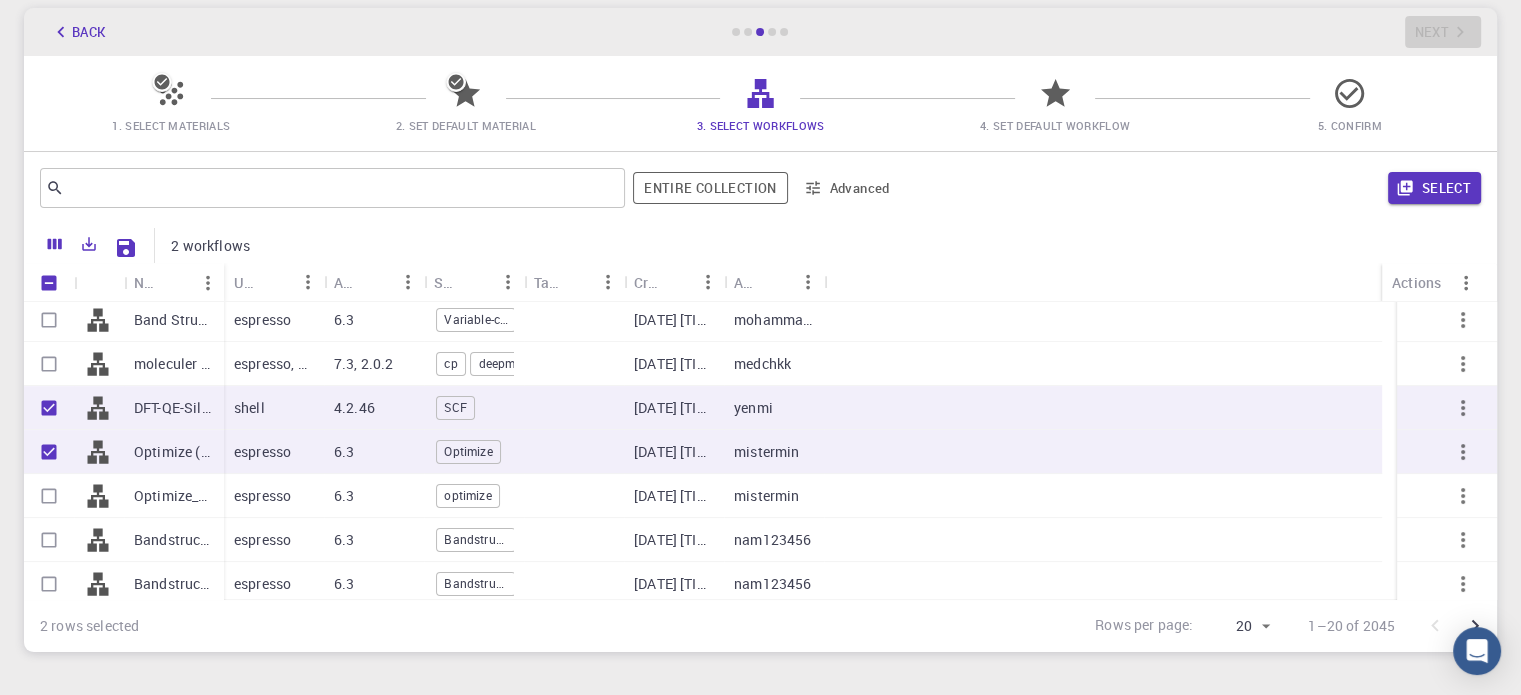 click on "Select" at bounding box center (1194, 188) 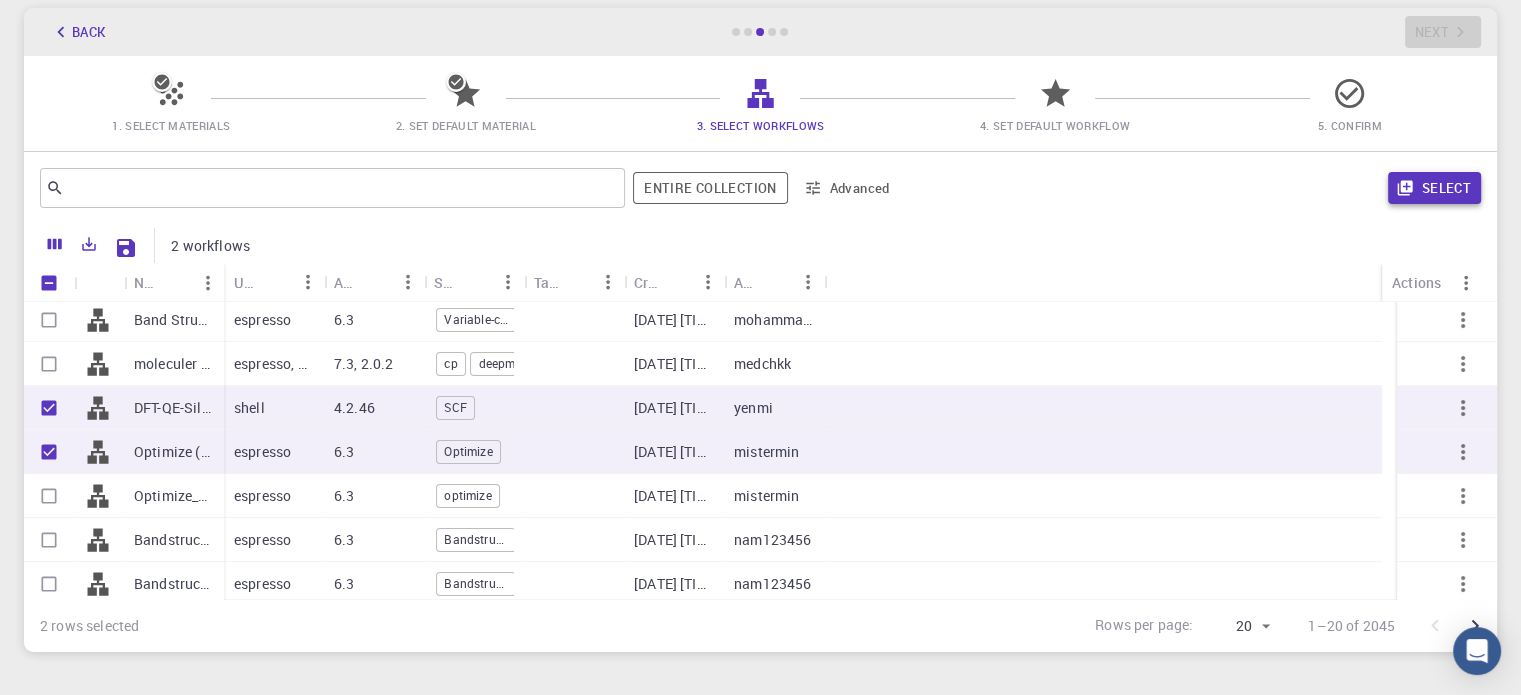 click on "Select" at bounding box center (1434, 188) 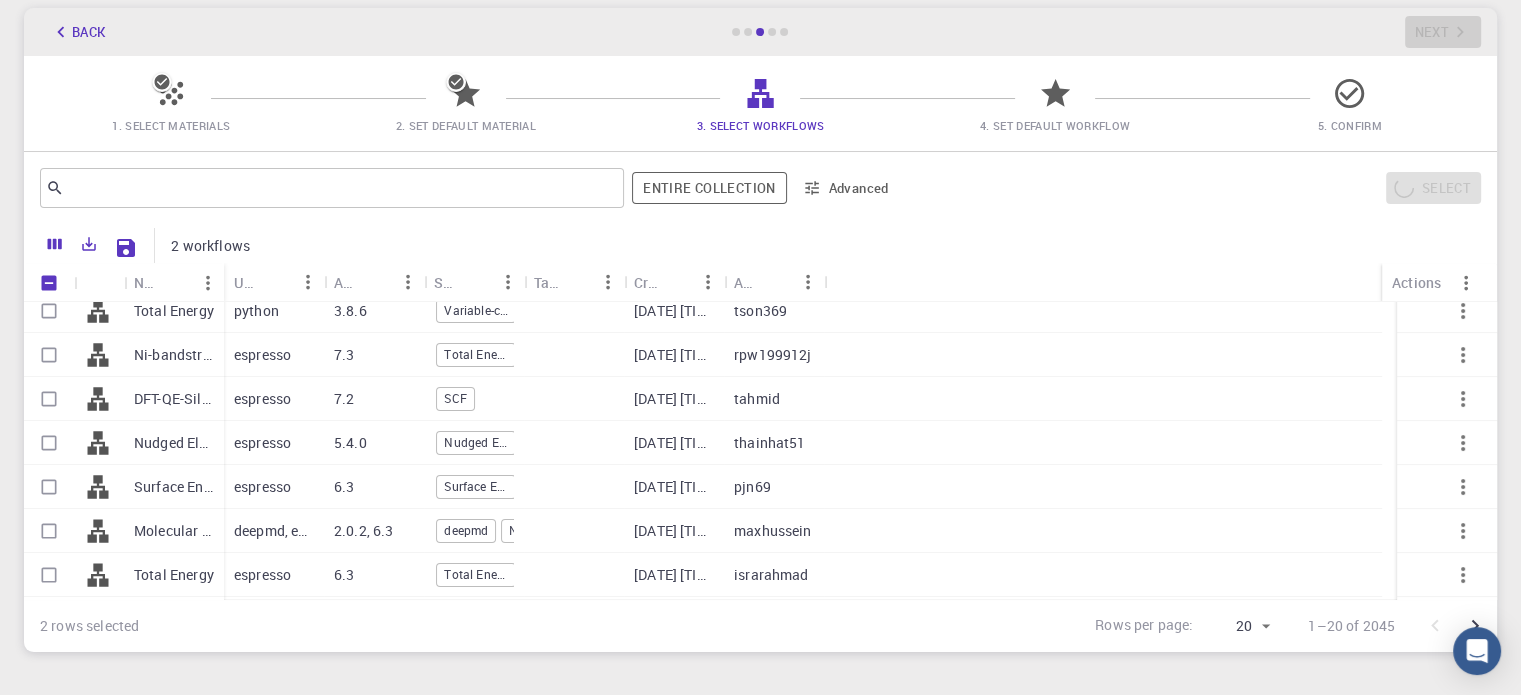 scroll, scrollTop: 100, scrollLeft: 0, axis: vertical 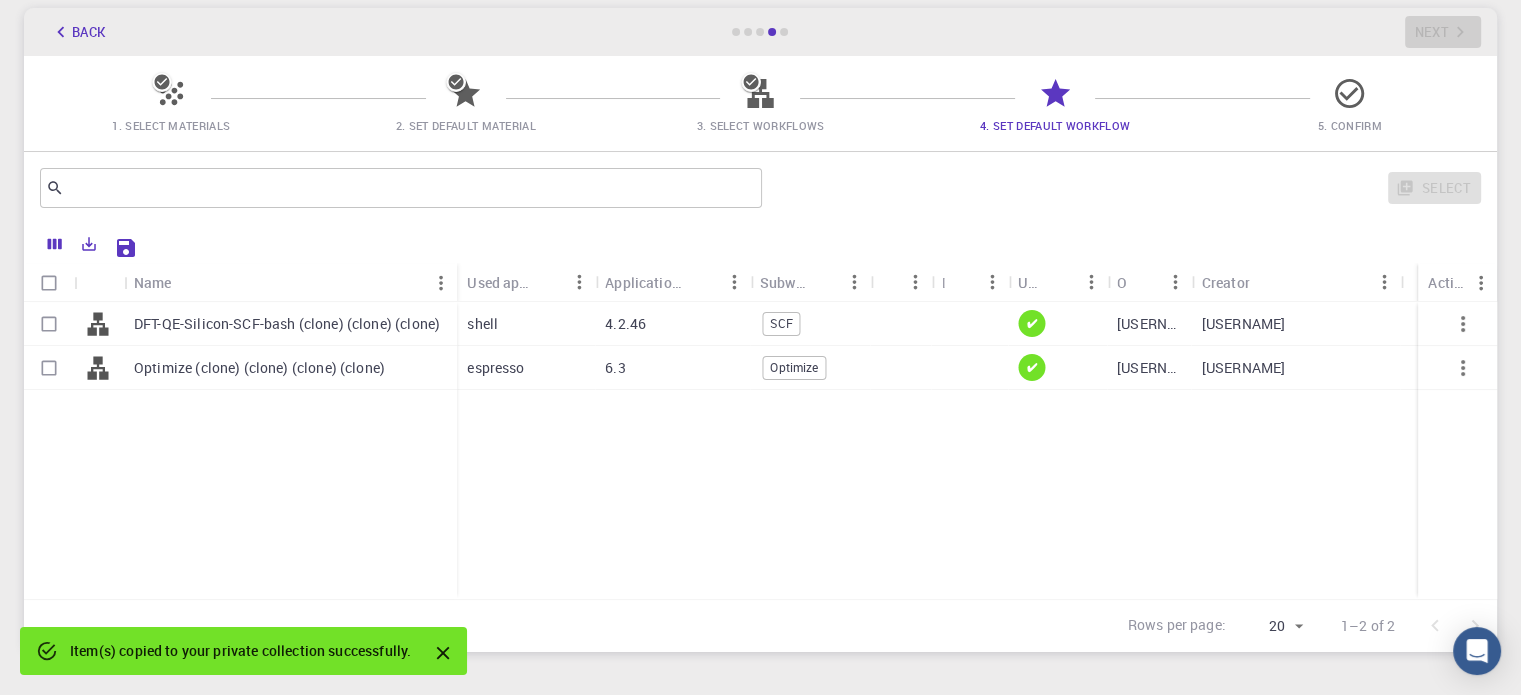 click at bounding box center (49, 324) 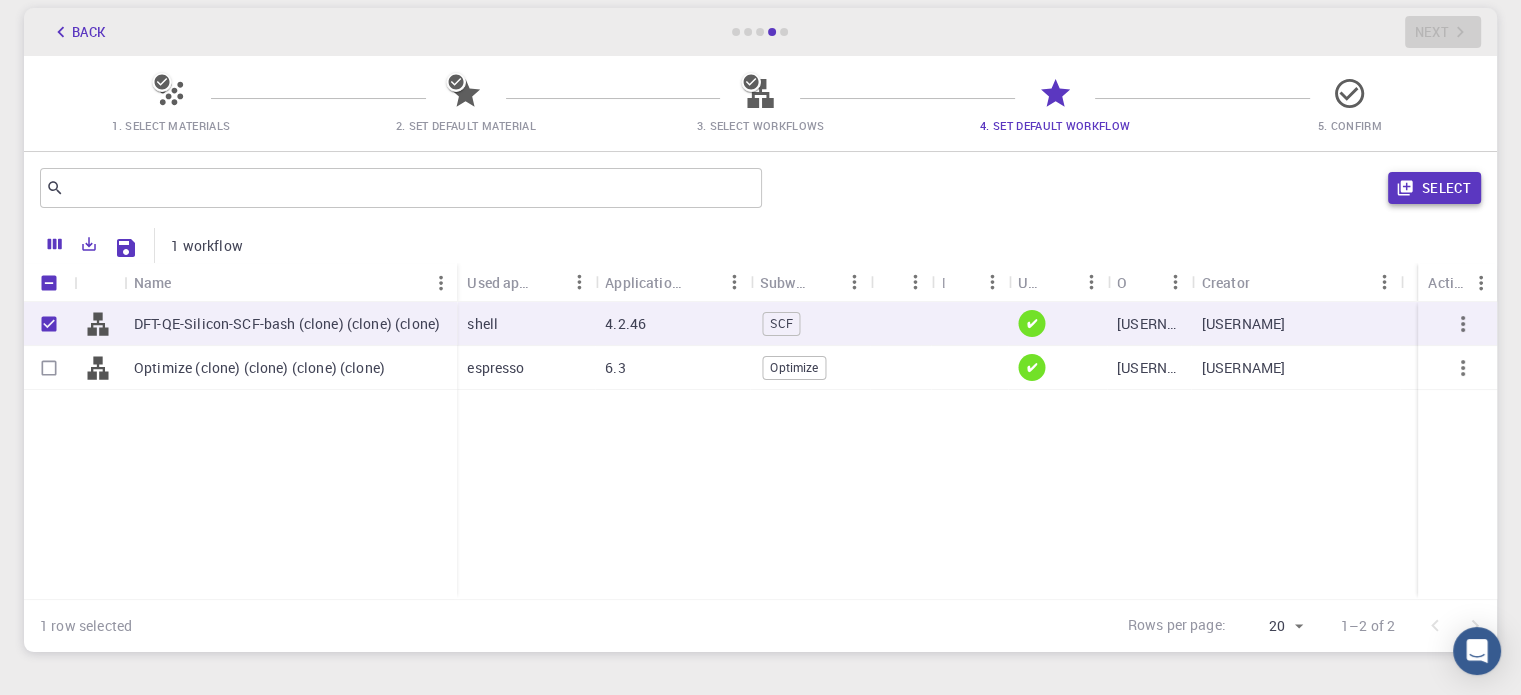 click 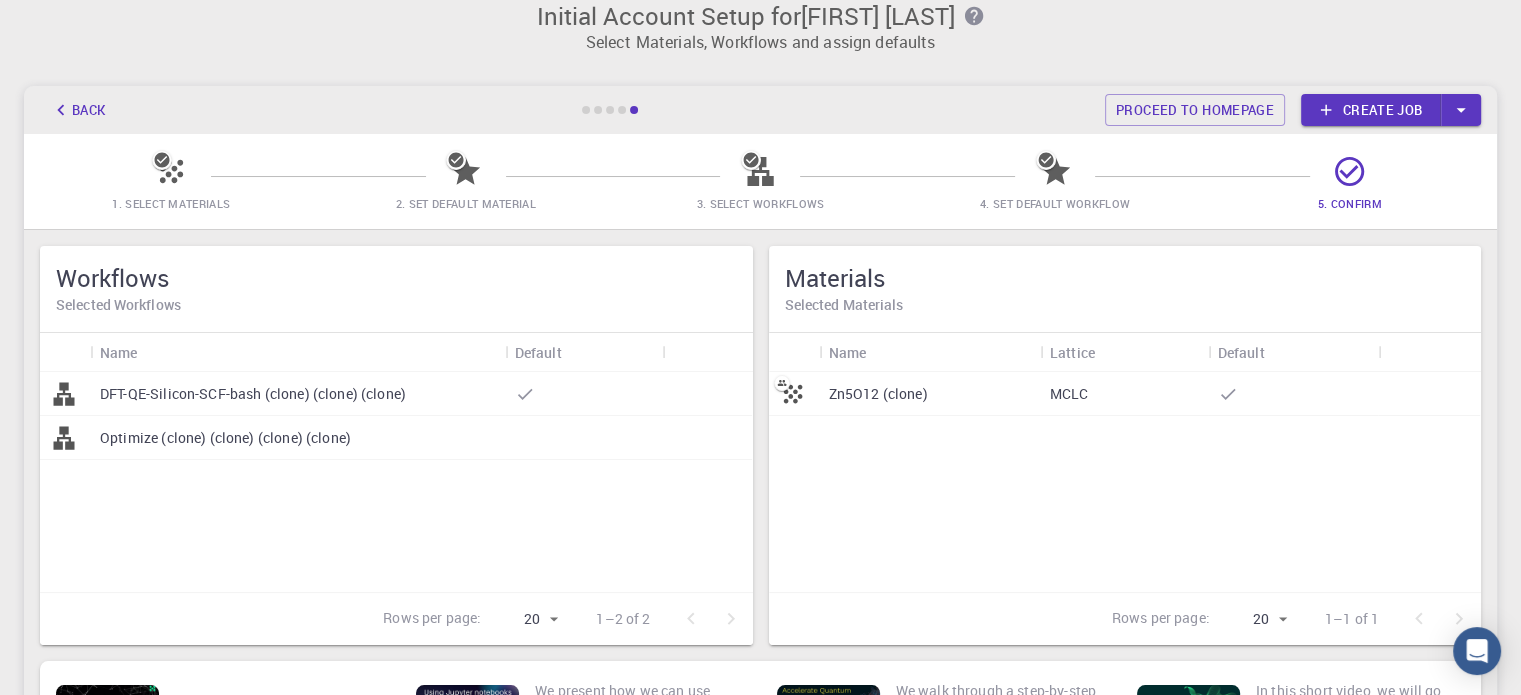 scroll, scrollTop: 0, scrollLeft: 0, axis: both 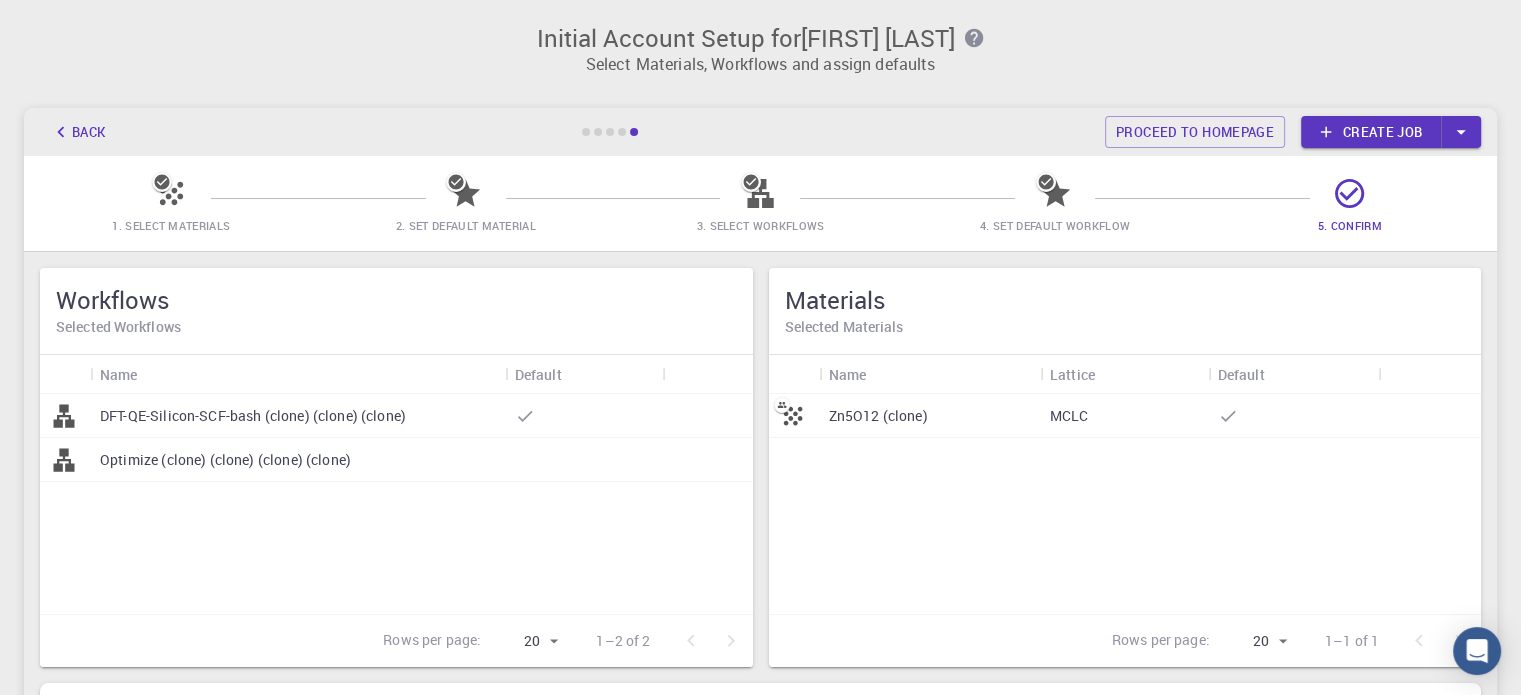 drag, startPoint x: 1360, startPoint y: 201, endPoint x: 1369, endPoint y: 207, distance: 10.816654 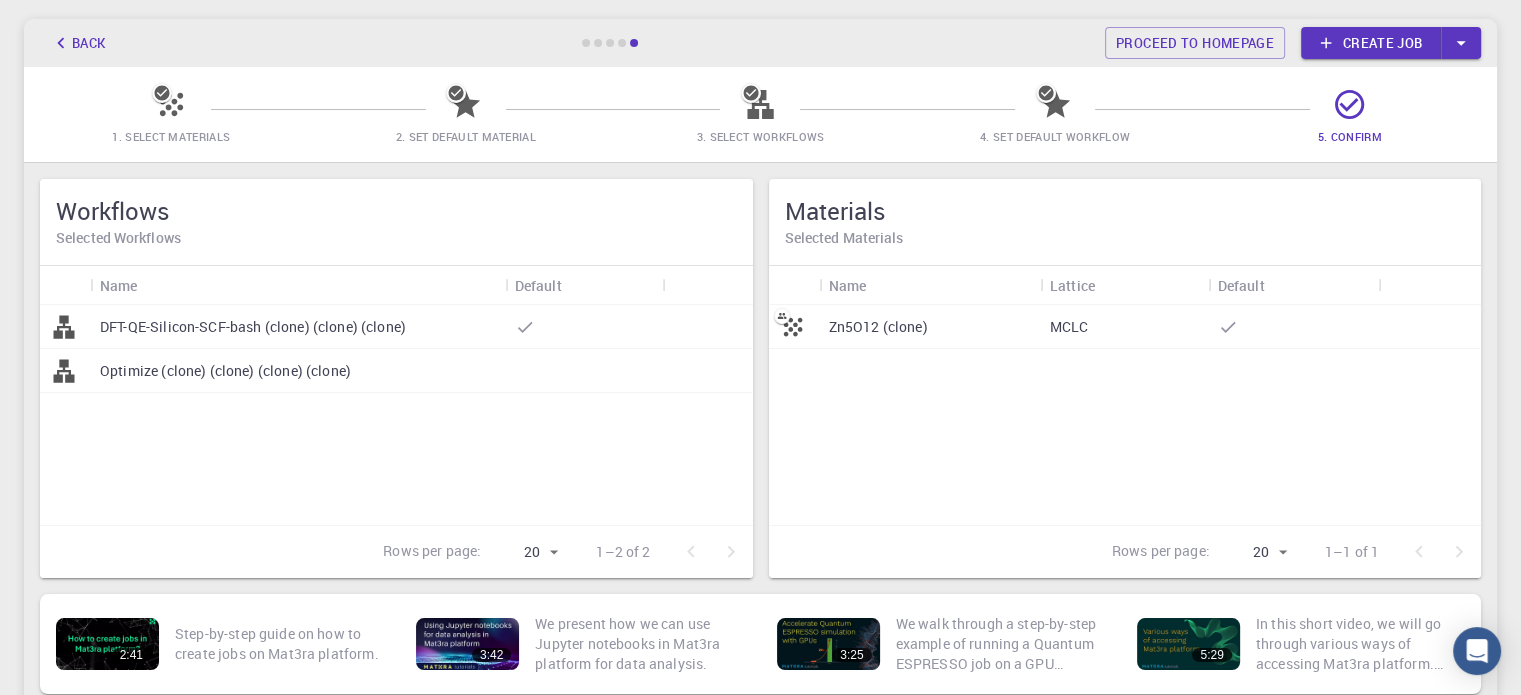 scroll, scrollTop: 100, scrollLeft: 0, axis: vertical 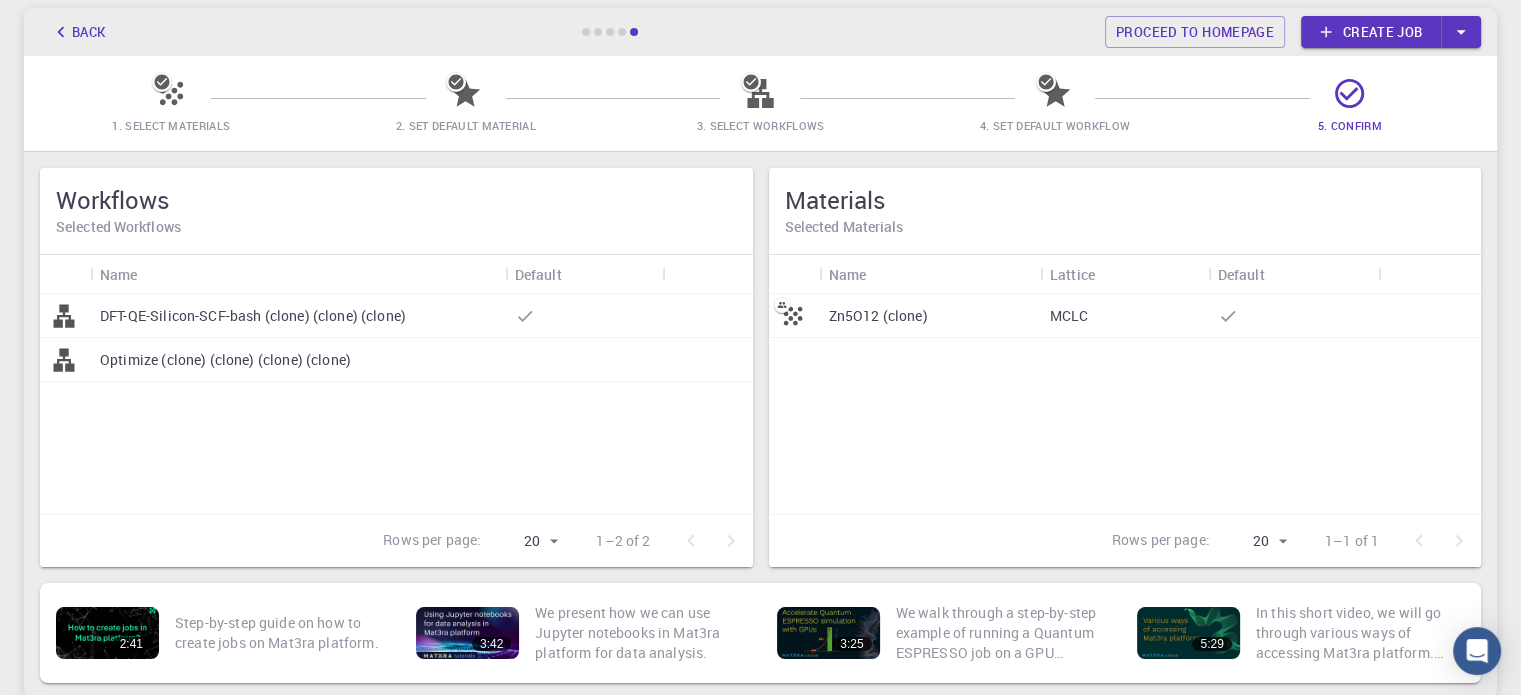 click on "Zn5O12 (clone)" at bounding box center [929, 316] 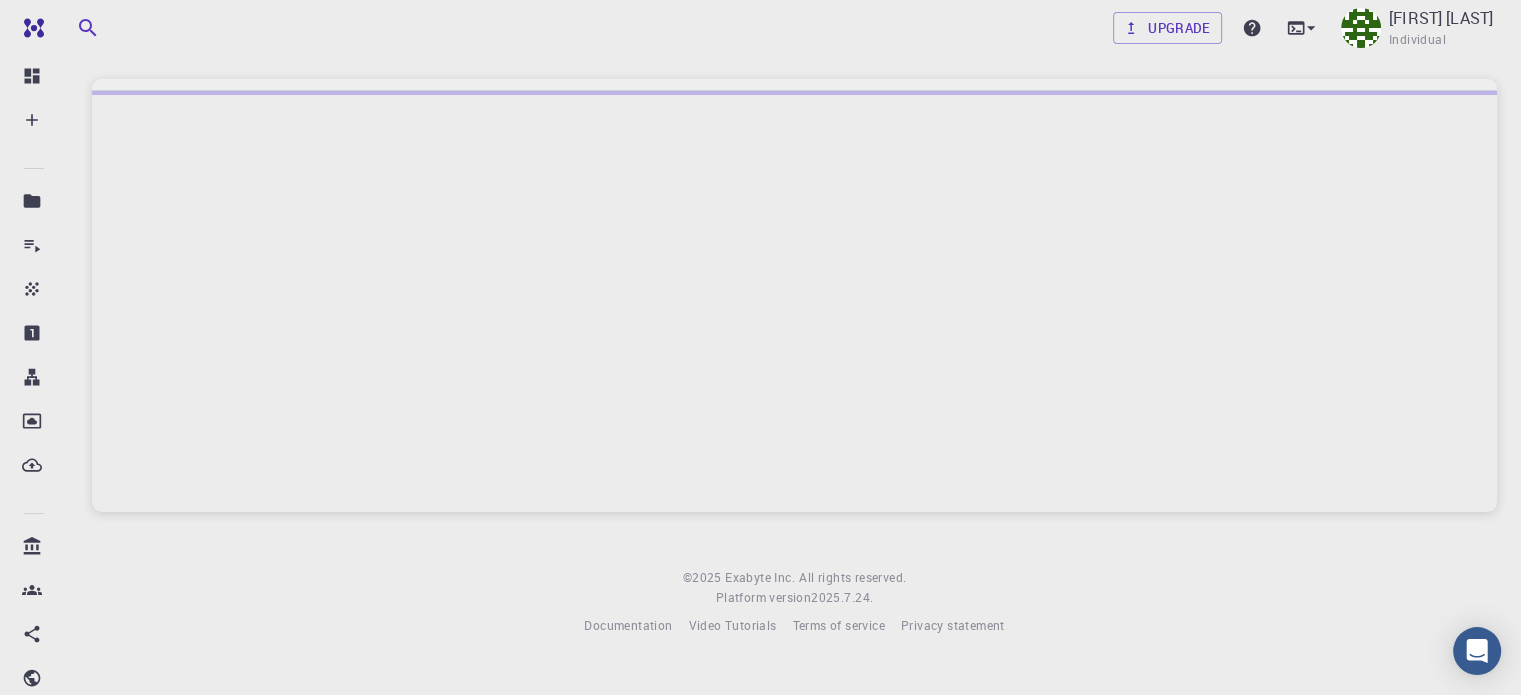 scroll, scrollTop: 0, scrollLeft: 0, axis: both 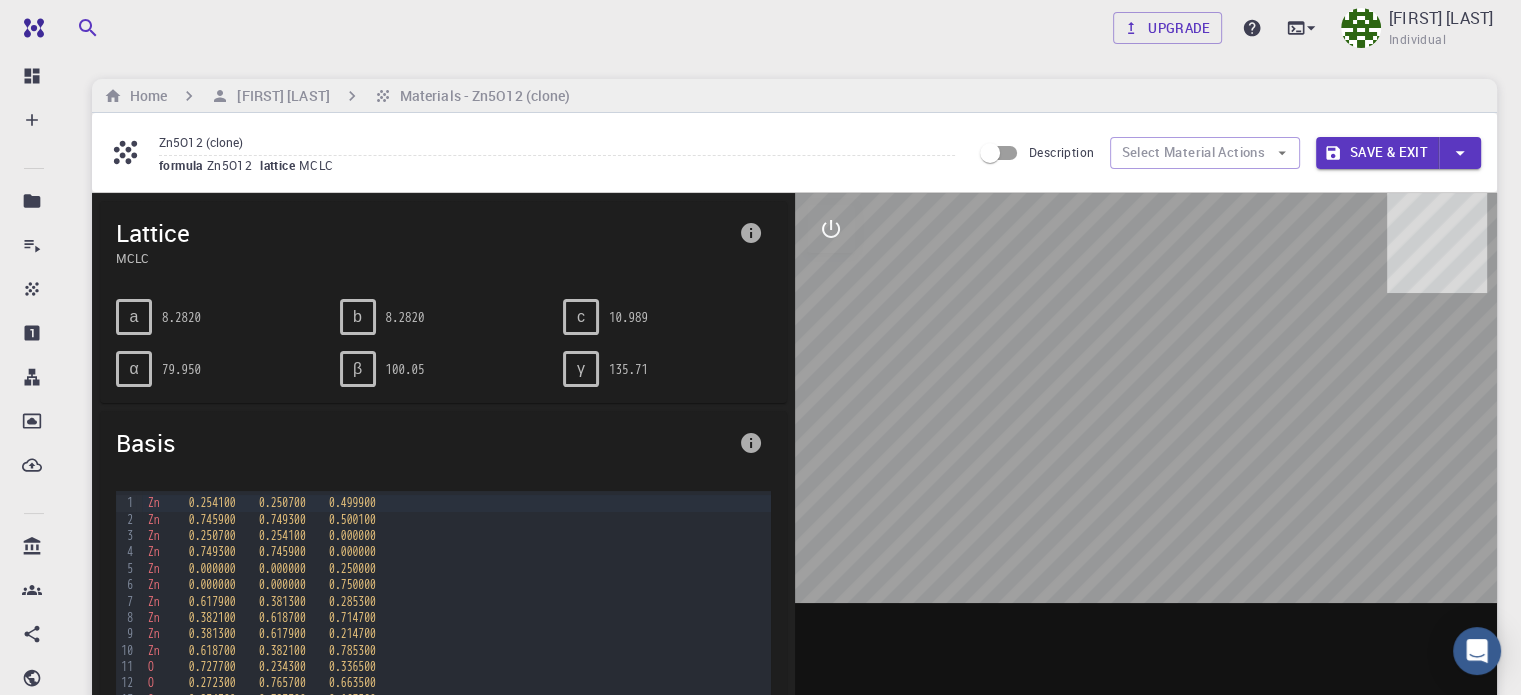 drag, startPoint x: 1131, startPoint y: 323, endPoint x: 1197, endPoint y: 350, distance: 71.30919 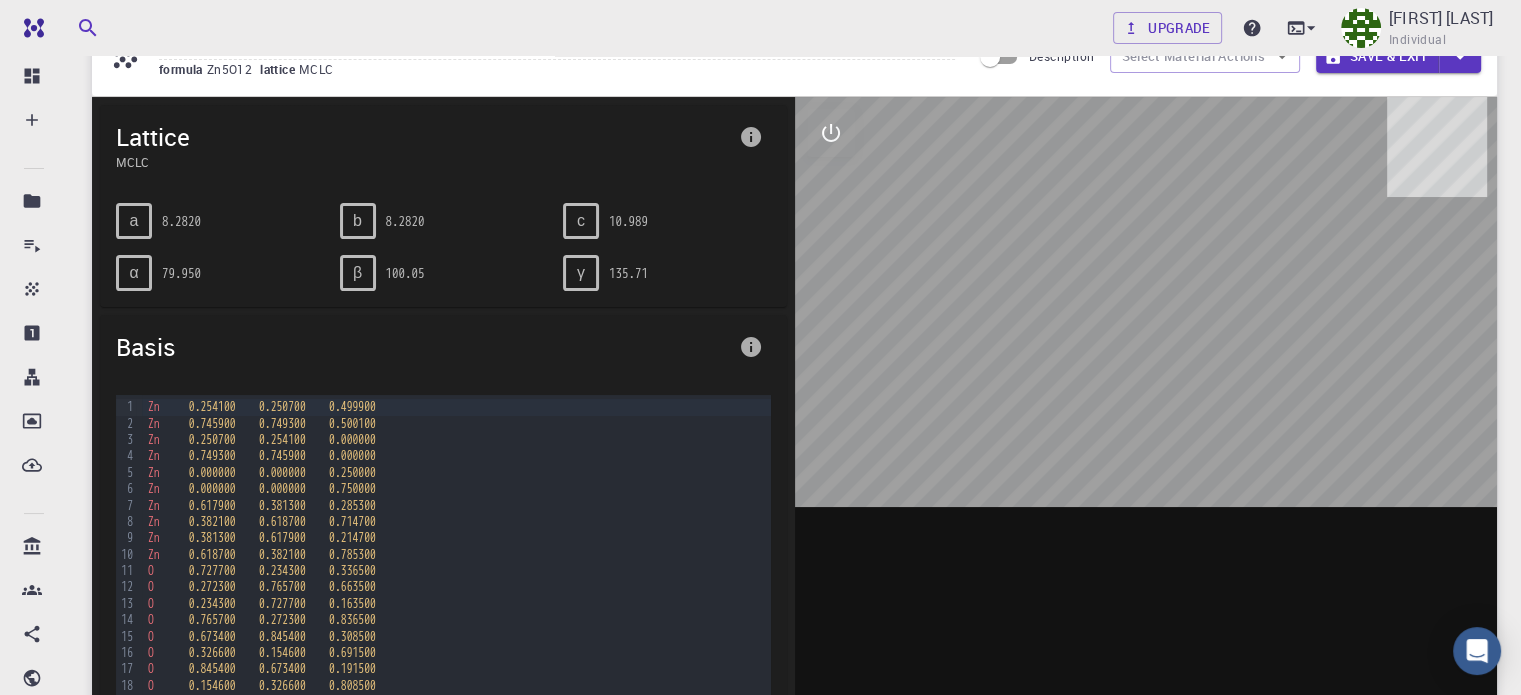 scroll, scrollTop: 100, scrollLeft: 0, axis: vertical 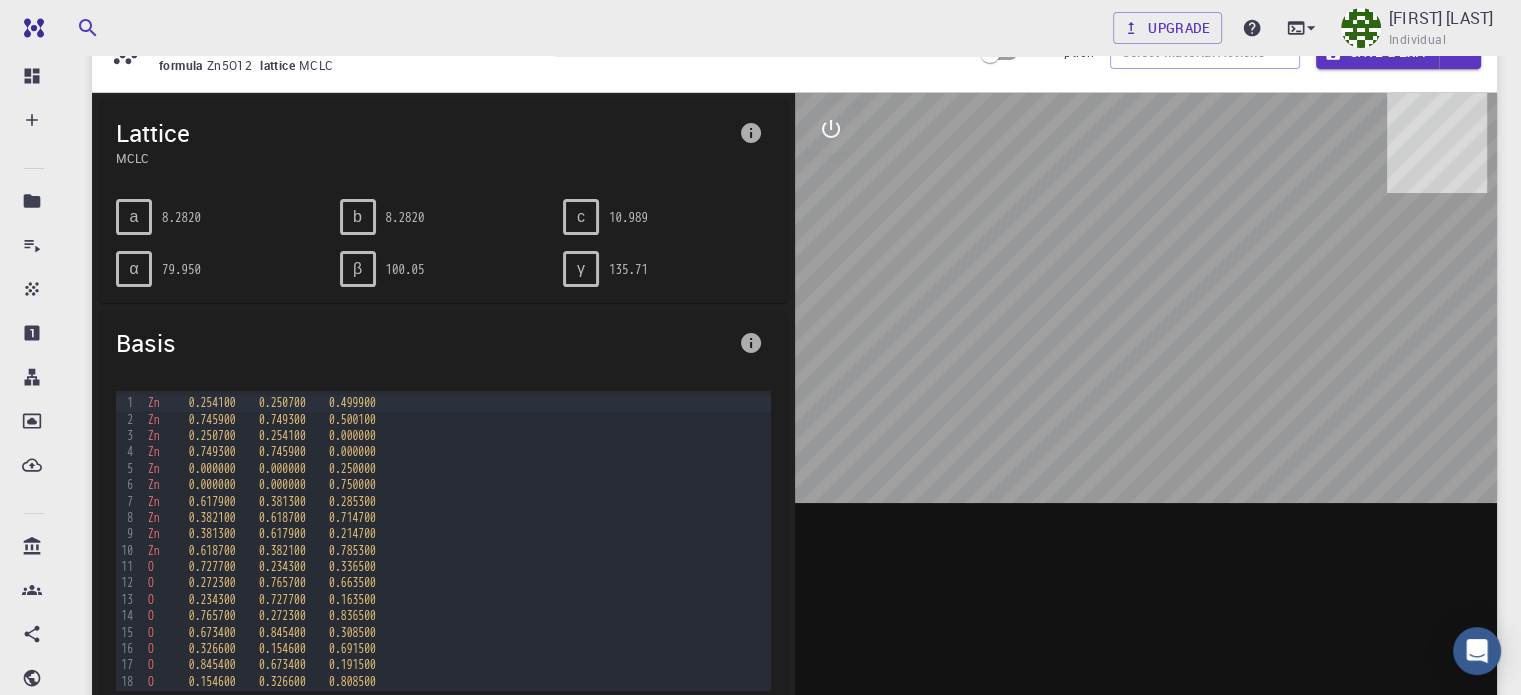 click at bounding box center (1146, 404) 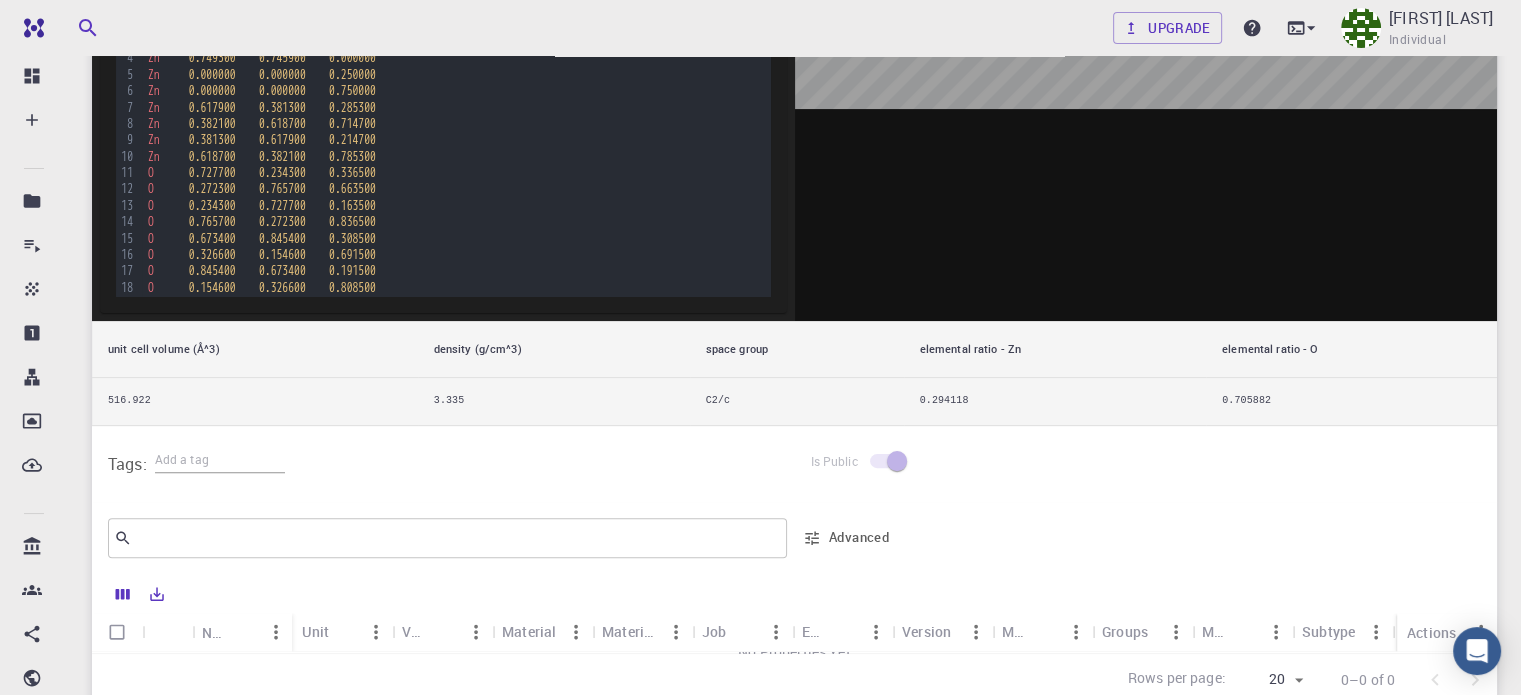 scroll, scrollTop: 500, scrollLeft: 0, axis: vertical 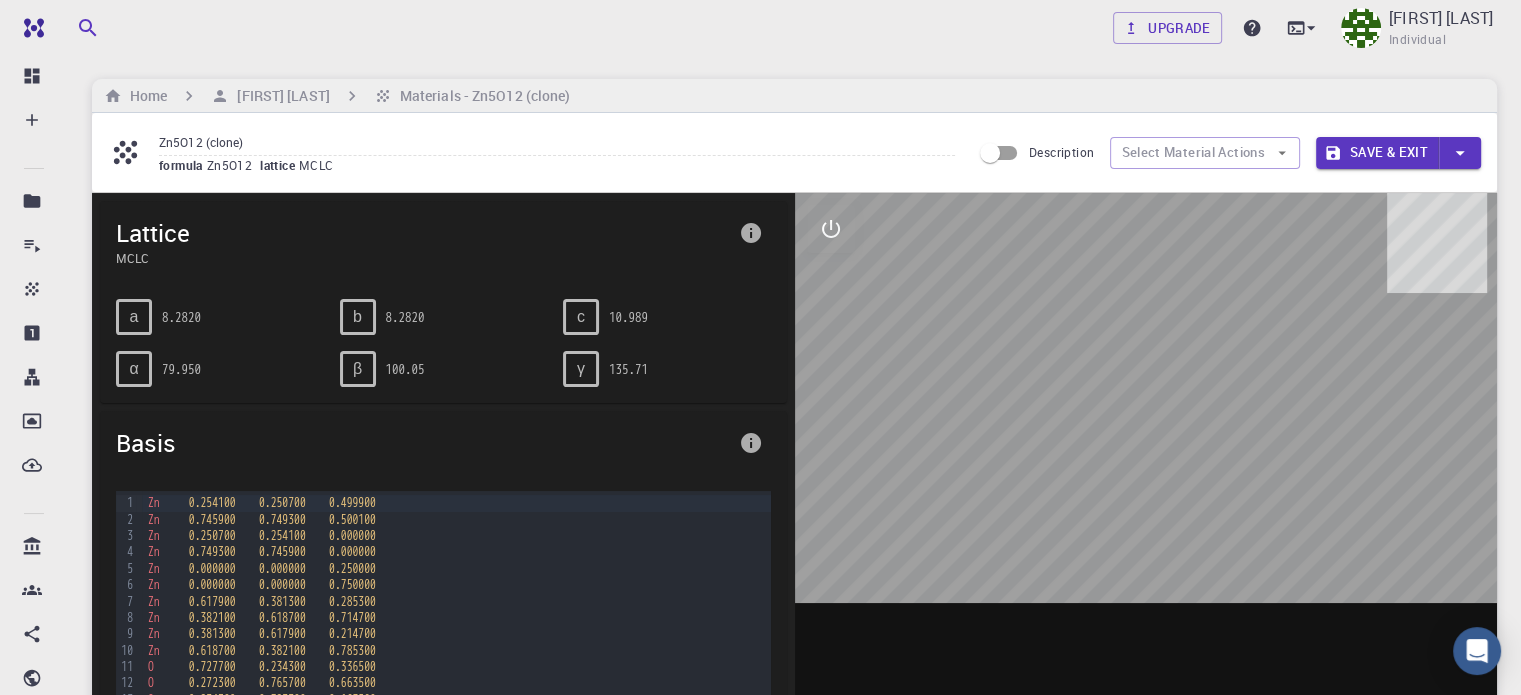 click on "b" at bounding box center (358, 317) 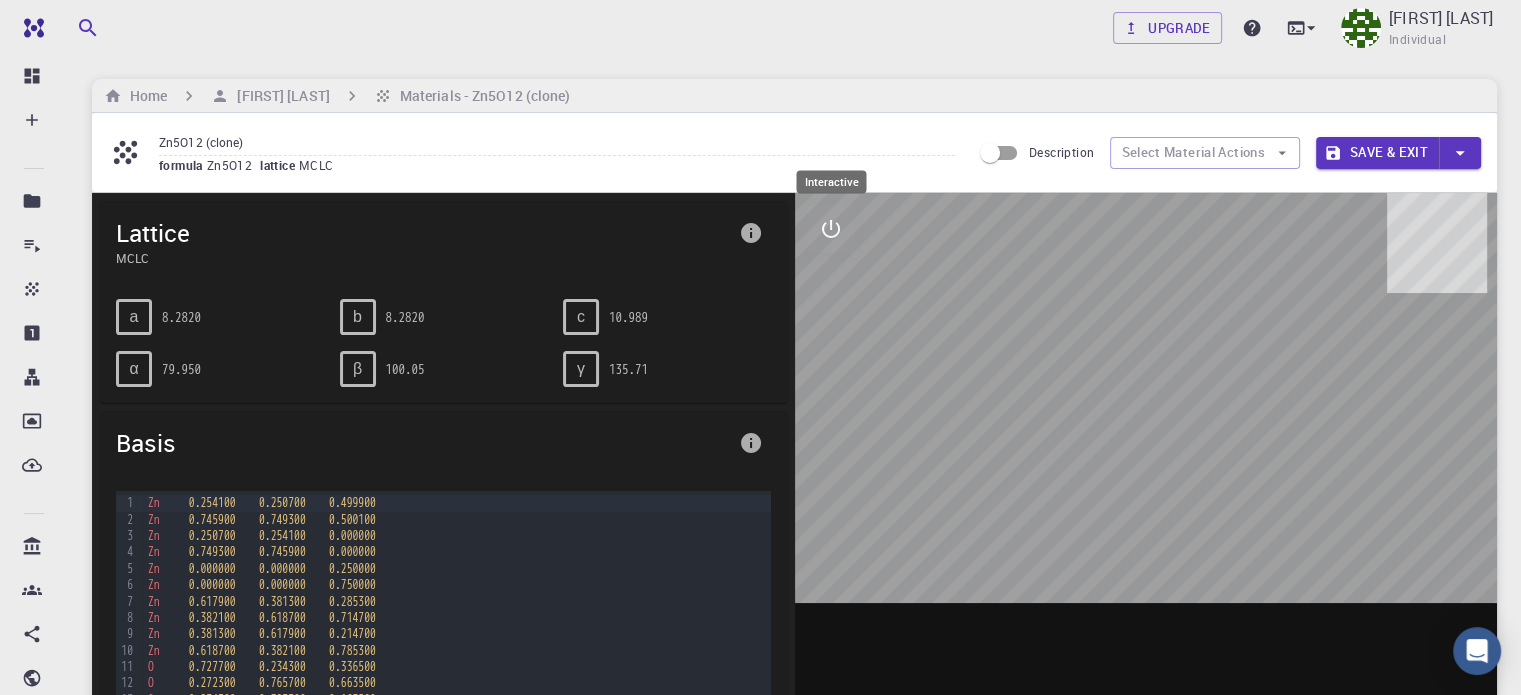 click 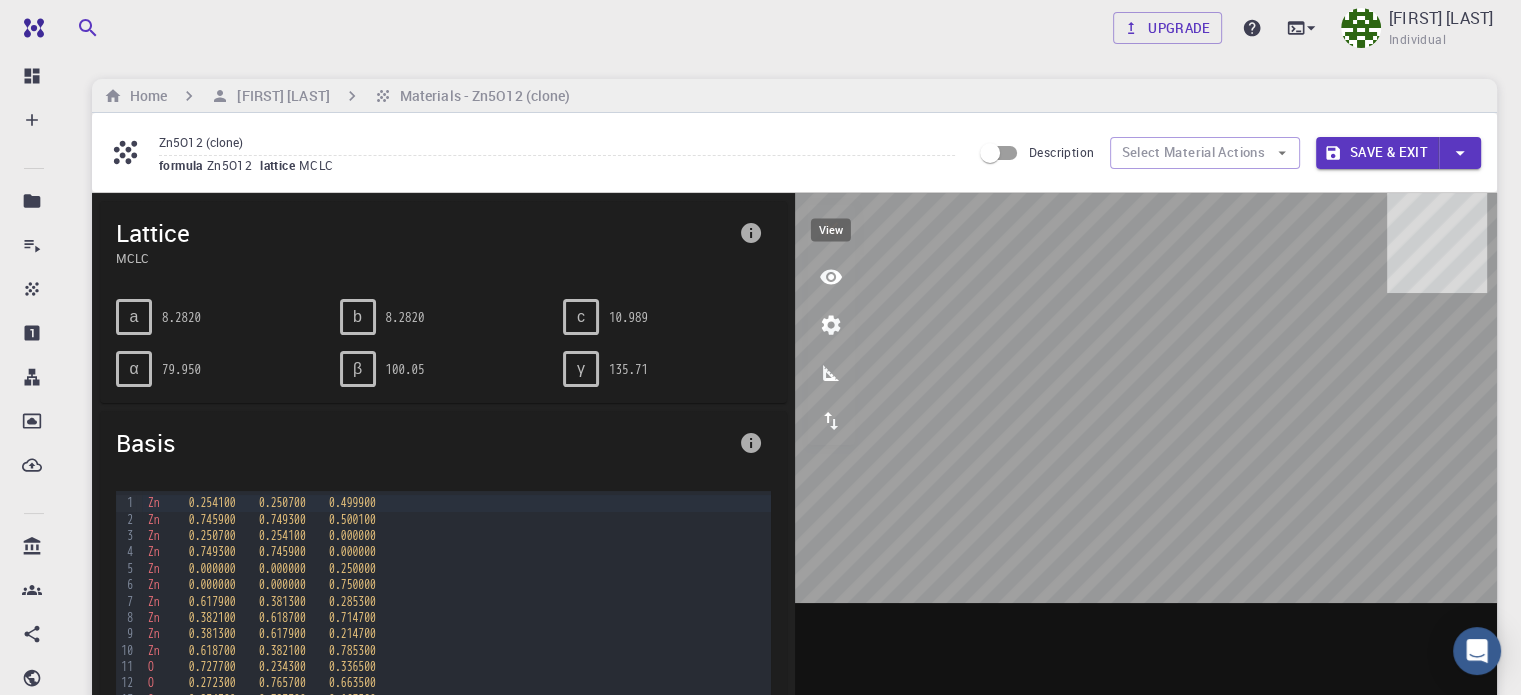 click 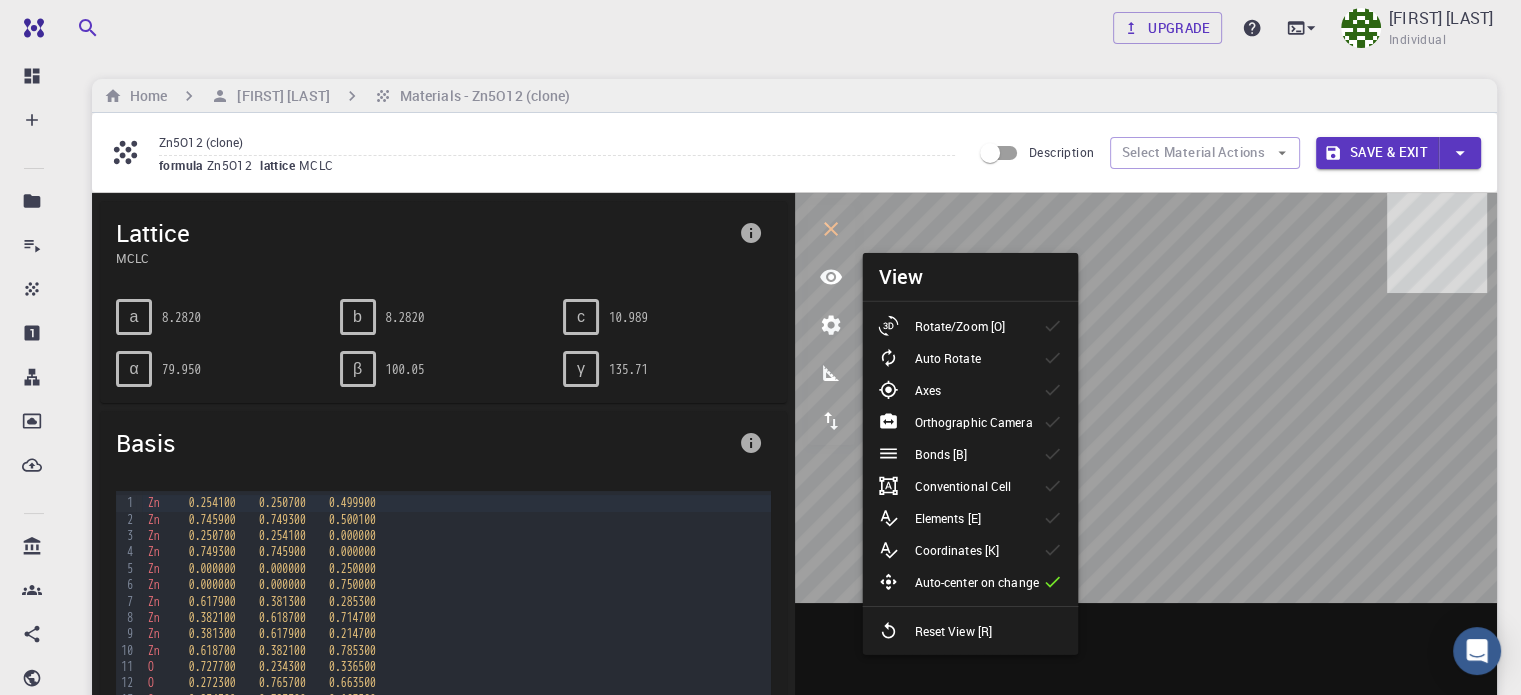 click on "Rotate/Zoom [O]" at bounding box center [970, 326] 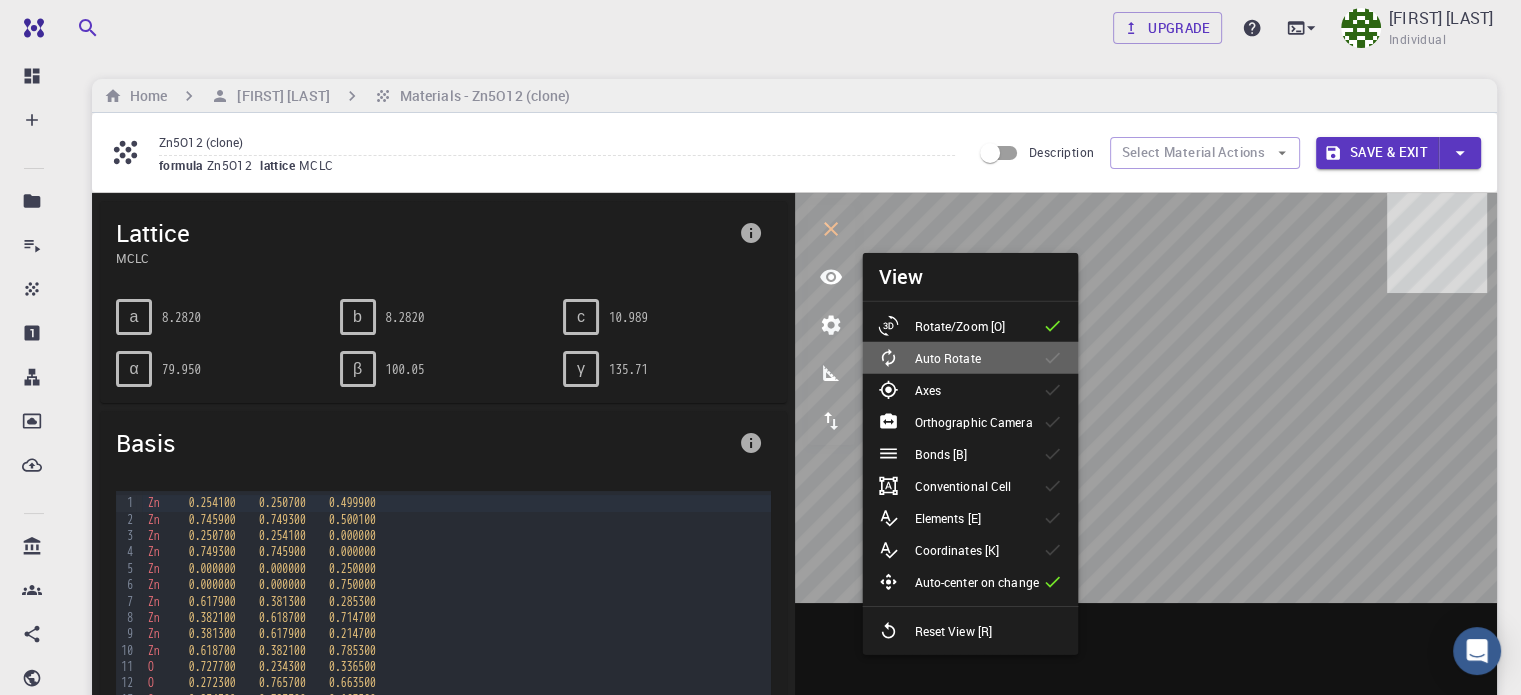 click on "Auto Rotate" at bounding box center (970, 358) 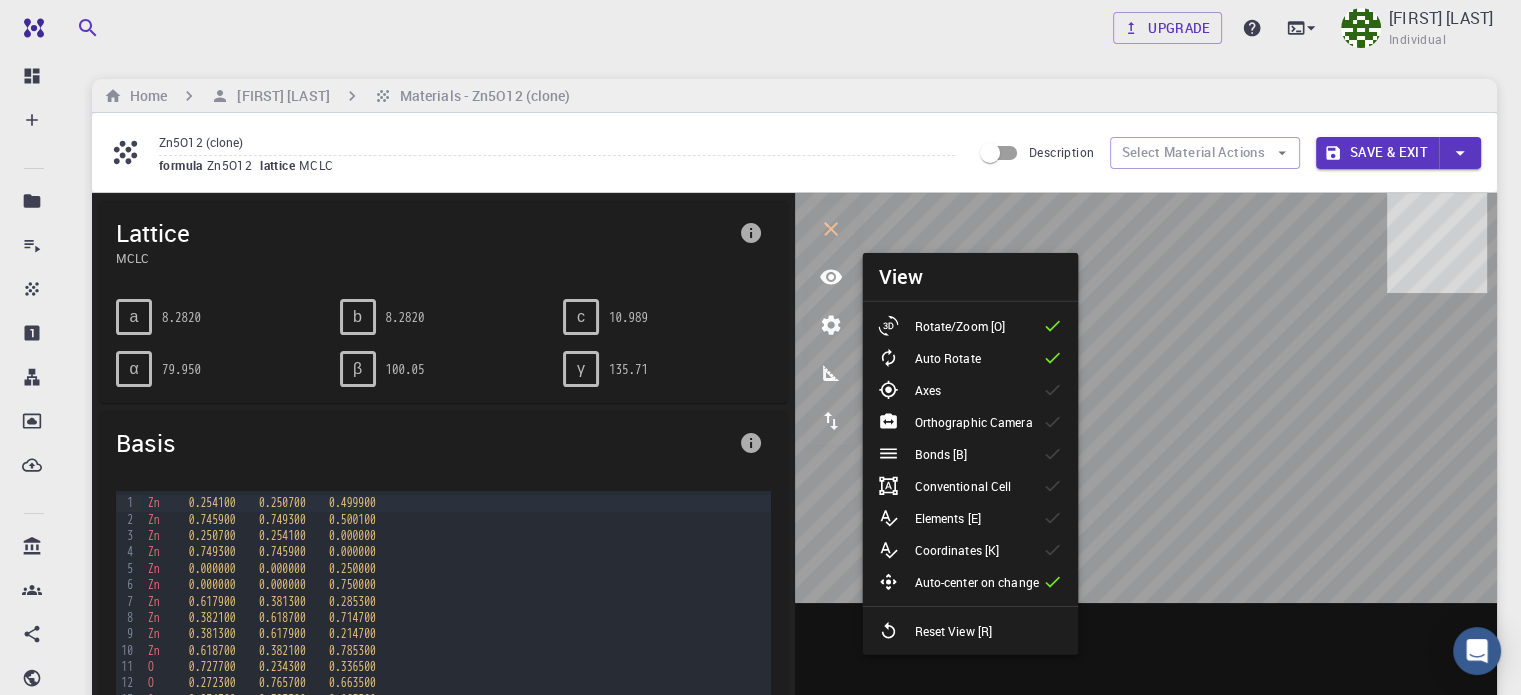 click on "Axes" at bounding box center [970, 390] 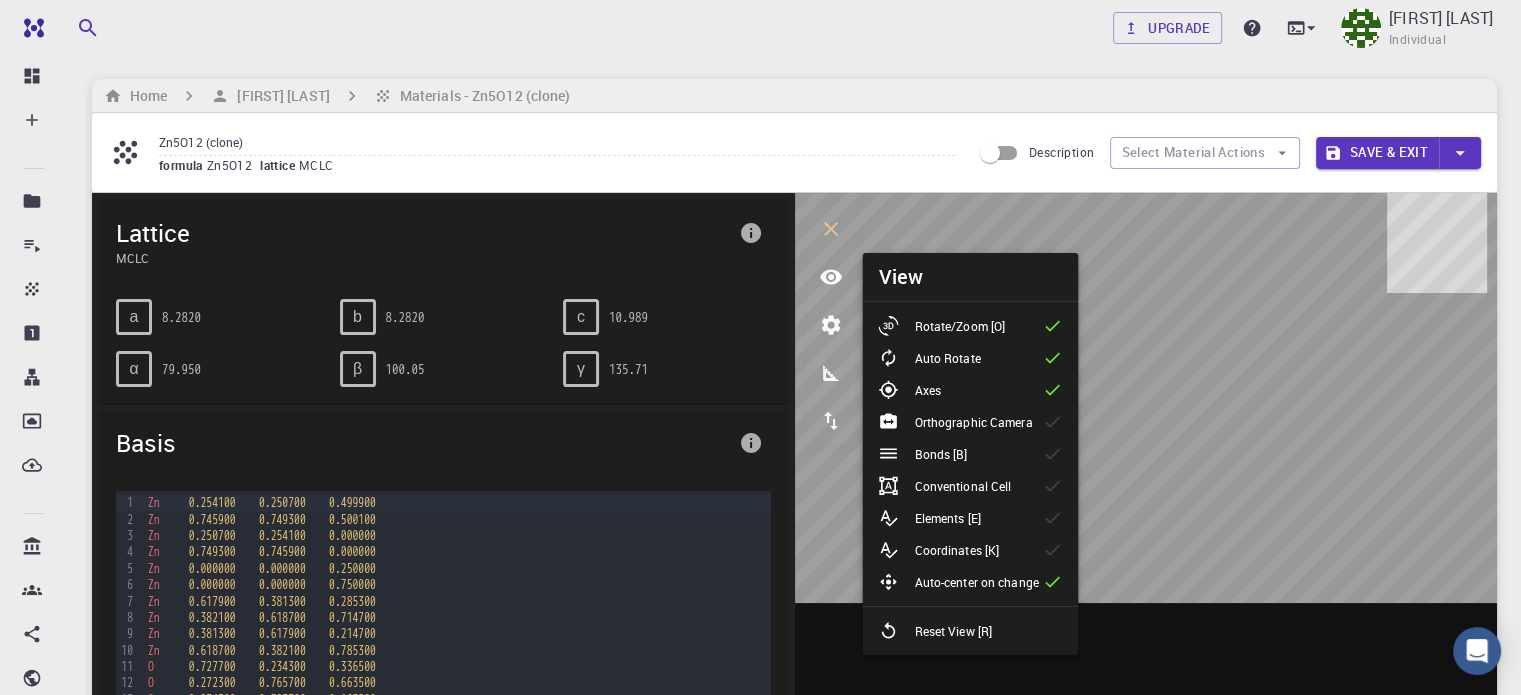 click 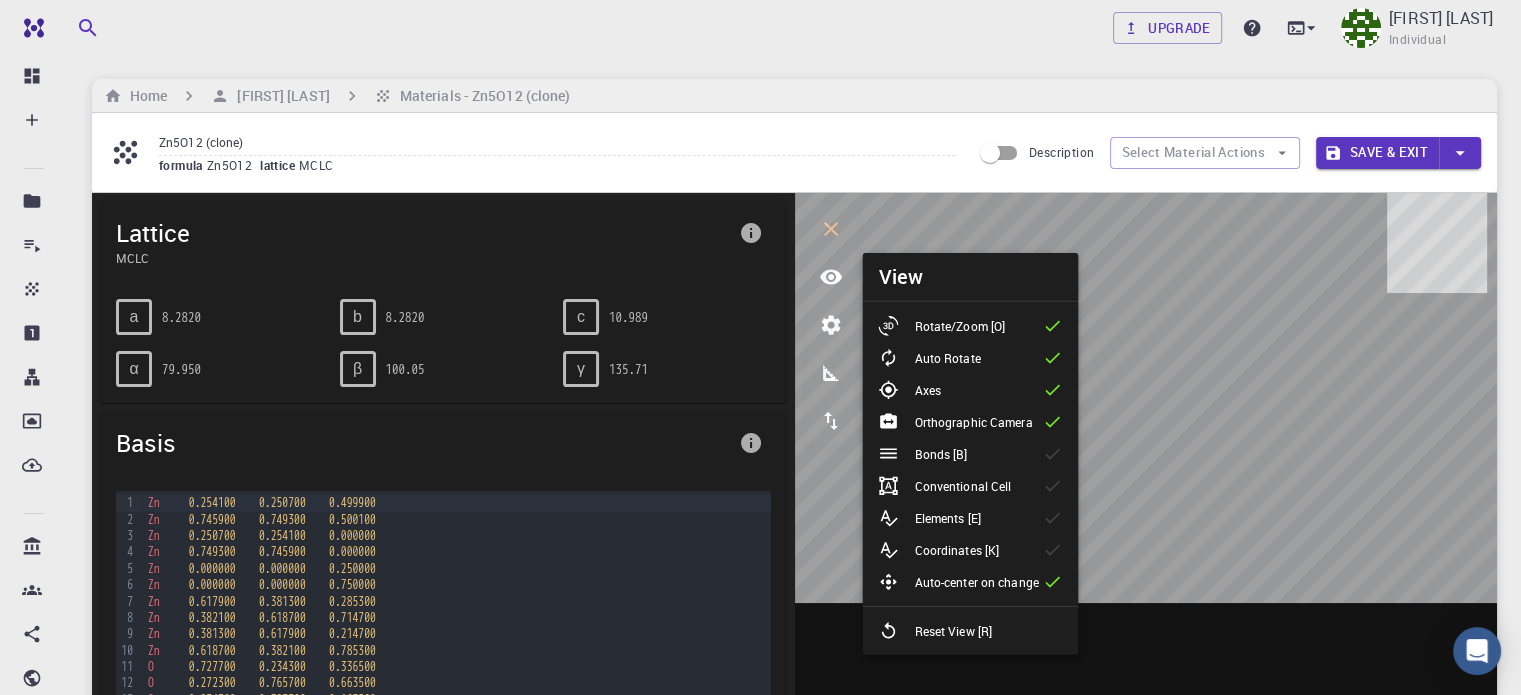 drag, startPoint x: 1043, startPoint y: 459, endPoint x: 1043, endPoint y: 482, distance: 23 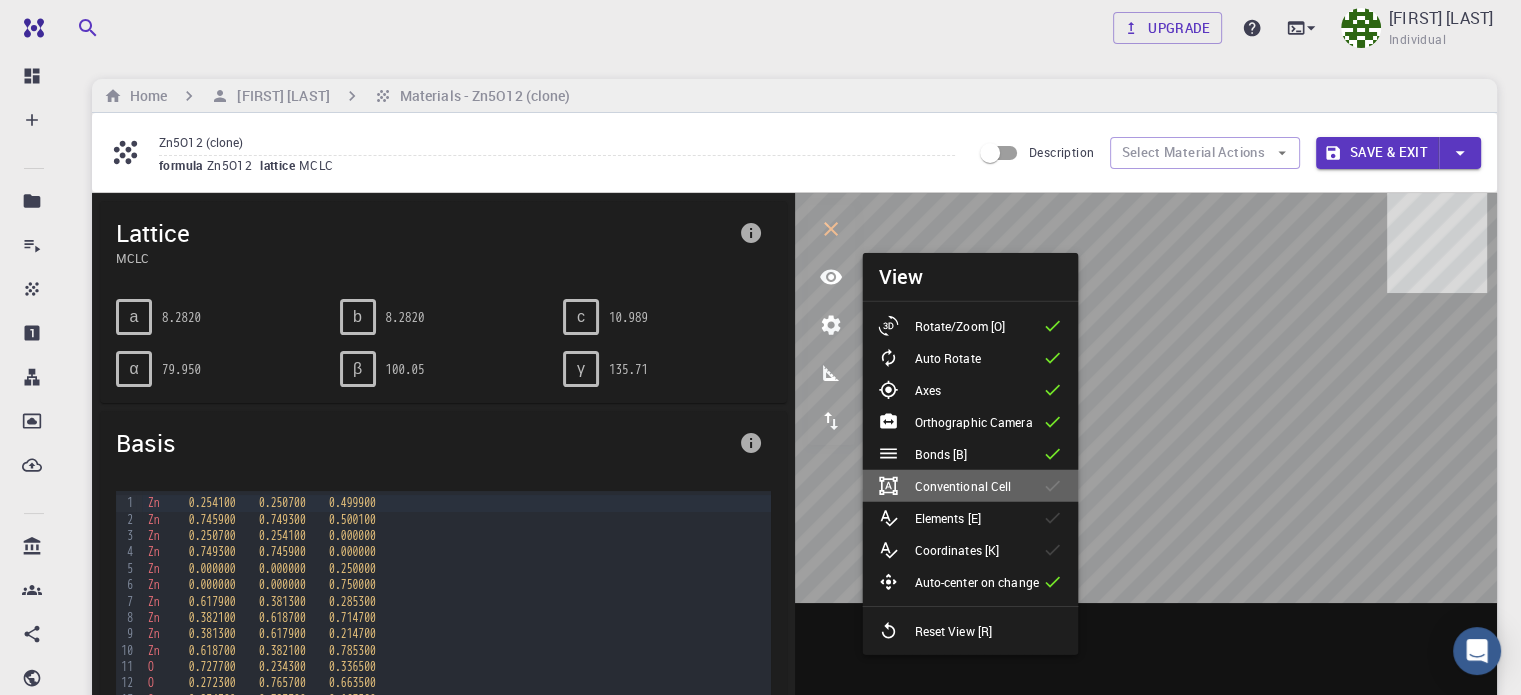 click 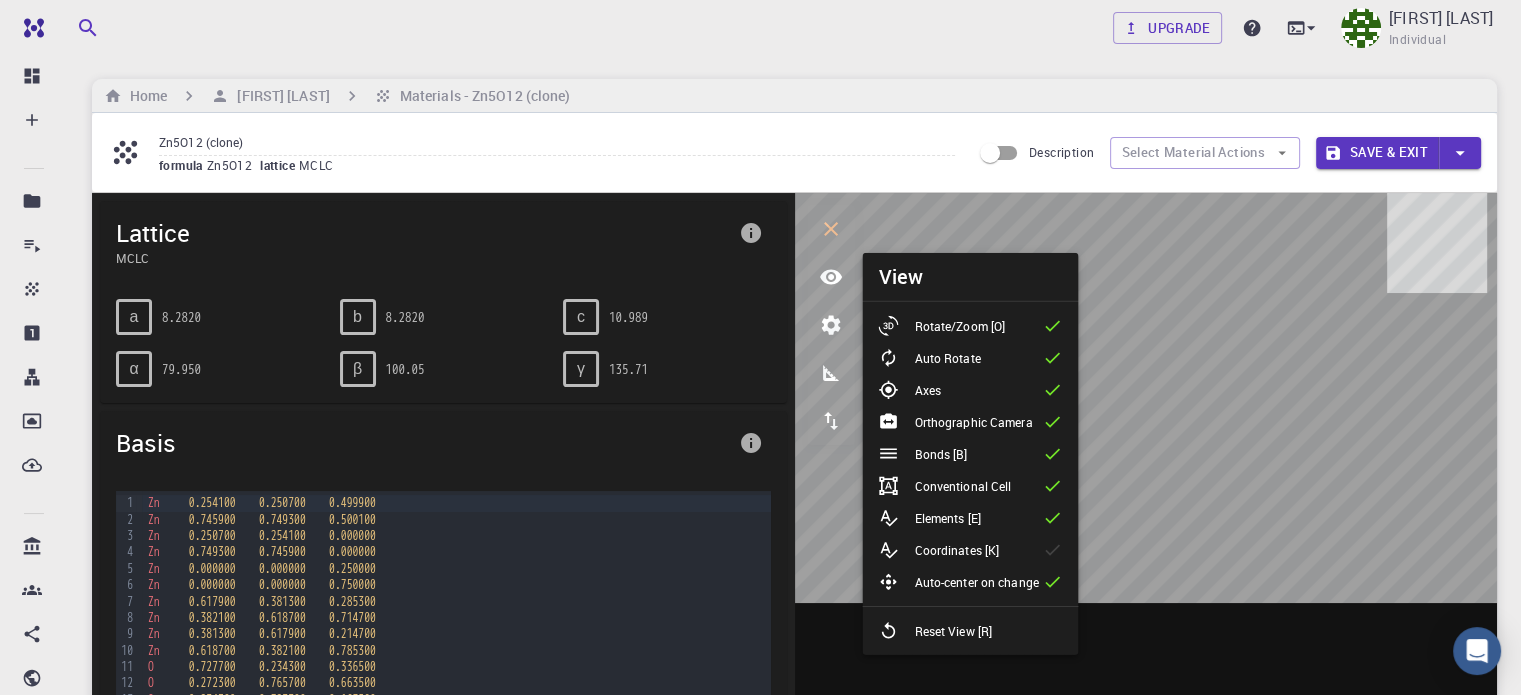 click 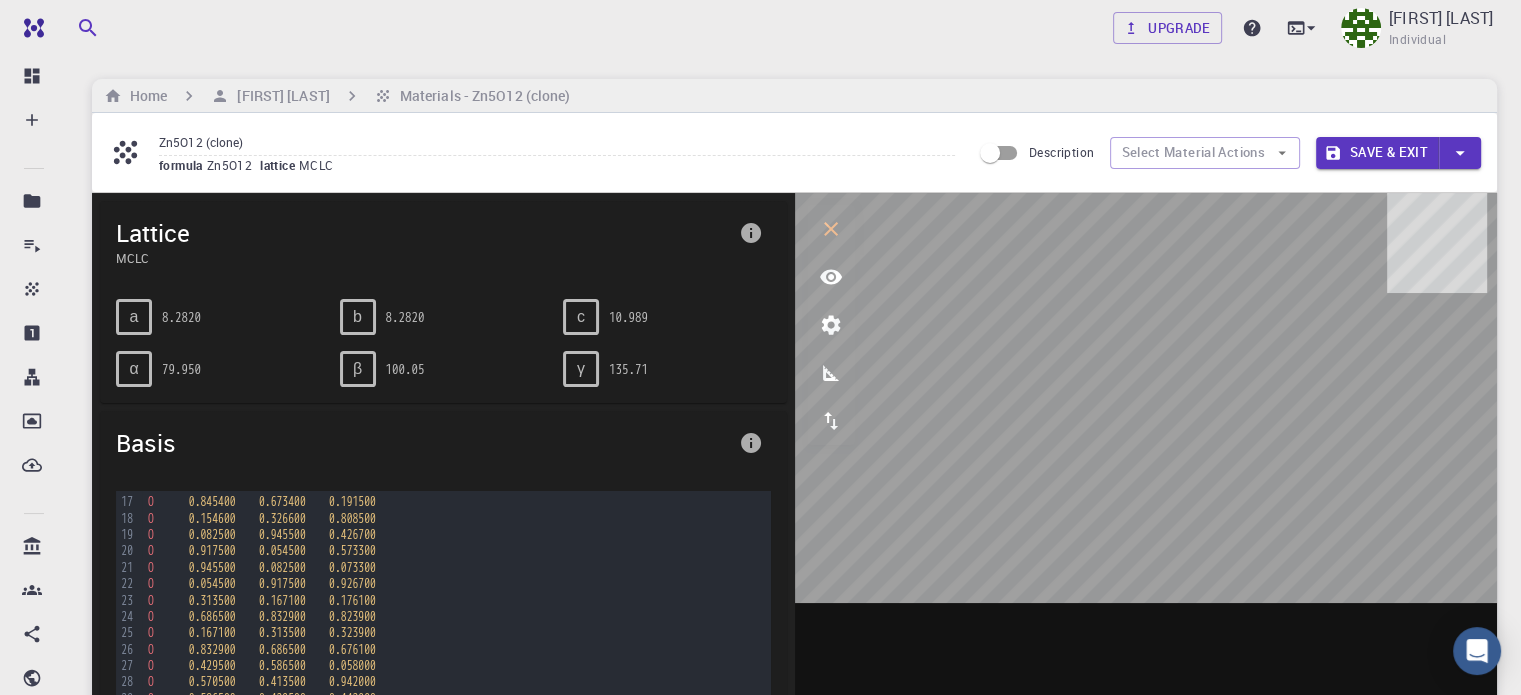 scroll, scrollTop: 280, scrollLeft: 0, axis: vertical 